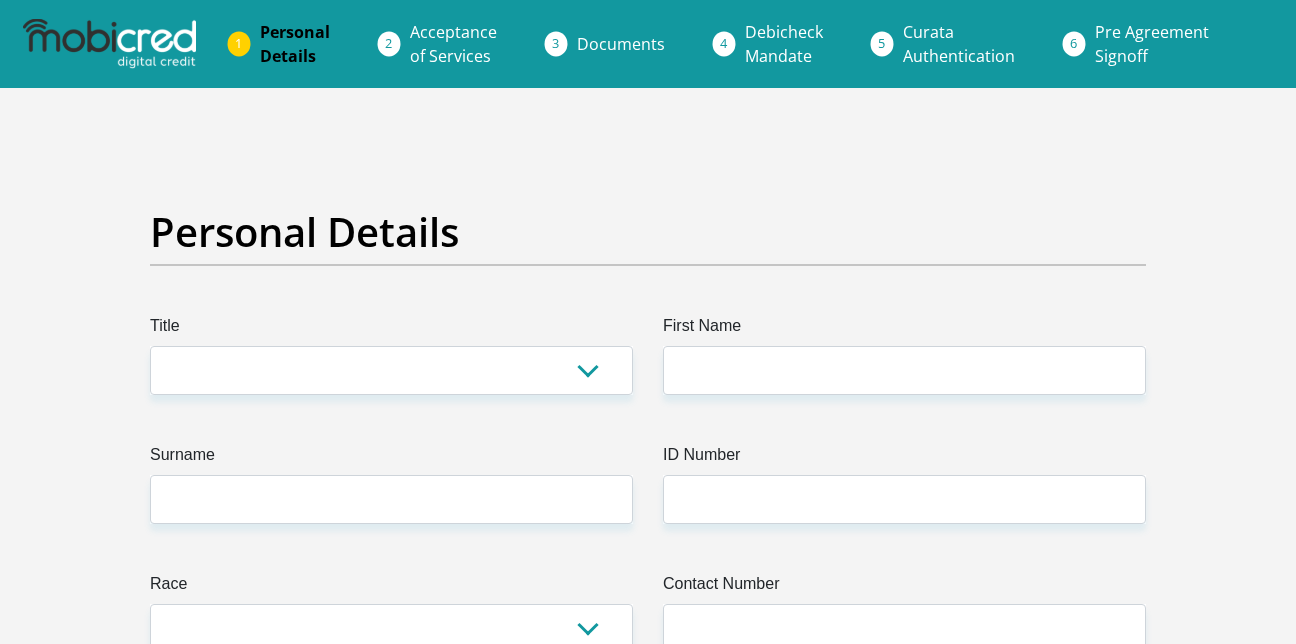 scroll, scrollTop: 0, scrollLeft: 0, axis: both 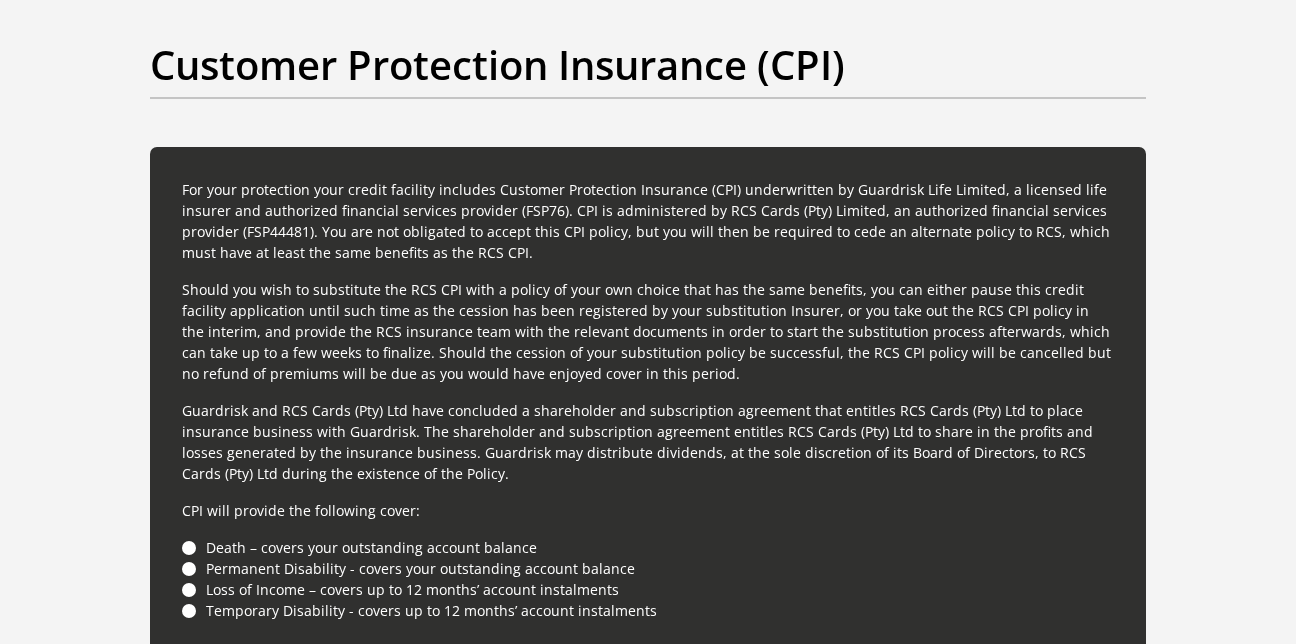 click on "Personal Details
Title
Mr
Ms
Mrs
Dr
Other
First Name
Surname
ID Number
Please input valid ID number
Race
Black
Coloured
Indian
White
Other
Contact Number
Please input valid contact number
Nationality
South Africa" at bounding box center (648, -1649) 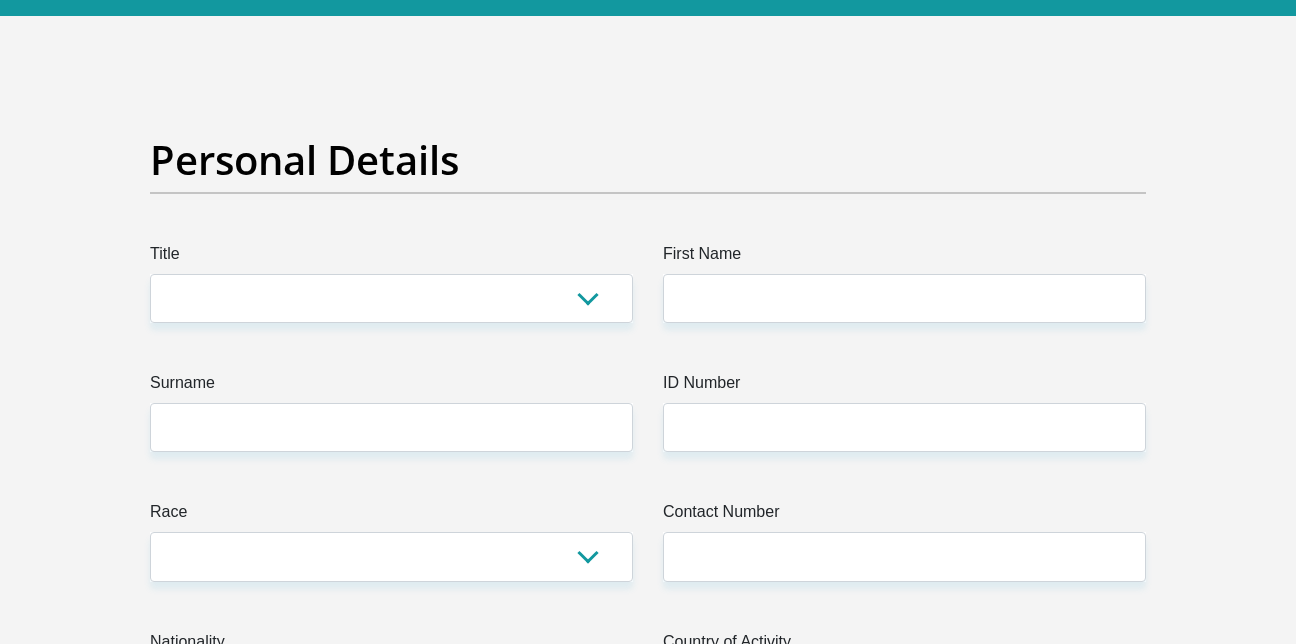 scroll, scrollTop: 0, scrollLeft: 0, axis: both 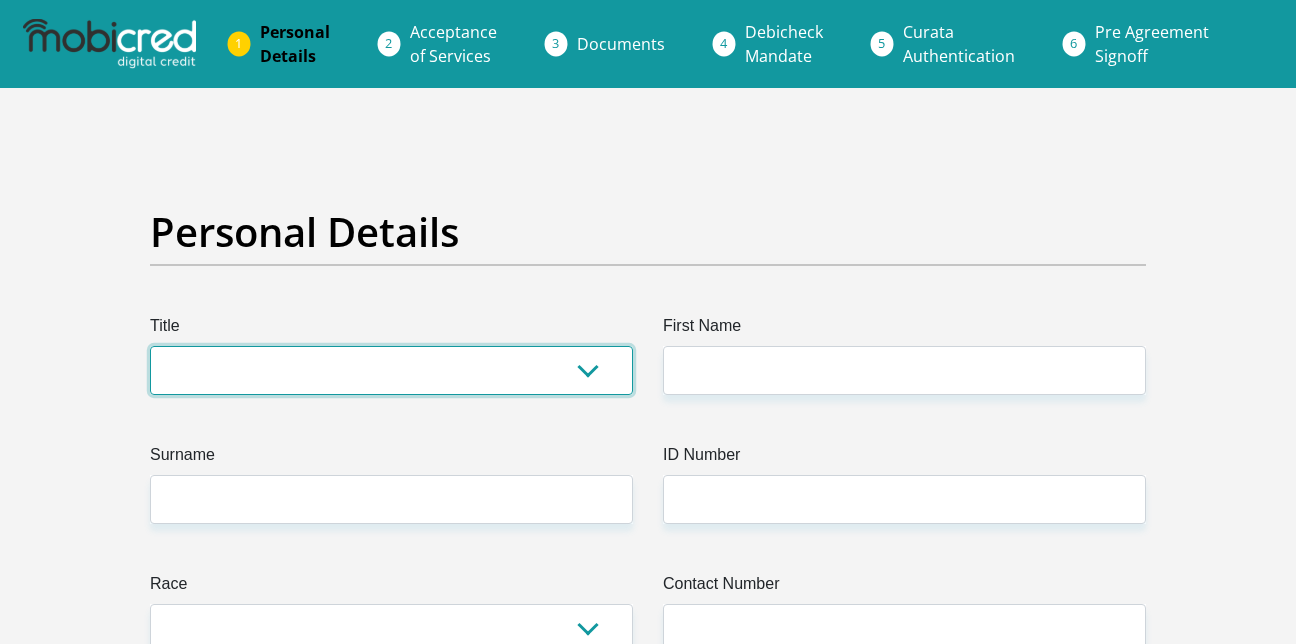 click on "Mr
Ms
Mrs
Dr
Other" at bounding box center (391, 370) 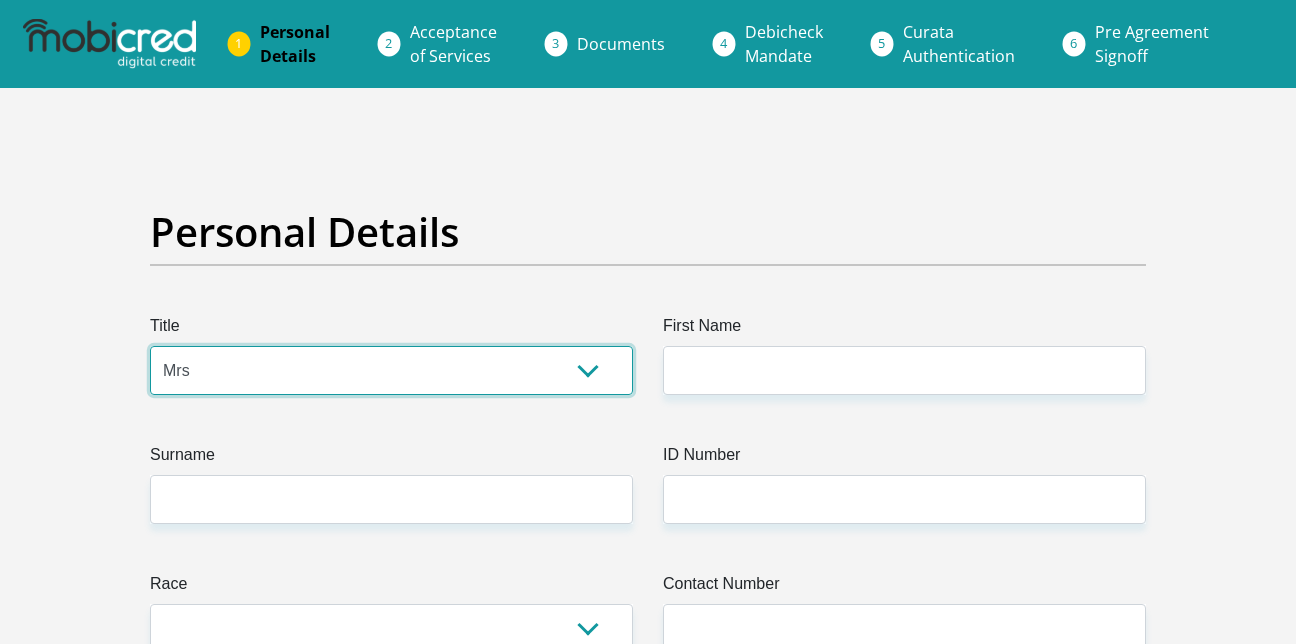 click on "Mr
Ms
Mrs
Dr
Other" at bounding box center [391, 370] 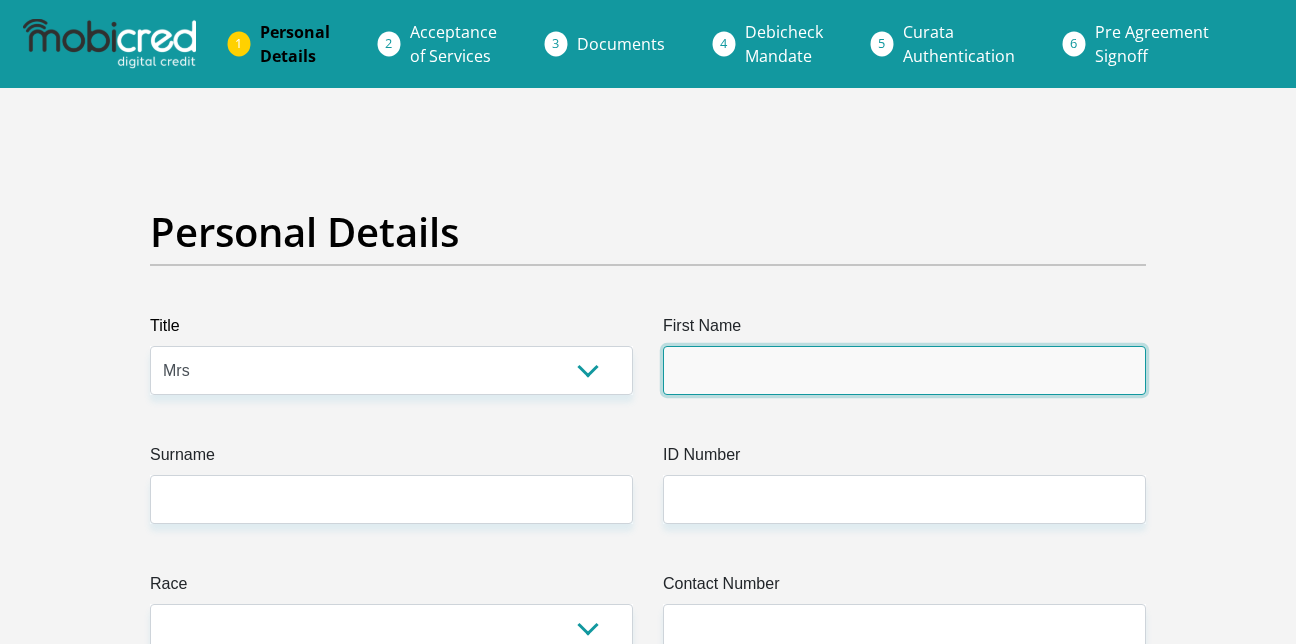 click on "First Name" at bounding box center (904, 370) 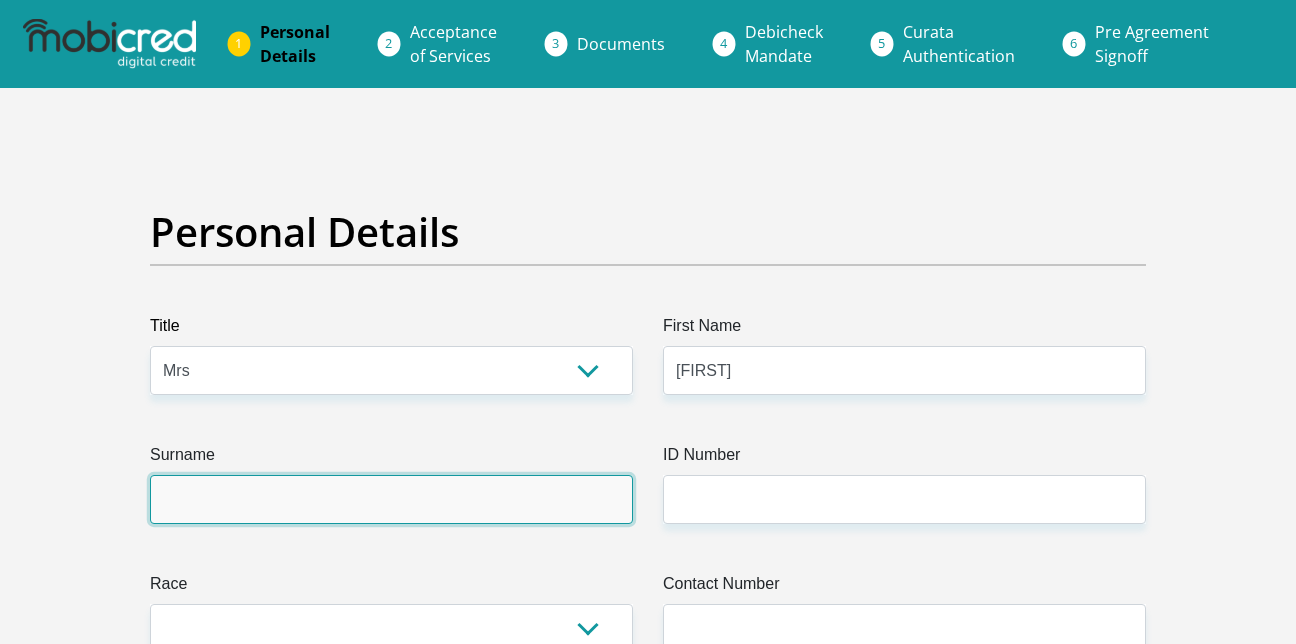 type on "[LAST]" 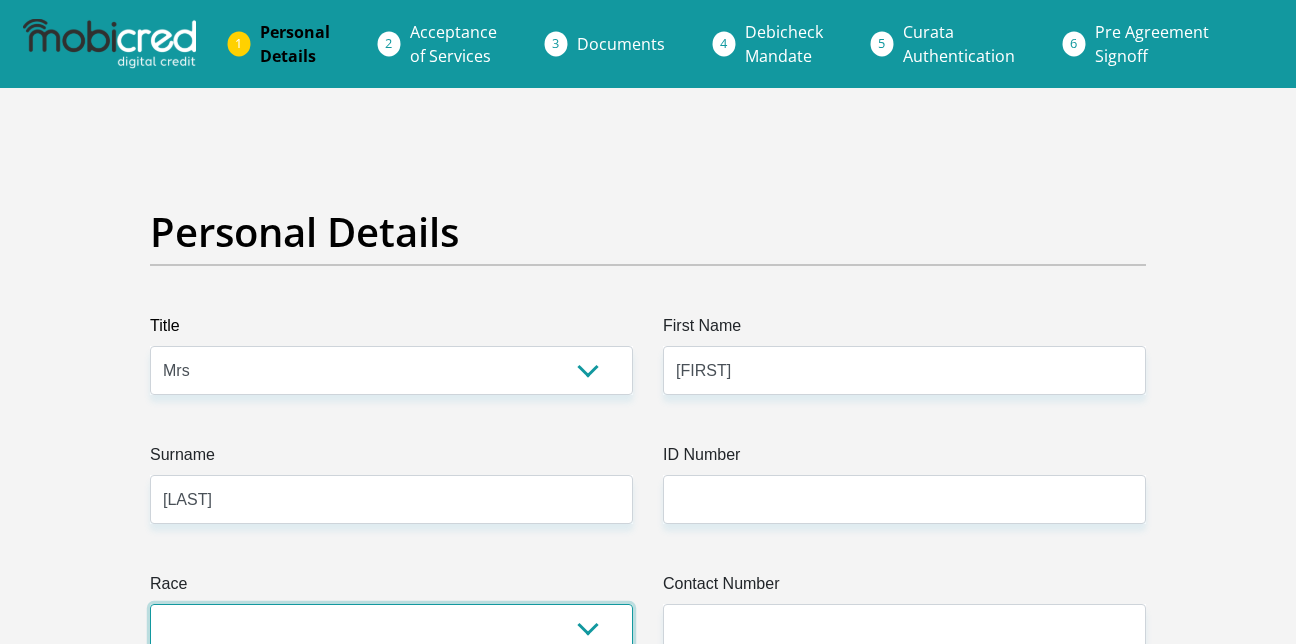 select on "1" 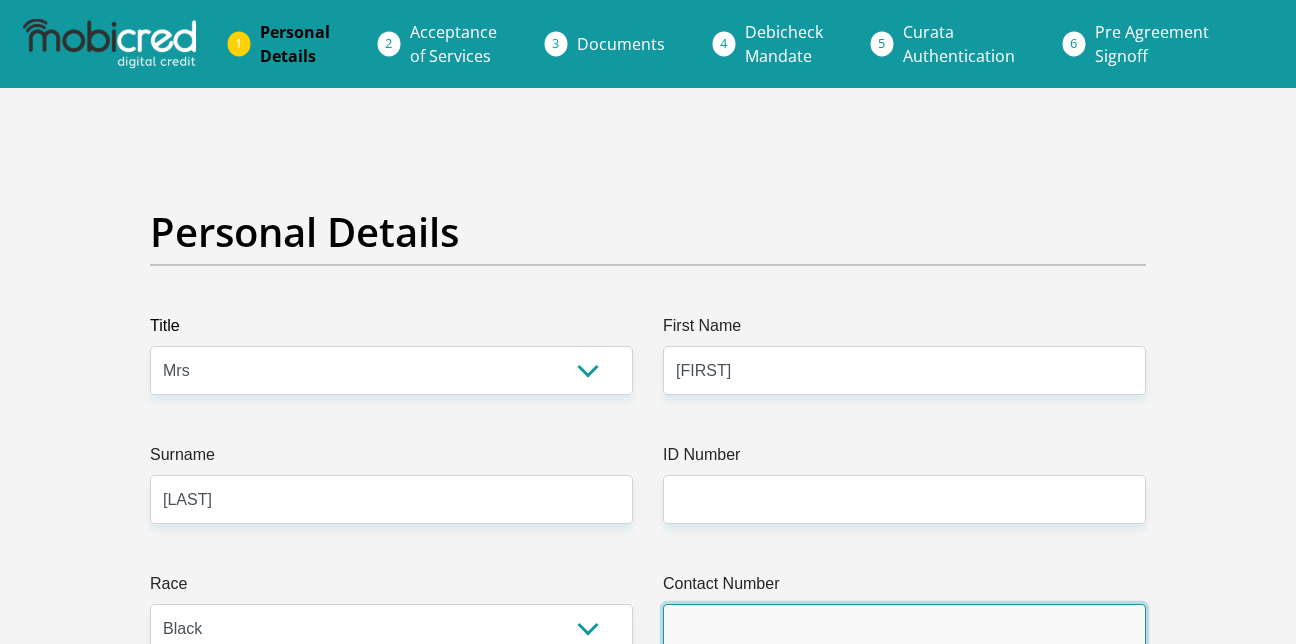 type on "[POSTAL_CODE]" 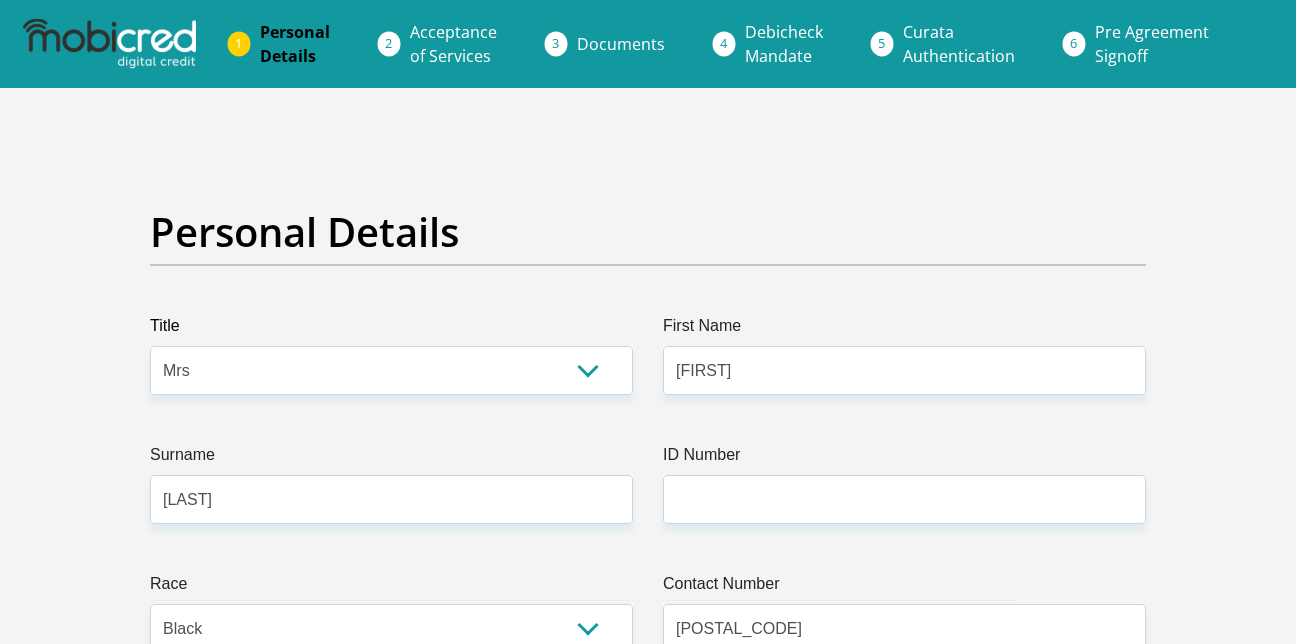 select on "ZAF" 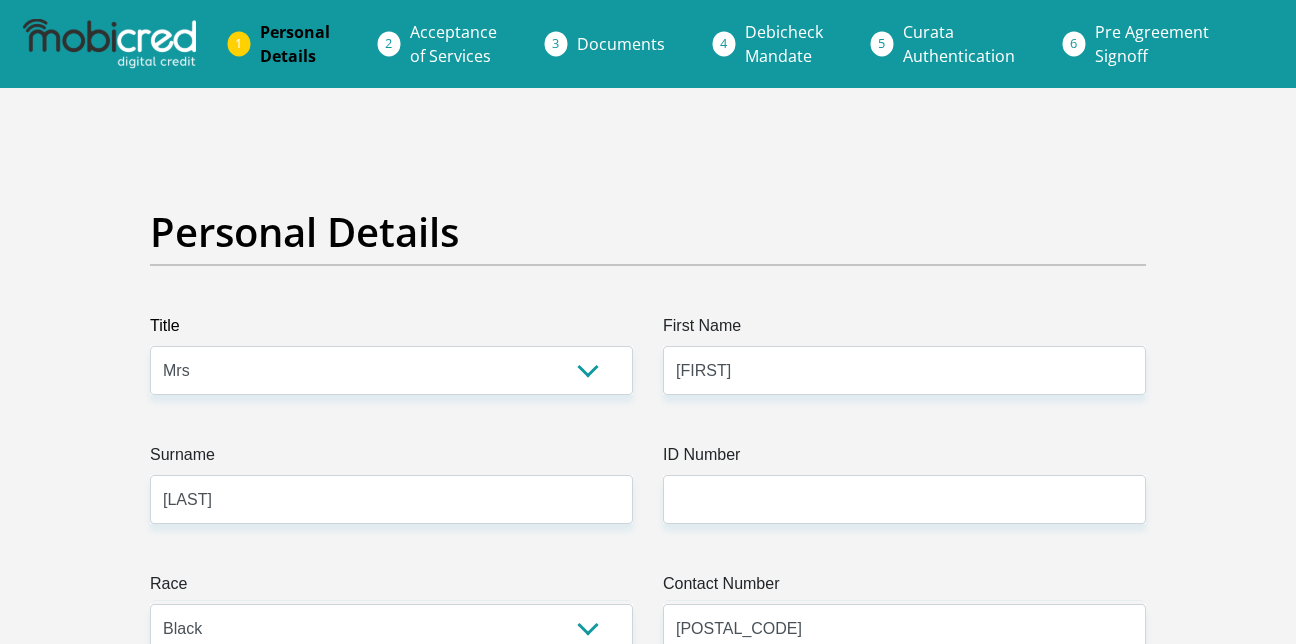 select on "ZAF" 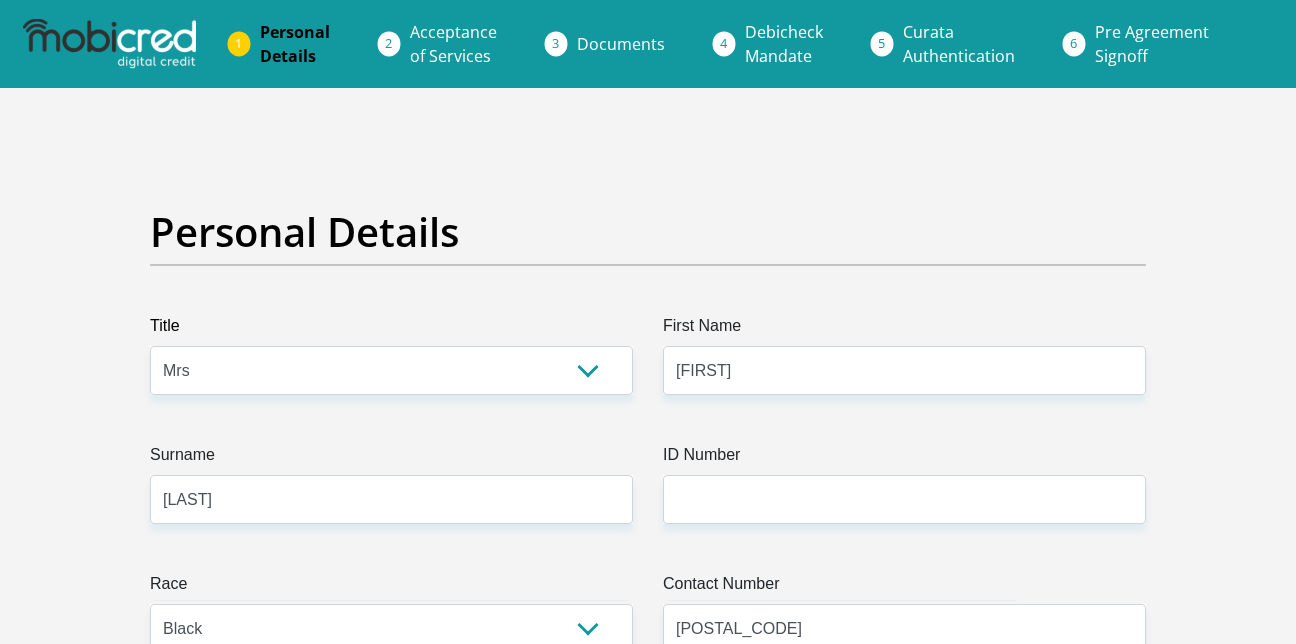 type on "[NUMBER] [STREET] [CITY] [BUILDING_NAME]" 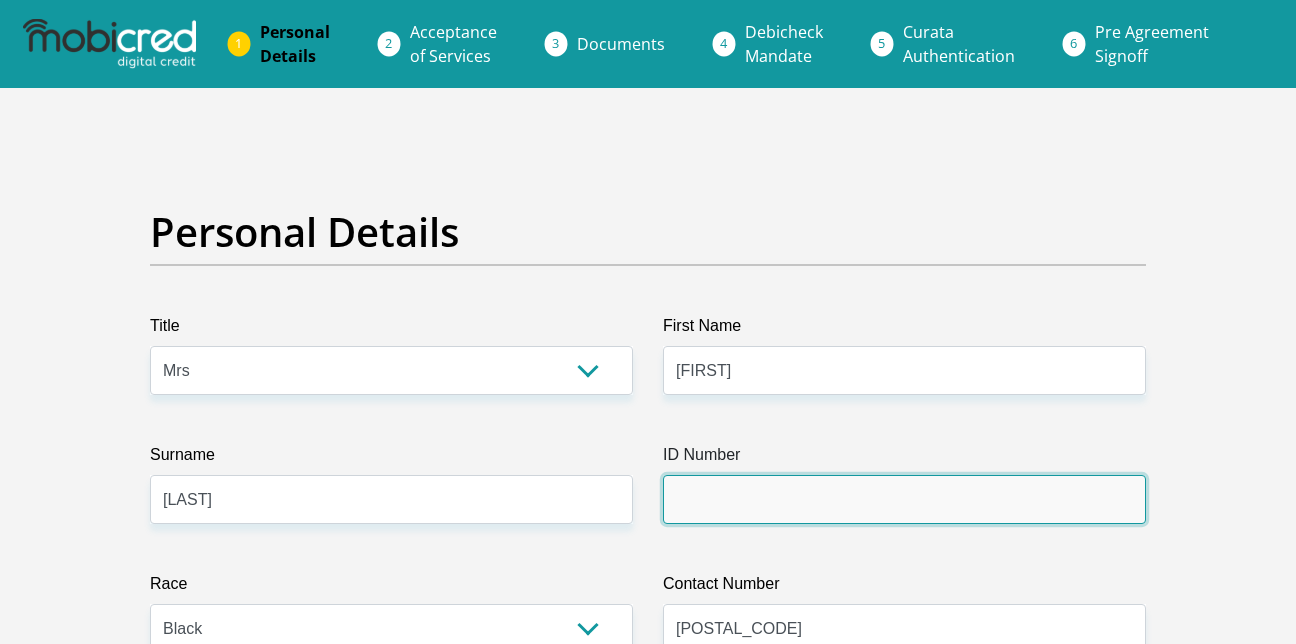 click on "ID Number" at bounding box center (904, 499) 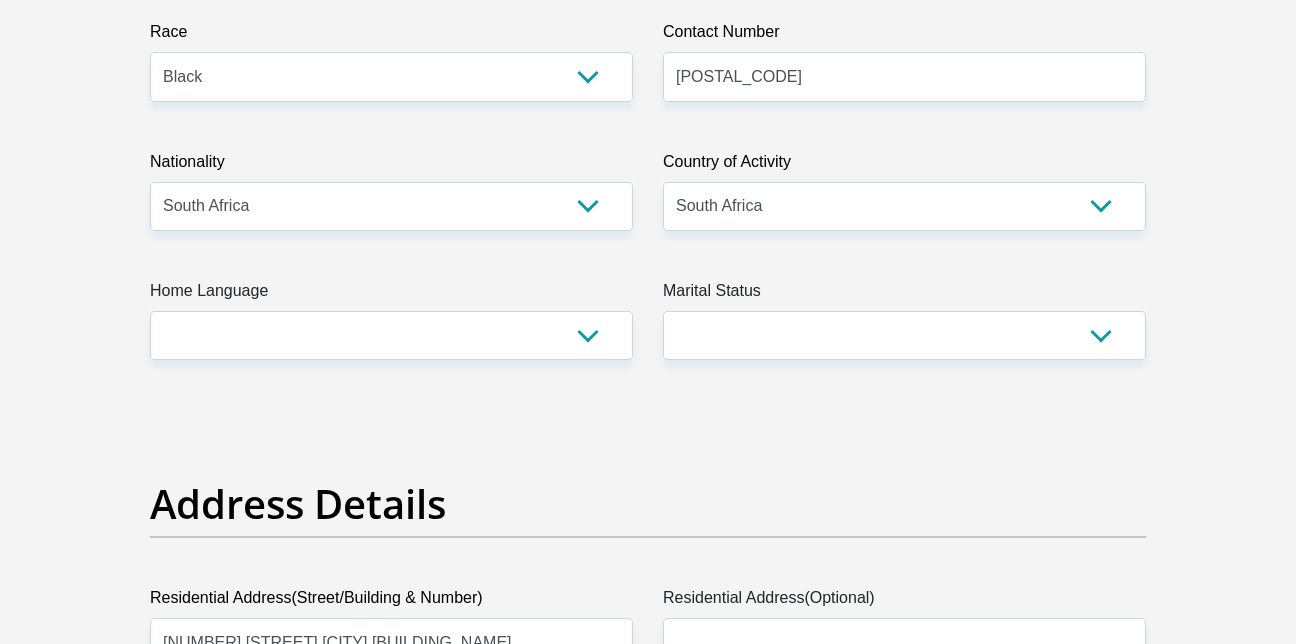 scroll, scrollTop: 612, scrollLeft: 0, axis: vertical 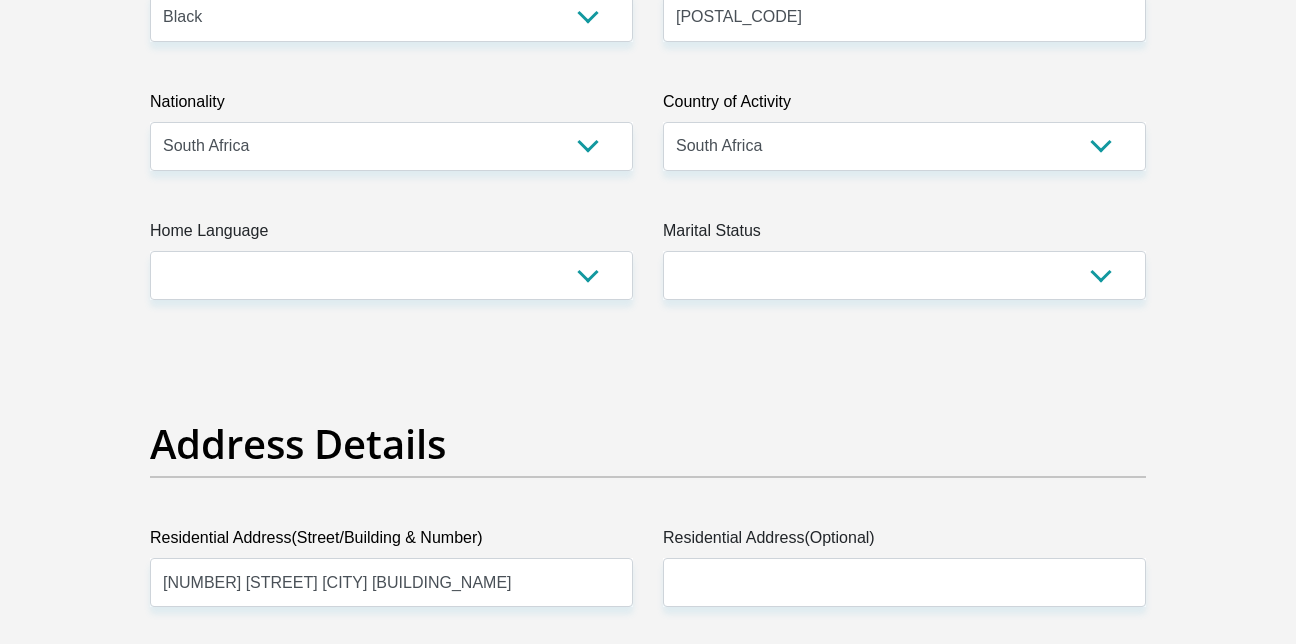 type on "[ID_NUMBER]" 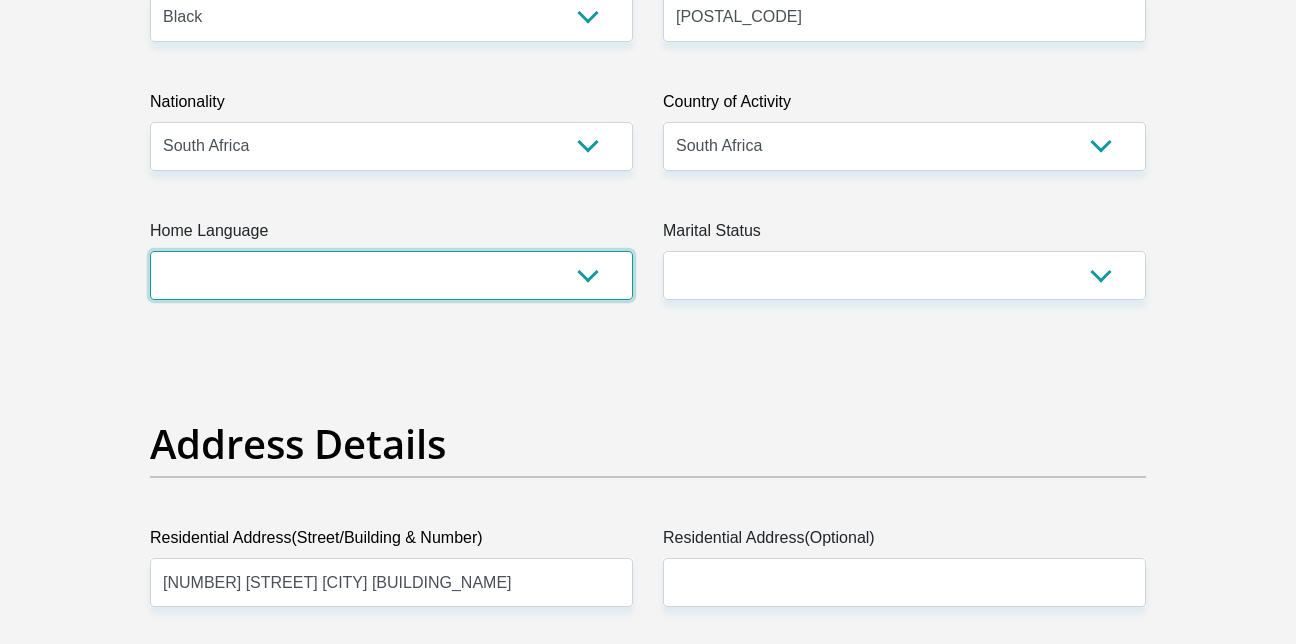 click on "Afrikaans
English
Sepedi
South Ndebele
Southern Sotho
Swati
Tsonga
Tswana
Venda
Xhosa
Zulu
Other" at bounding box center [391, 275] 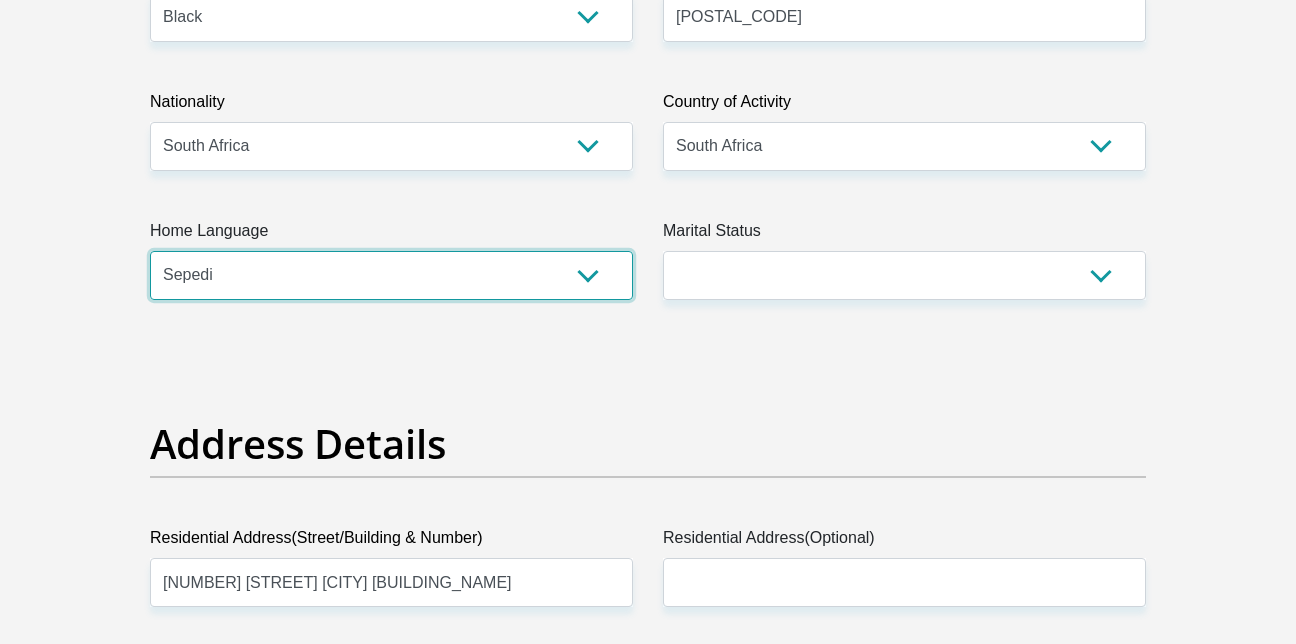 click on "Afrikaans
English
Sepedi
South Ndebele
Southern Sotho
Swati
Tsonga
Tswana
Venda
Xhosa
Zulu
Other" at bounding box center [391, 275] 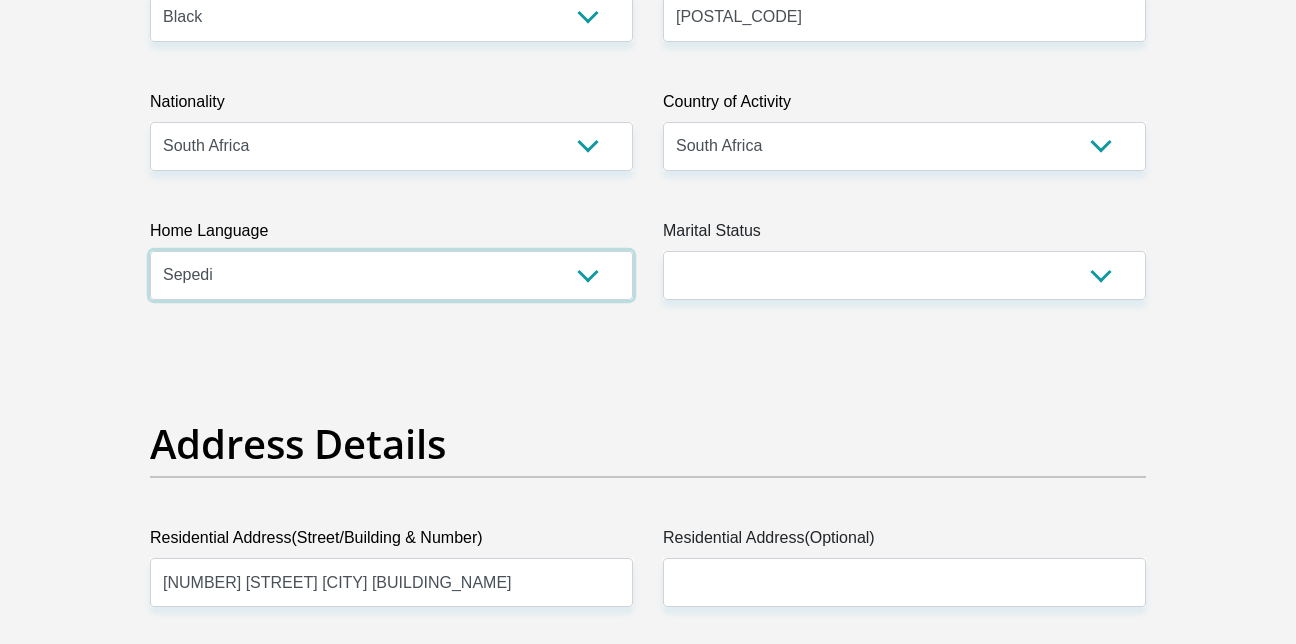 click on "Afrikaans
English
Sepedi
South Ndebele
Southern Sotho
Swati
Tsonga
Tswana
Venda
Xhosa
Zulu
Other" at bounding box center (391, 275) 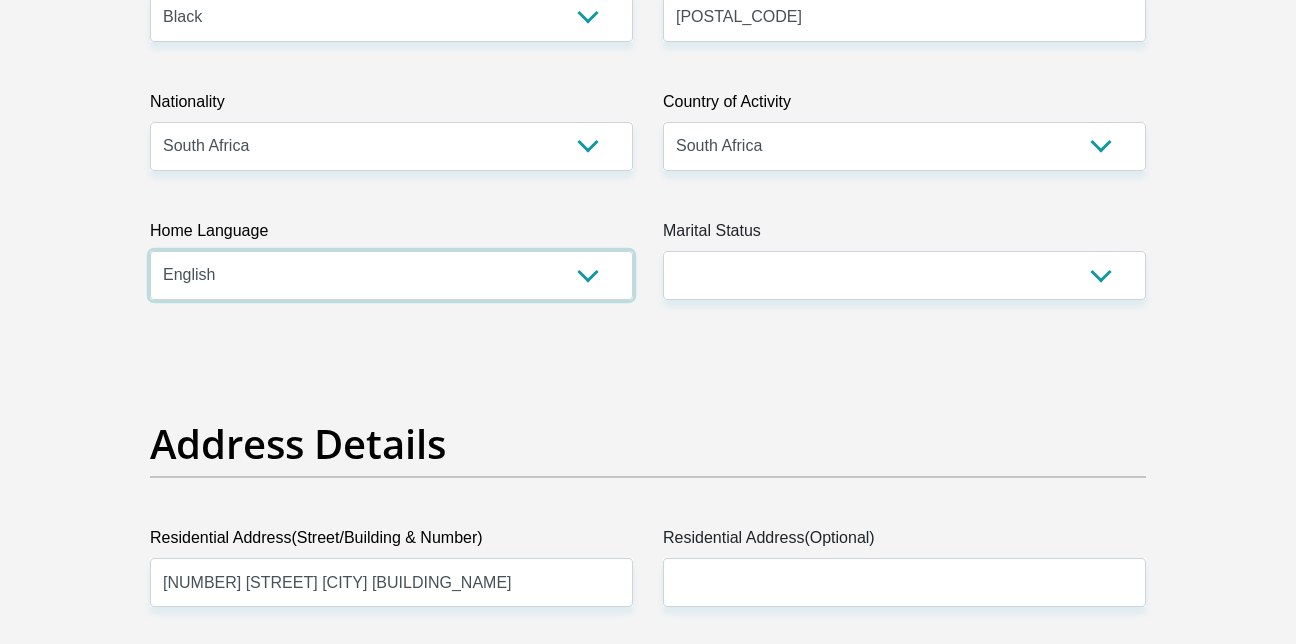 click on "Afrikaans
English
Sepedi
South Ndebele
Southern Sotho
Swati
Tsonga
Tswana
Venda
Xhosa
Zulu
Other" at bounding box center [391, 275] 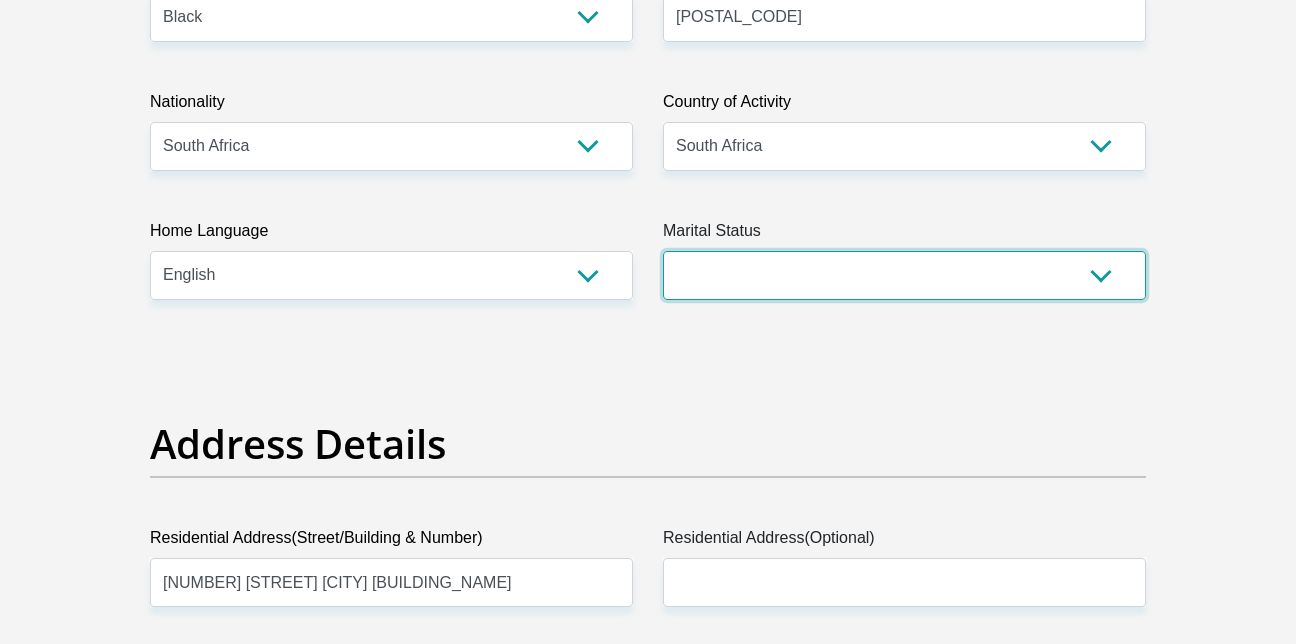 click on "Married ANC
Single
Divorced
Widowed
Married COP or Customary Law" at bounding box center [904, 275] 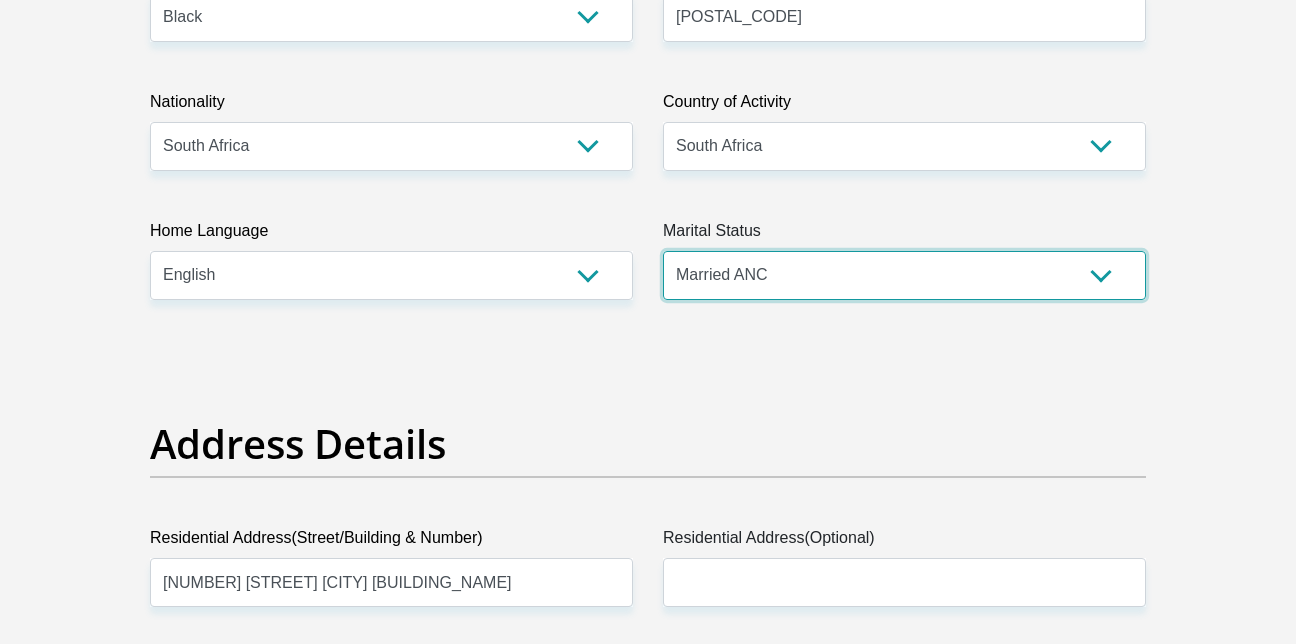click on "Married ANC
Single
Divorced
Widowed
Married COP or Customary Law" at bounding box center (904, 275) 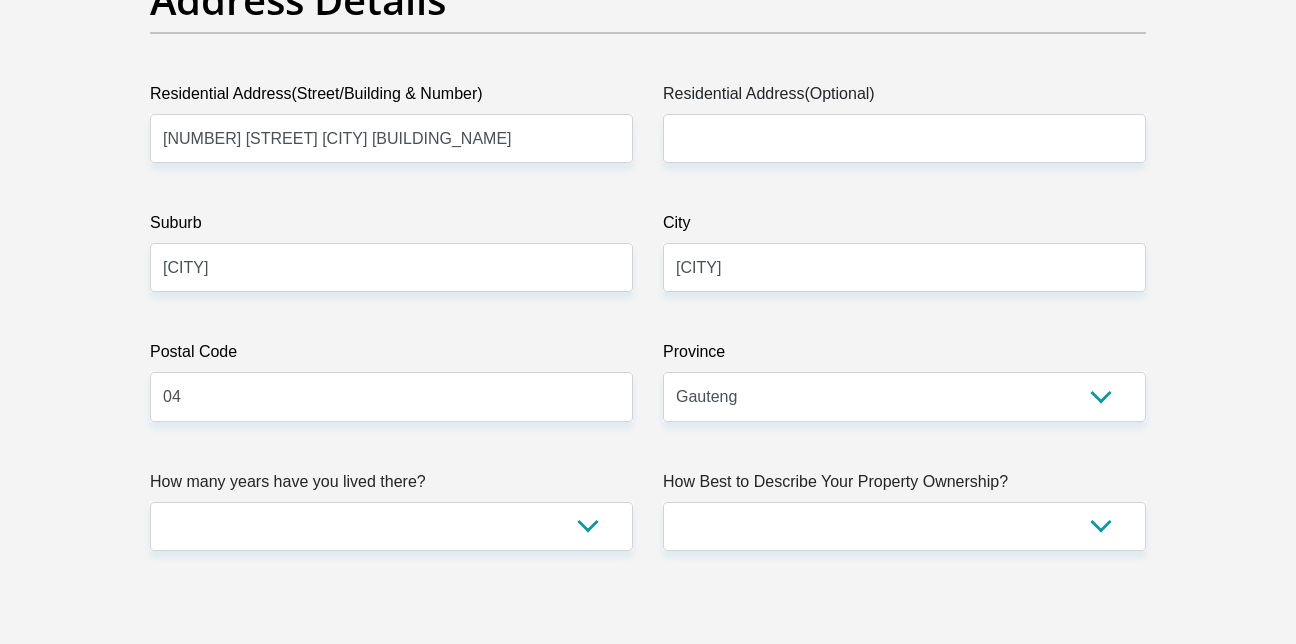 scroll, scrollTop: 1080, scrollLeft: 0, axis: vertical 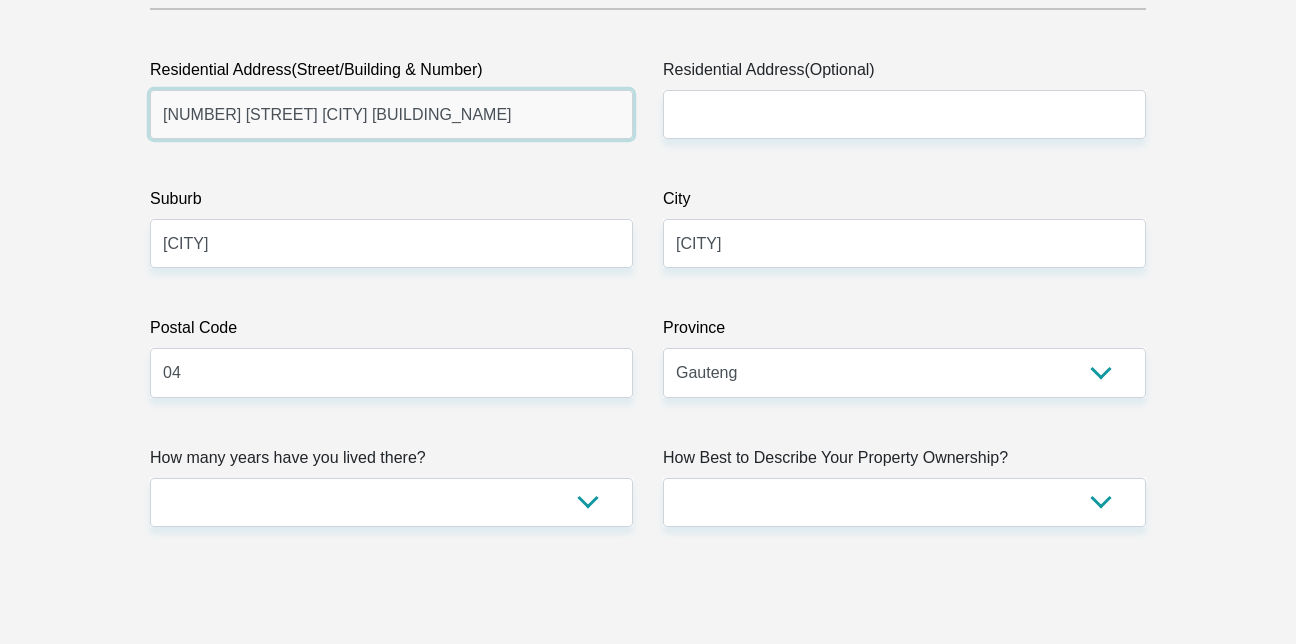 click on "[NUMBER] [STREET] [CITY] [BUILDING_NAME]" at bounding box center [391, 114] 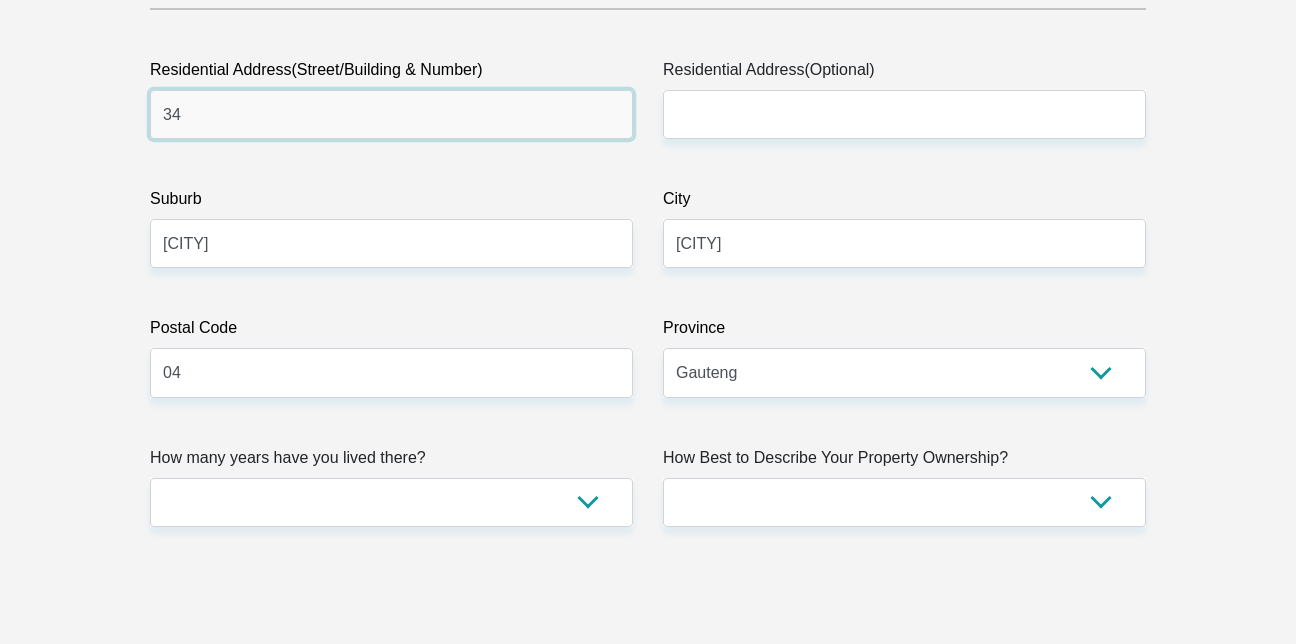 type on "3" 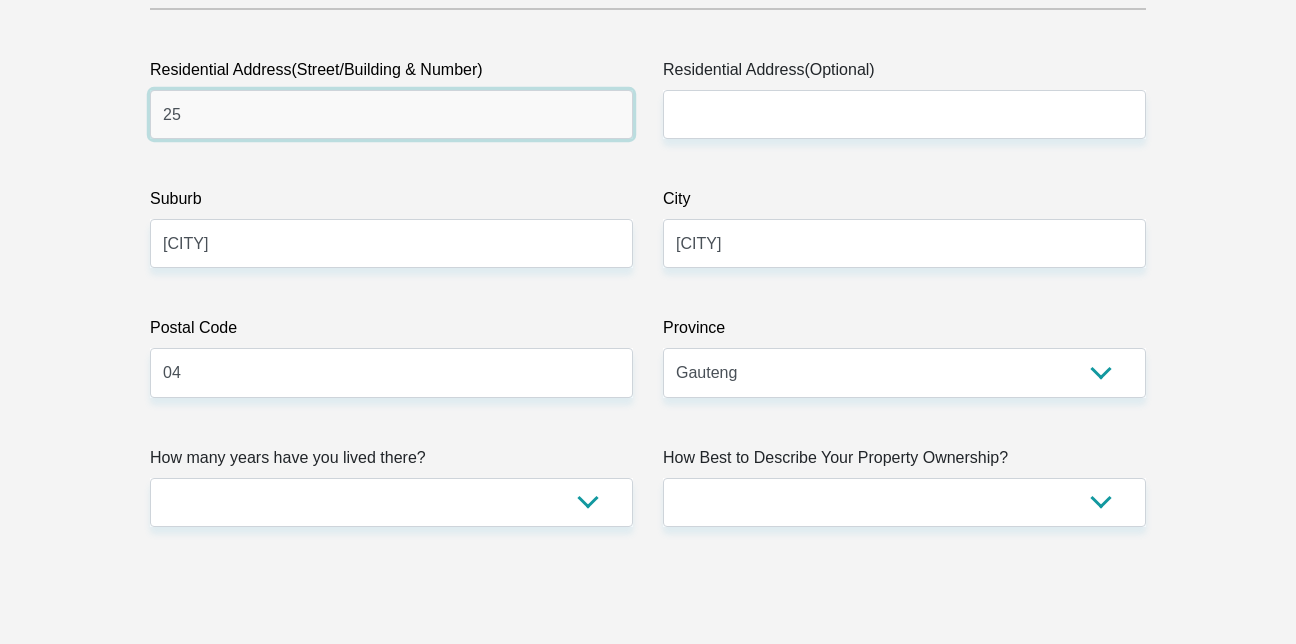 type on "[NUMBER] [STREET] [BUILDING_NAME] [BLOCK] [UNIT]" 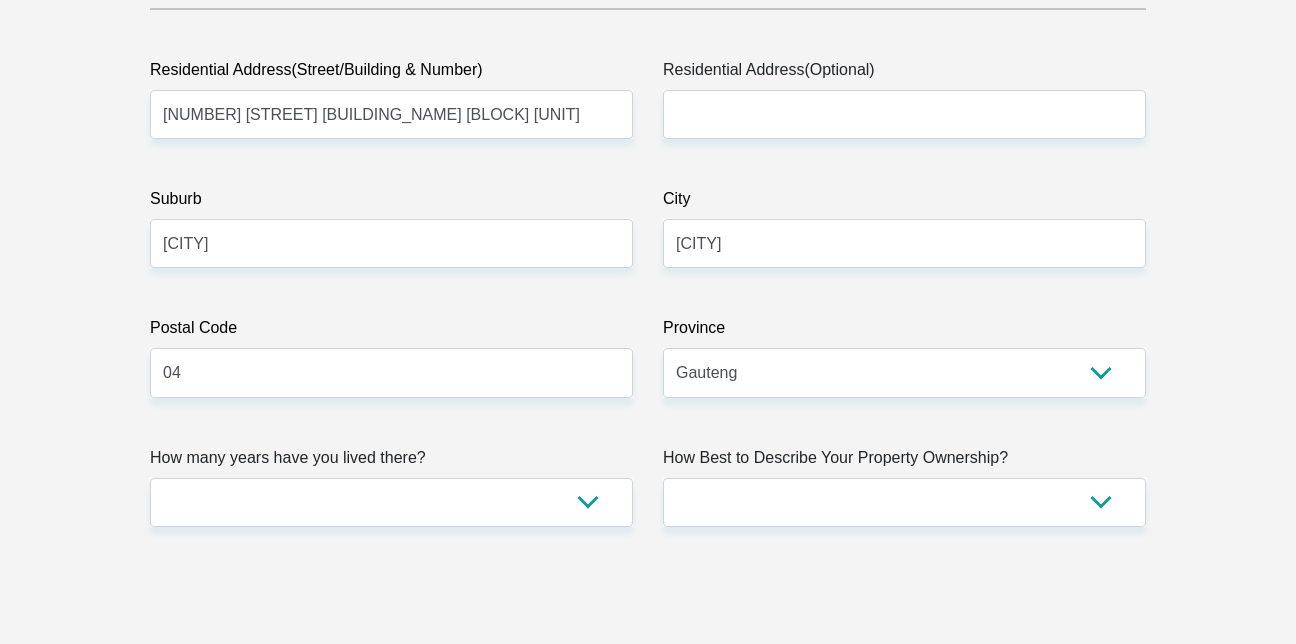 type on "[USERNAME]@[DOMAIN]" 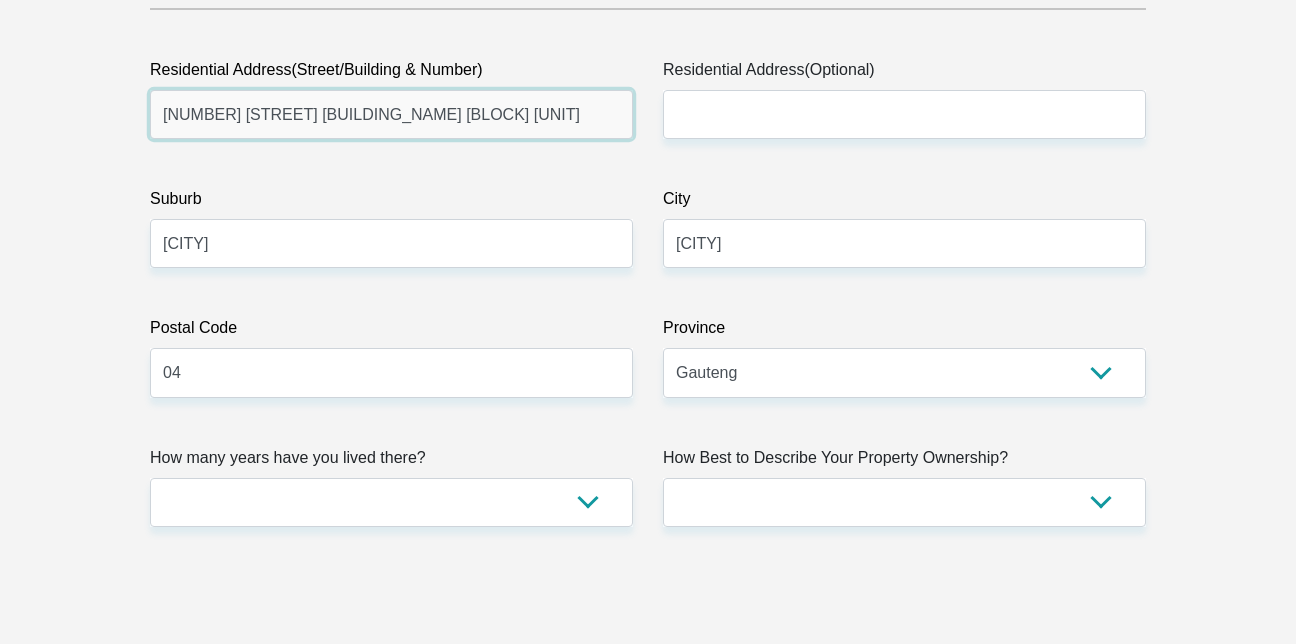 type 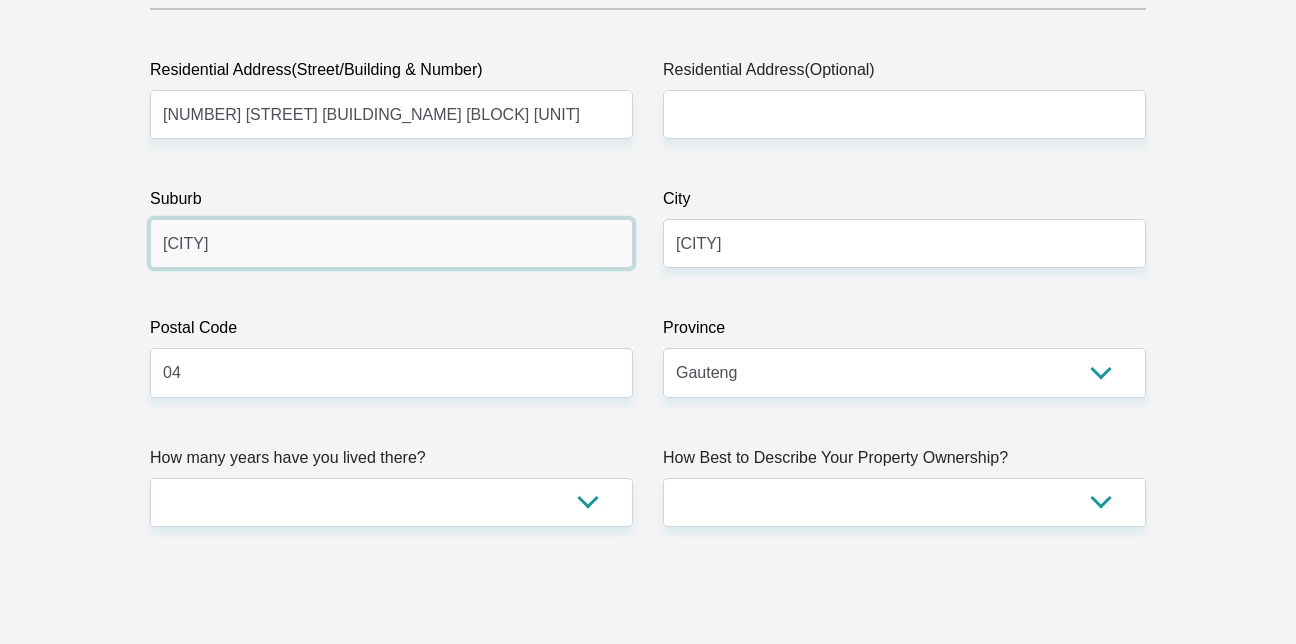 click on "[CITY]" at bounding box center [391, 243] 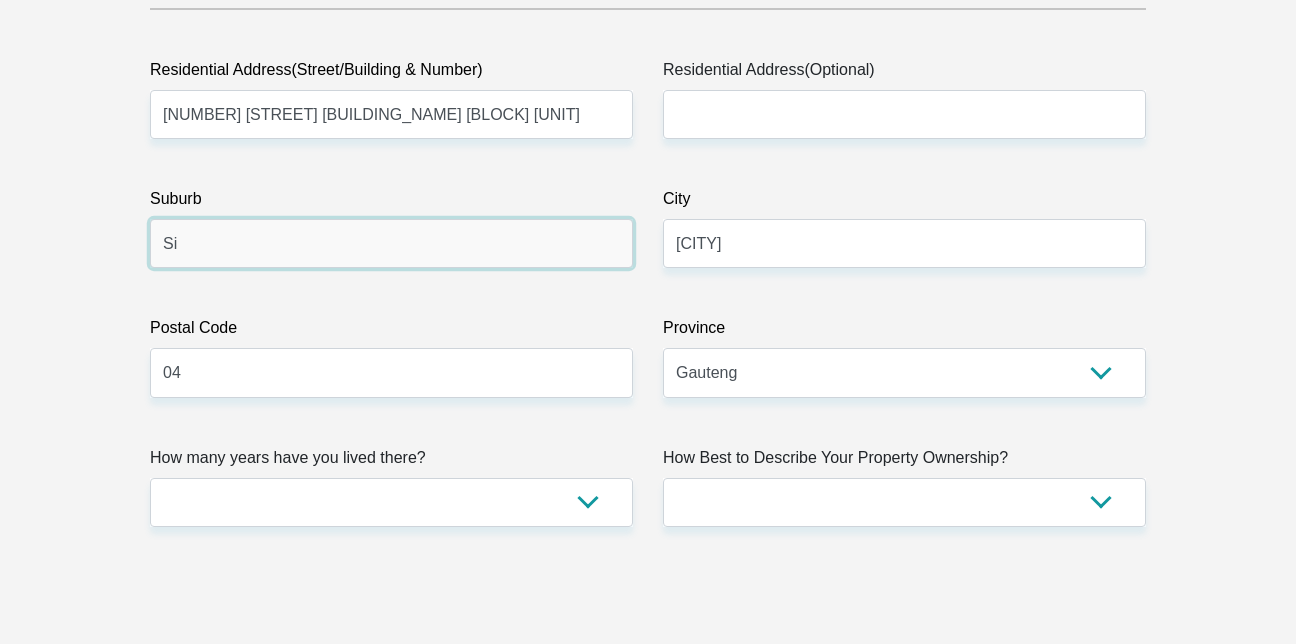 type on "S" 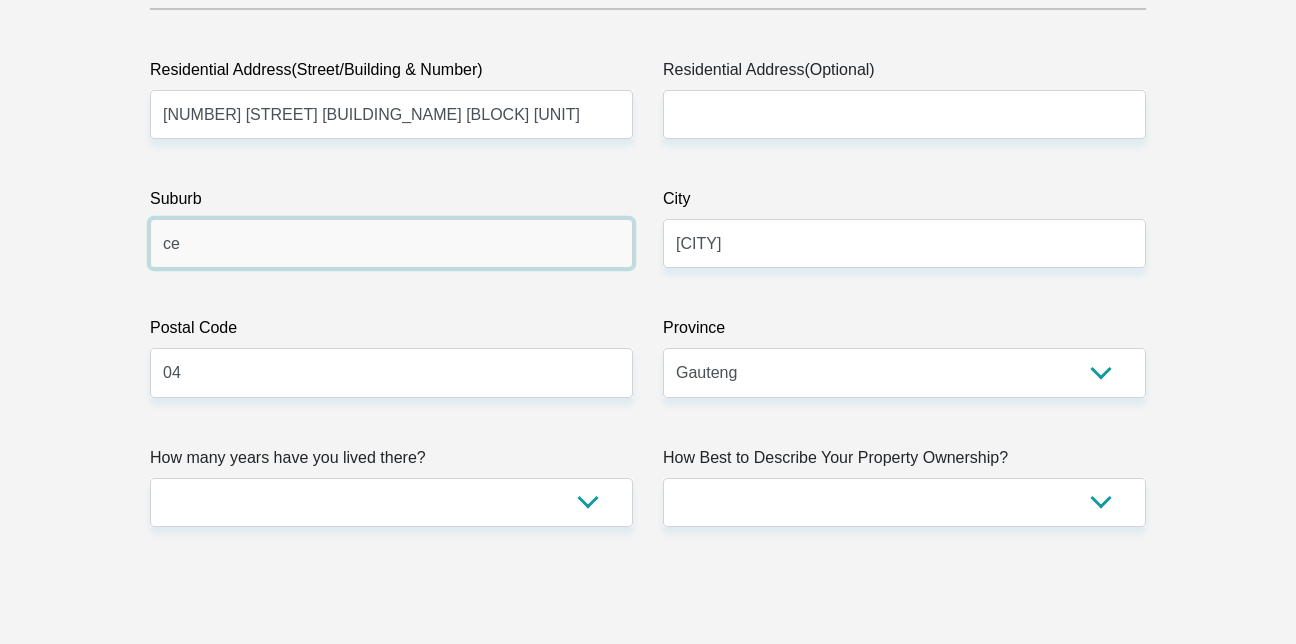 type on "Centurion" 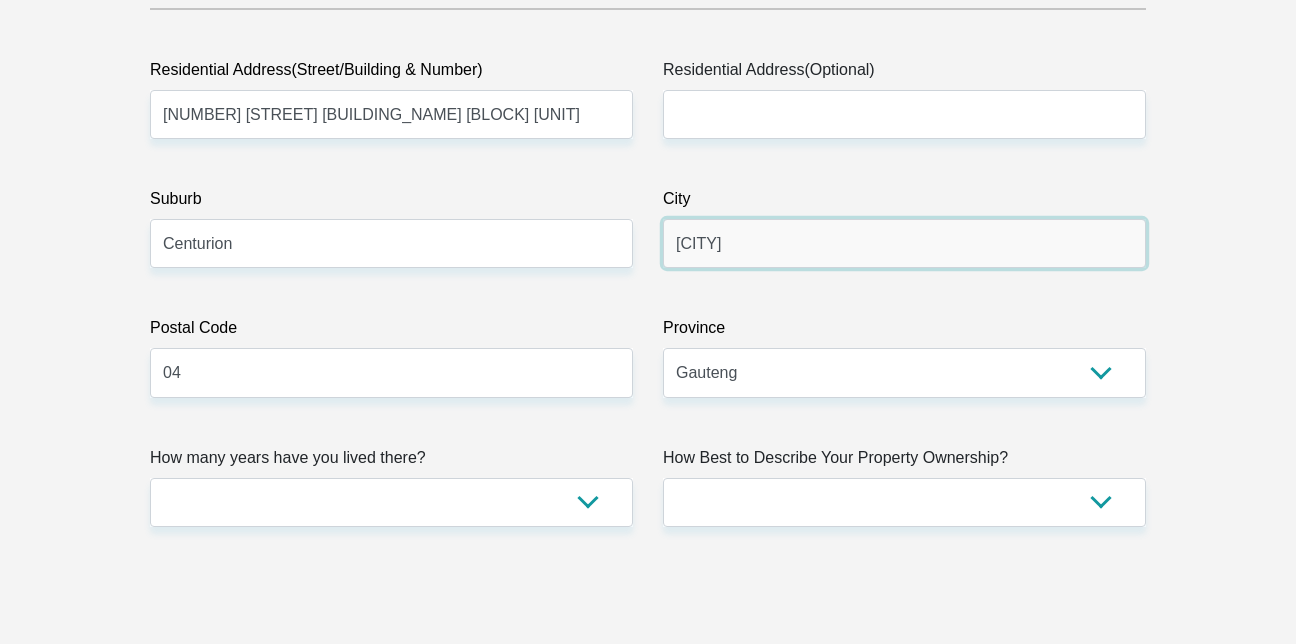 click on "[CITY]" at bounding box center (904, 243) 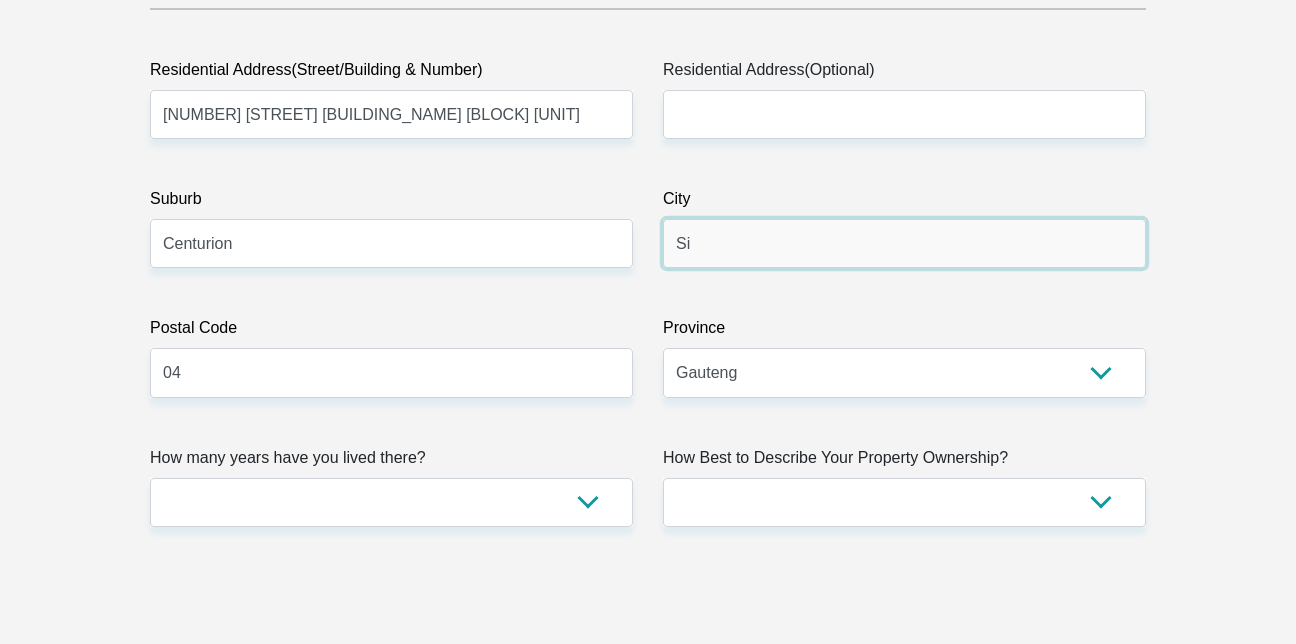 type on "S" 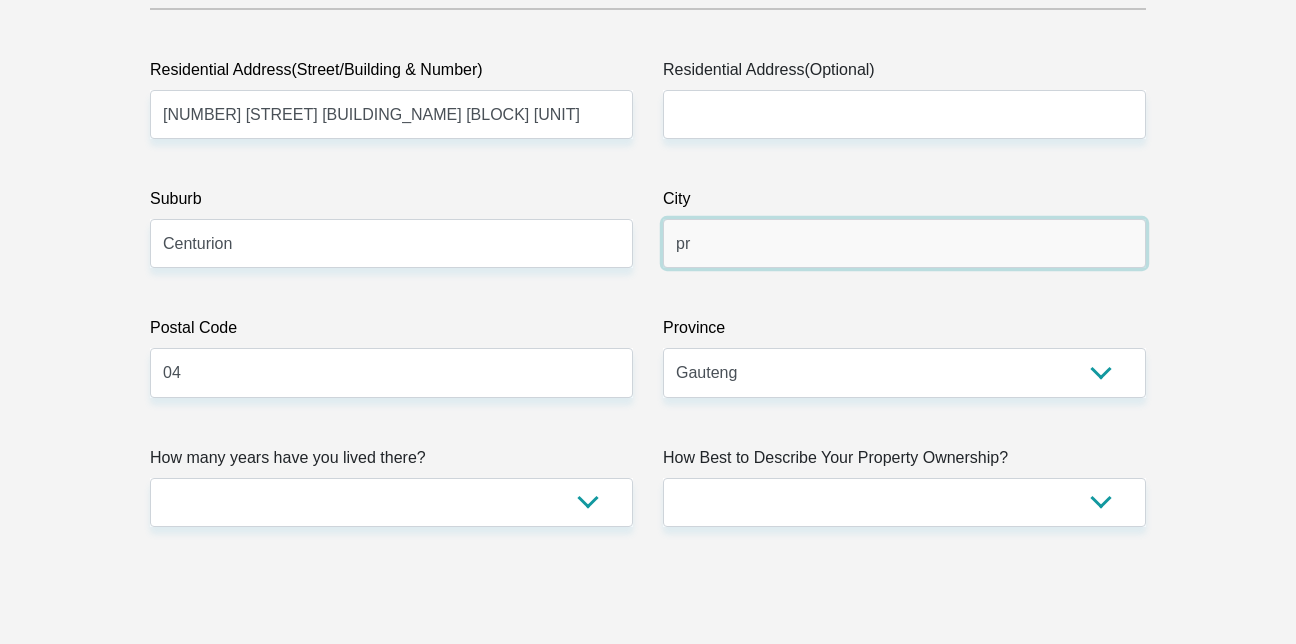 type on "pretoria" 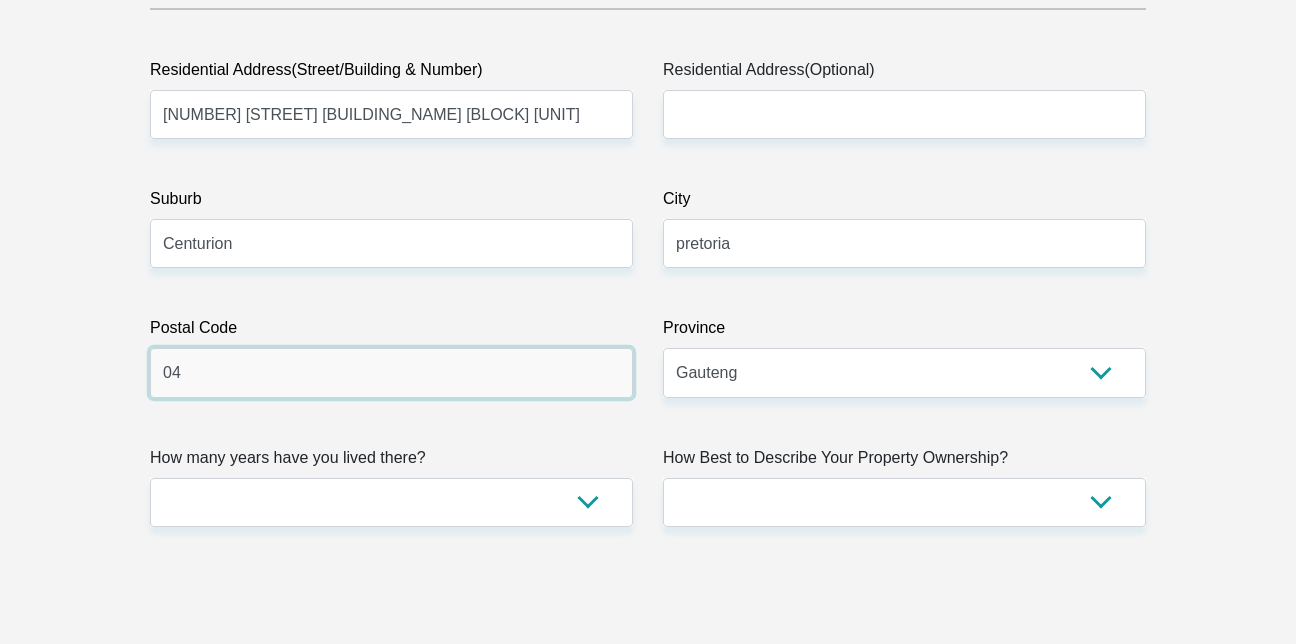 click on "04" at bounding box center [391, 372] 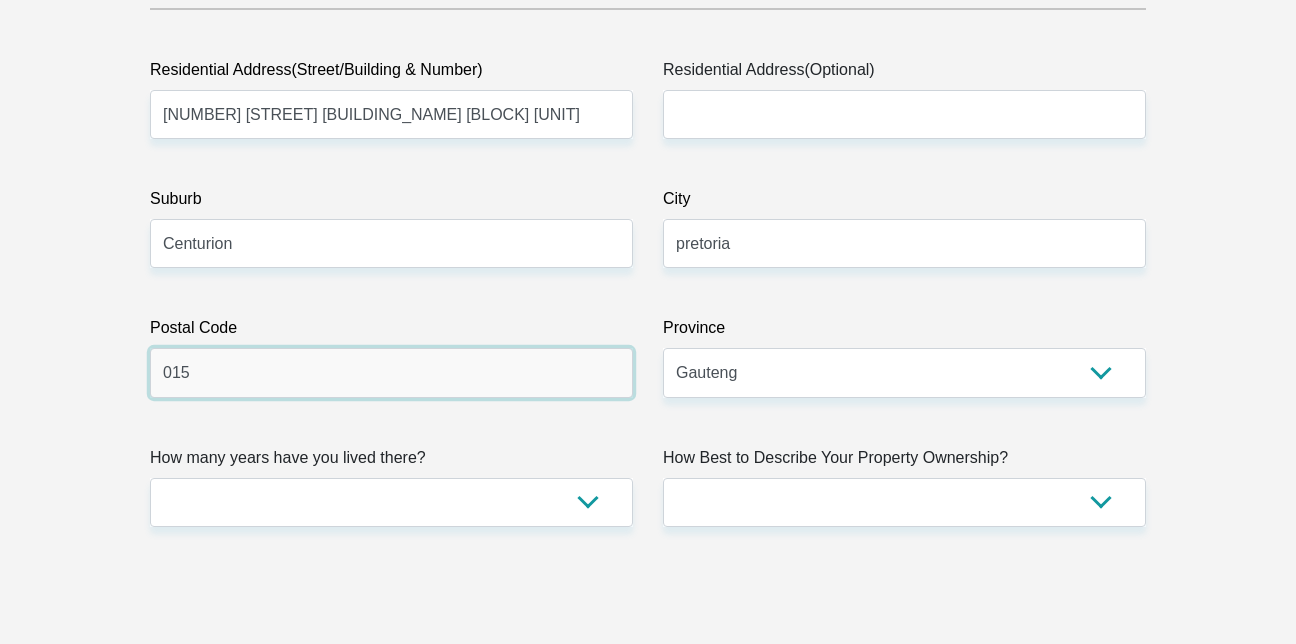 type on "0157" 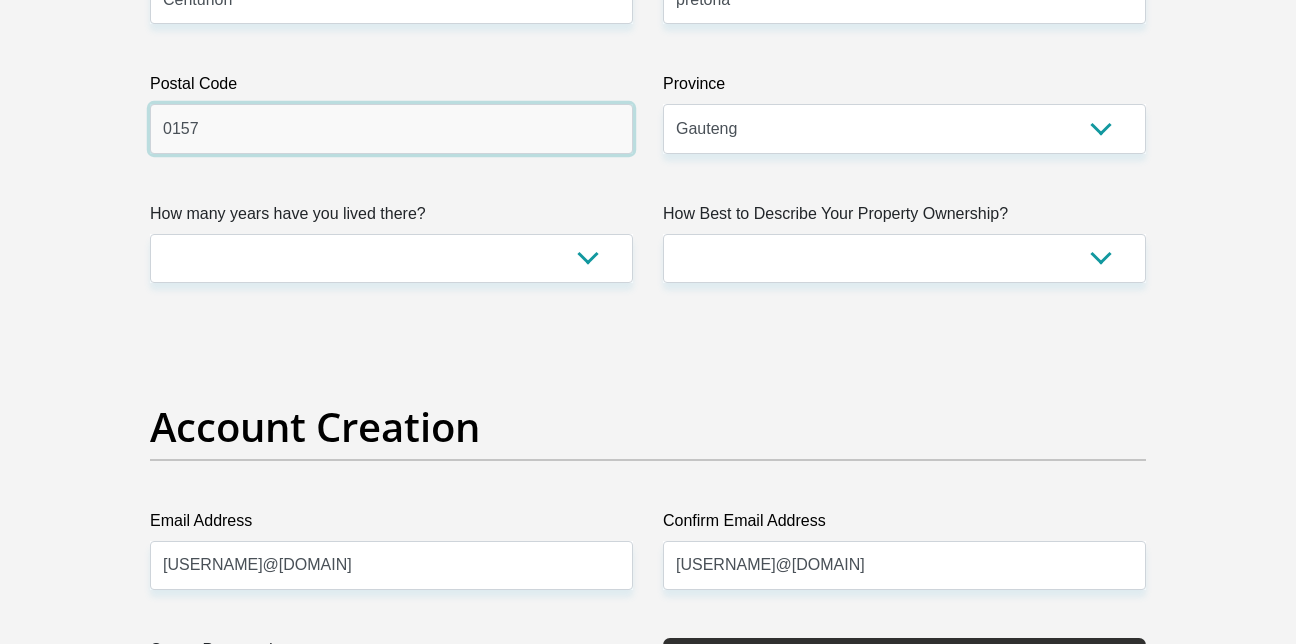 scroll, scrollTop: 1457, scrollLeft: 0, axis: vertical 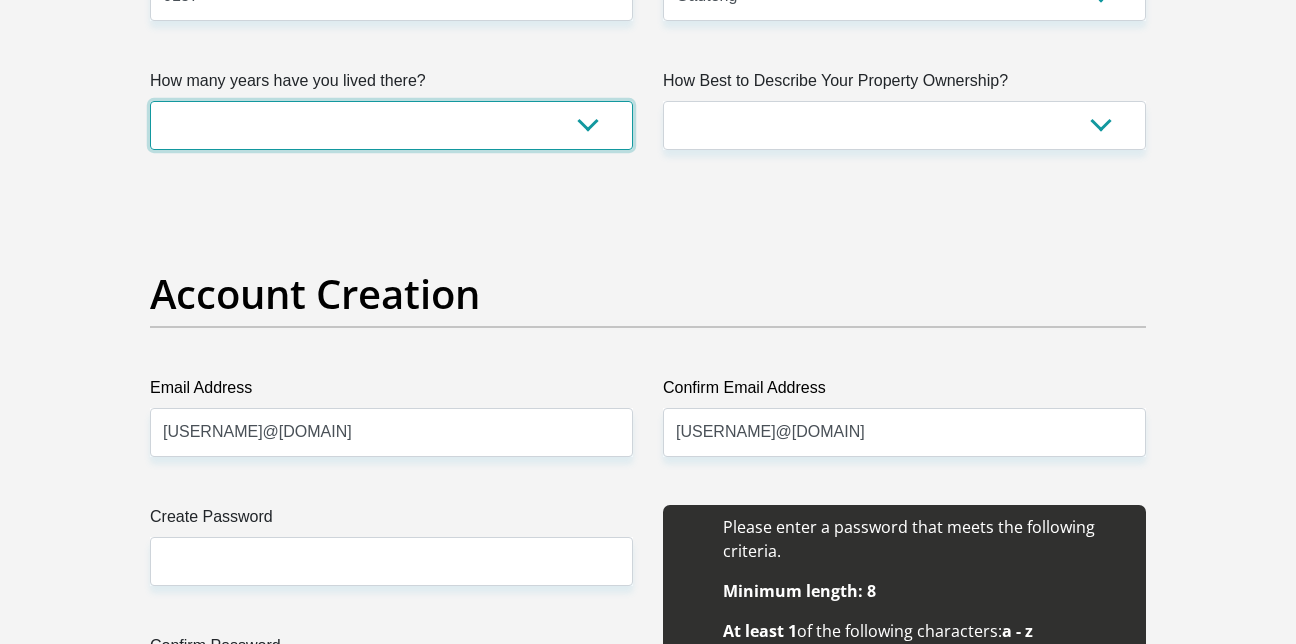 click on "less than 1 year
1-3 years
3-5 years
5+ years" at bounding box center [391, 125] 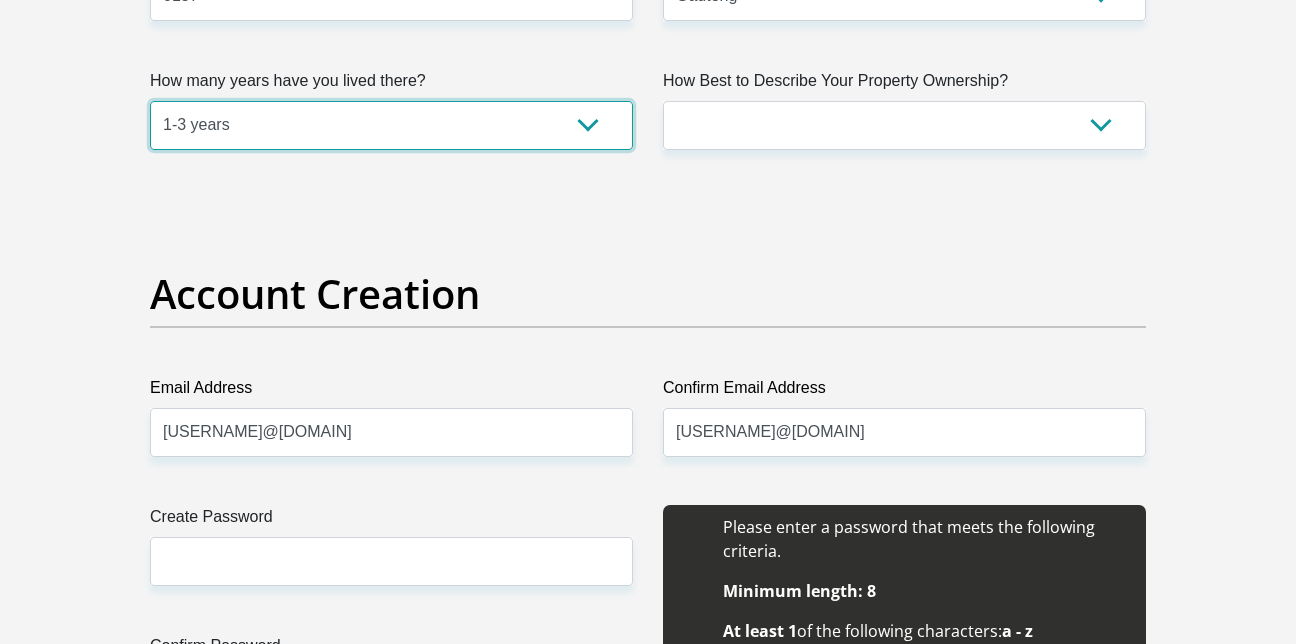 click on "less than 1 year
1-3 years
3-5 years
5+ years" at bounding box center (391, 125) 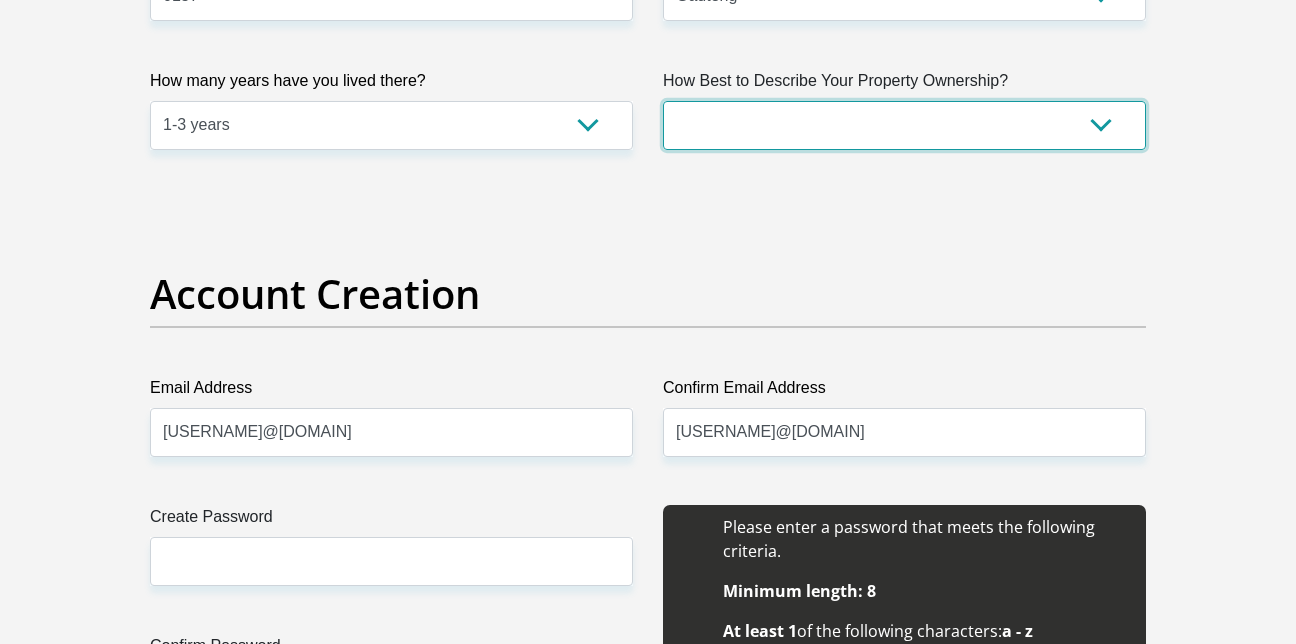 click on "Owned
Rented
Family Owned
Company Dwelling" at bounding box center [904, 125] 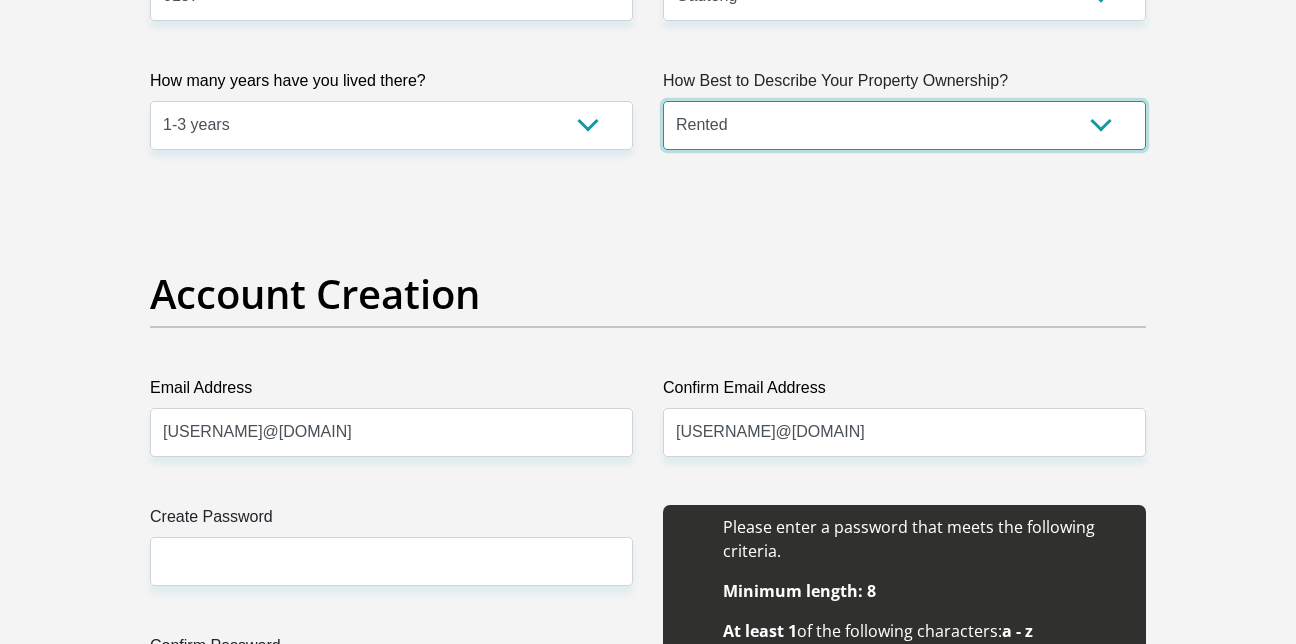click on "Owned
Rented
Family Owned
Company Dwelling" at bounding box center (904, 125) 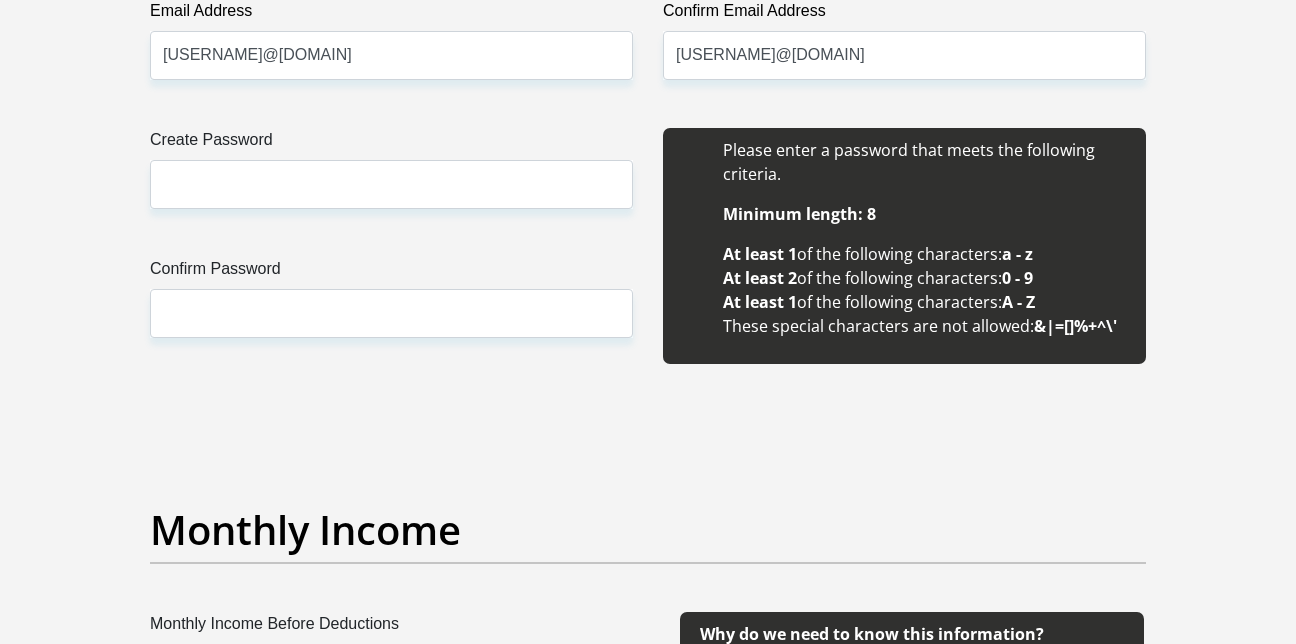 scroll, scrollTop: 1725, scrollLeft: 0, axis: vertical 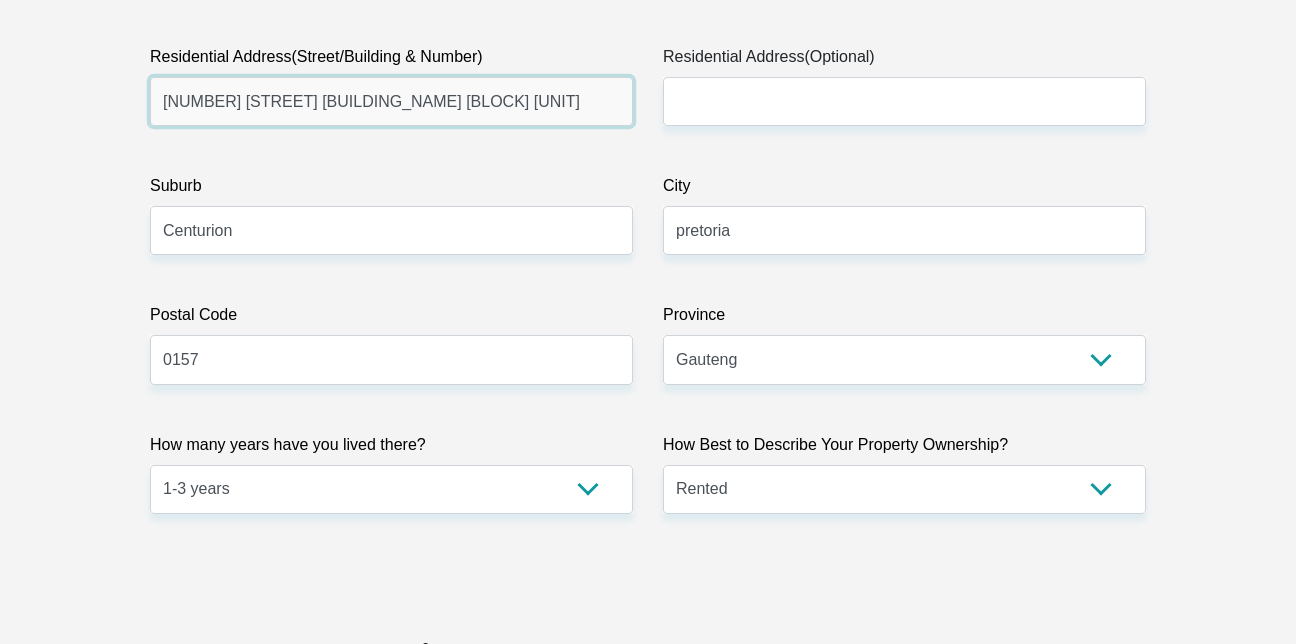 drag, startPoint x: 532, startPoint y: 87, endPoint x: 121, endPoint y: 127, distance: 412.9419 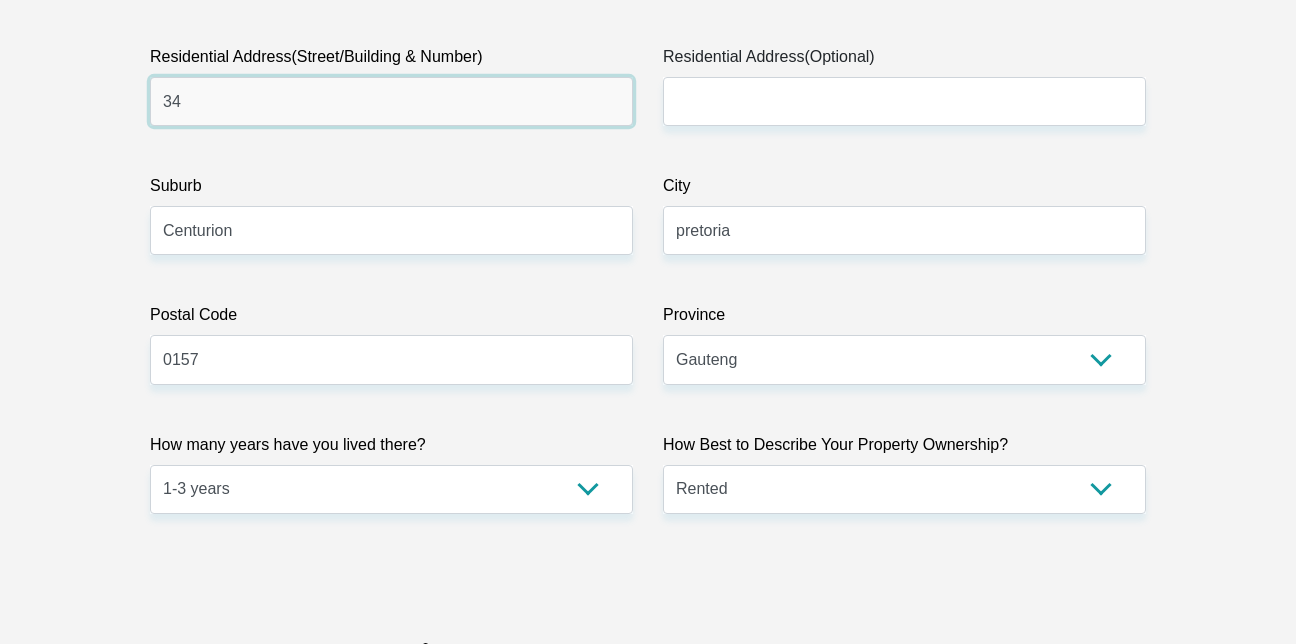 click on "34" at bounding box center [391, 101] 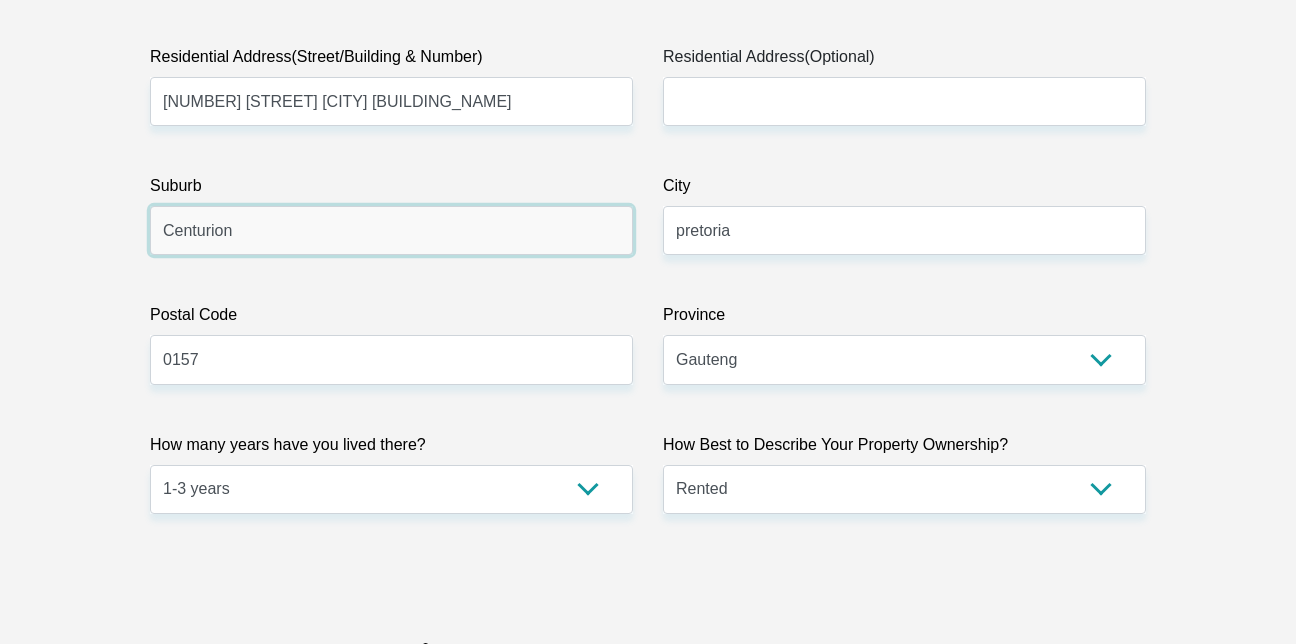 click on "Centurion" at bounding box center (391, 230) 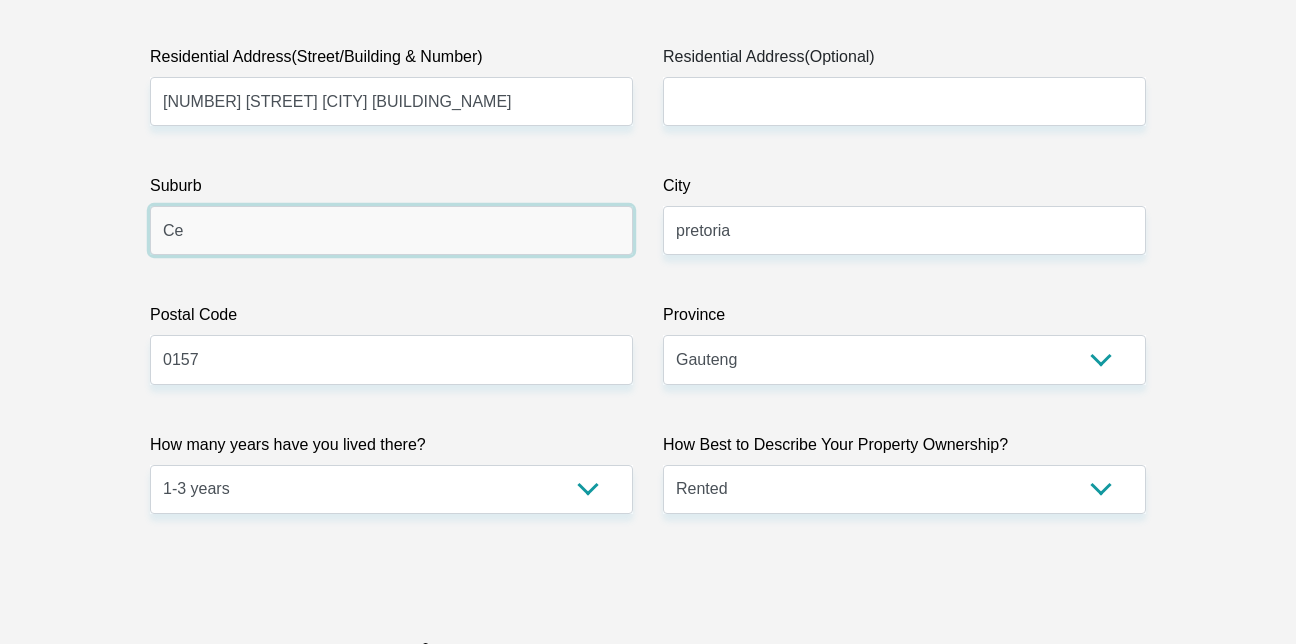 type on "C" 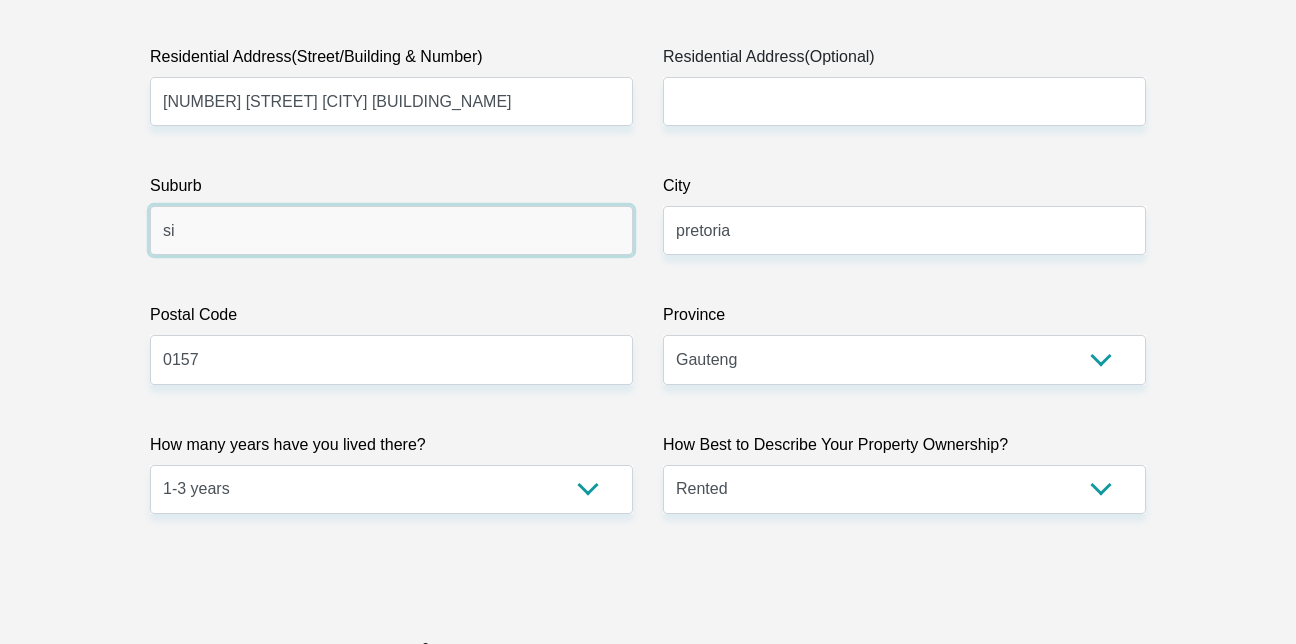 type on "[CITY]" 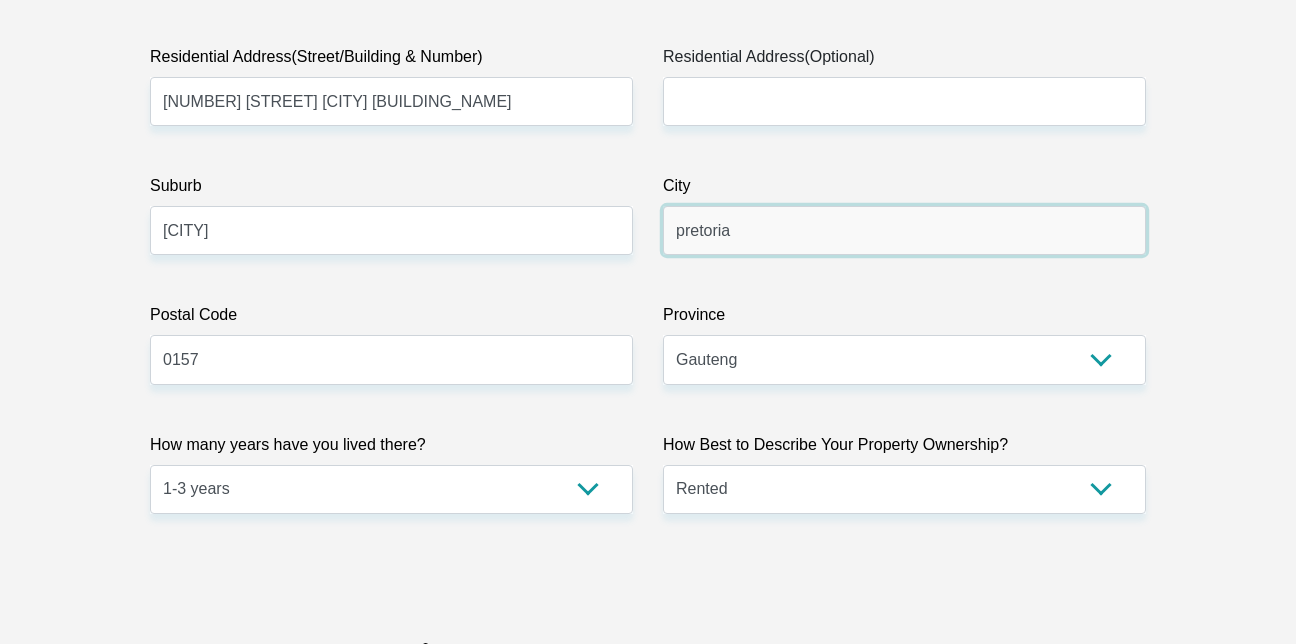 drag, startPoint x: 757, startPoint y: 238, endPoint x: 584, endPoint y: 238, distance: 173 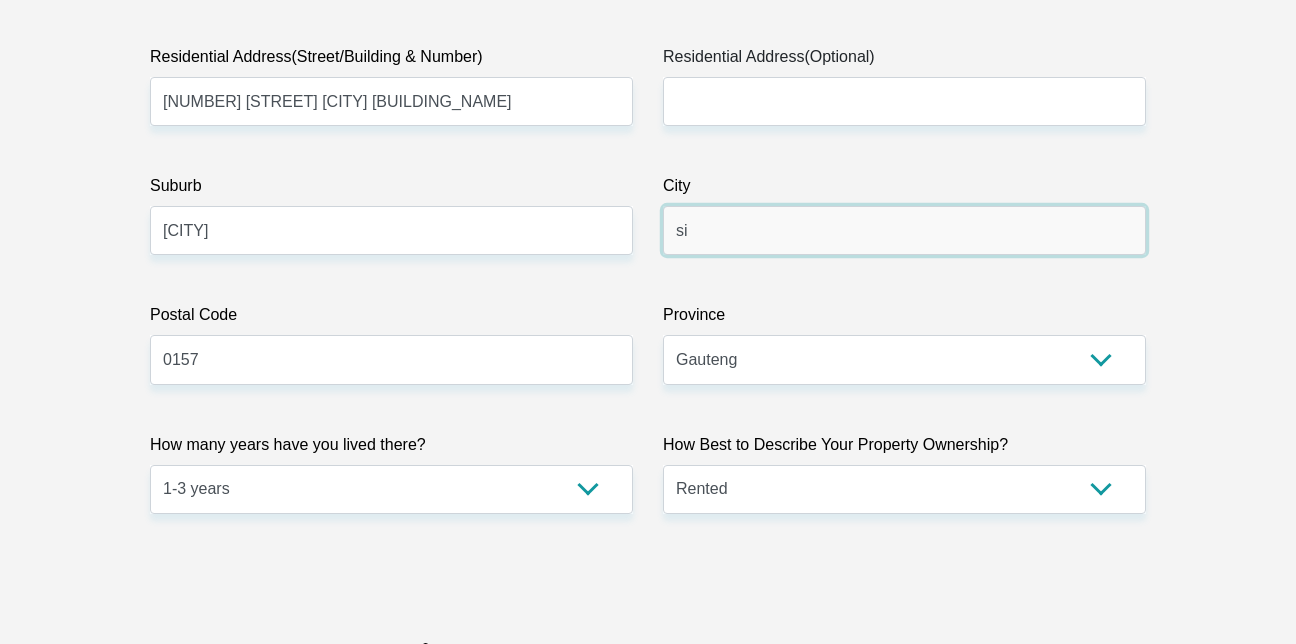 type on "[CITY]" 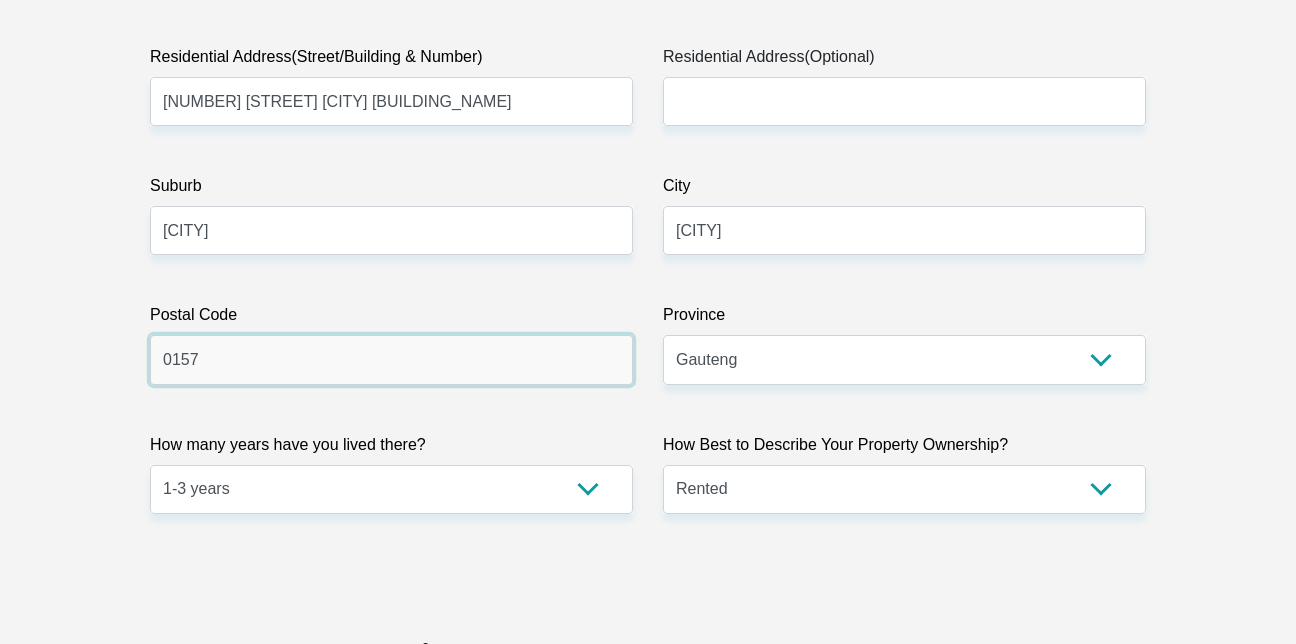 click on "0157" at bounding box center [391, 359] 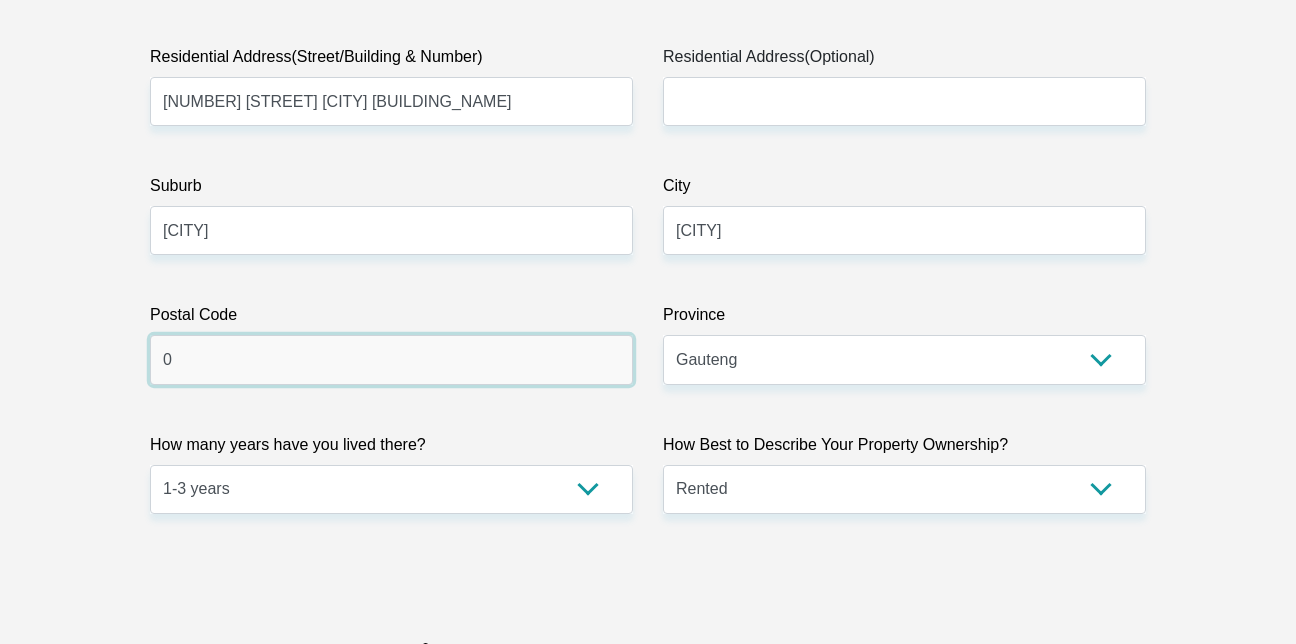 click on "0" at bounding box center [391, 359] 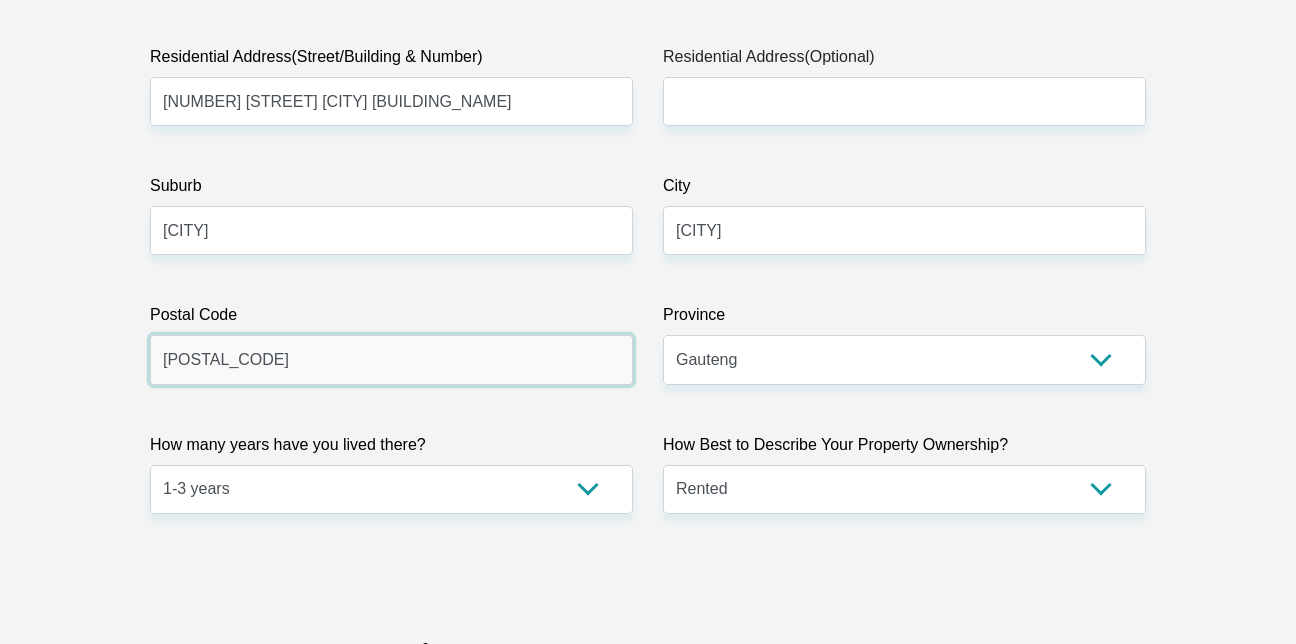 type on "[POSTAL_CODE]" 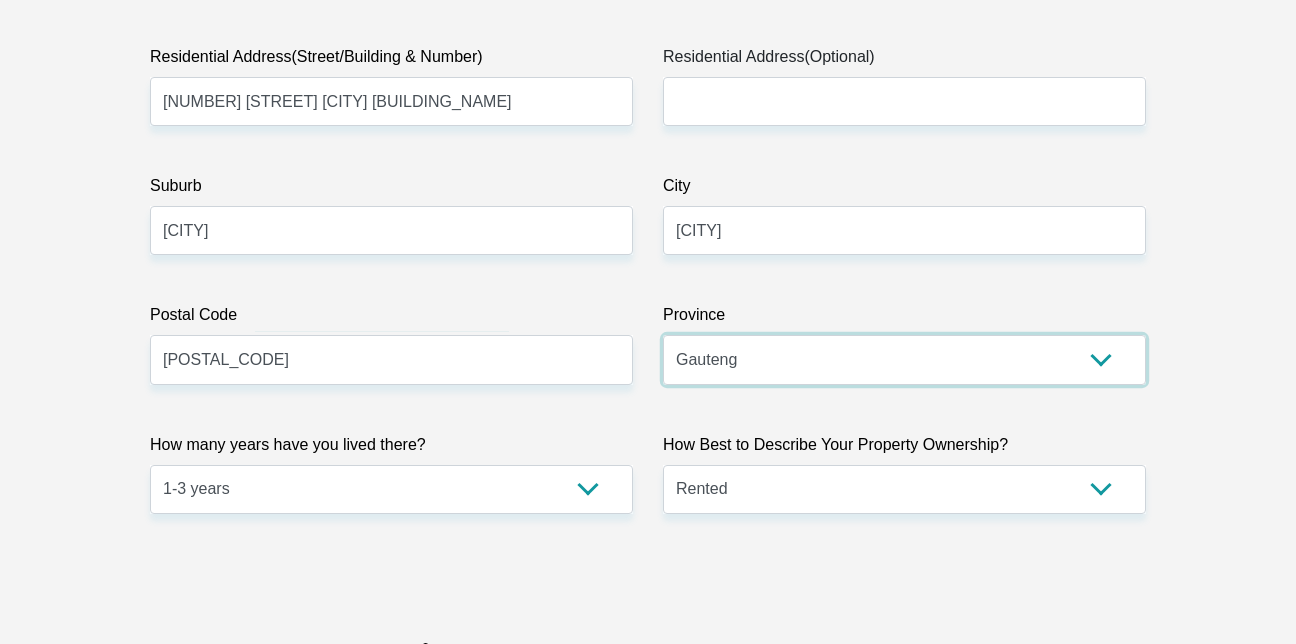 click on "Eastern Cape
Free State
Gauteng
KwaZulu-Natal
Limpopo
Mpumalanga
Northern Cape
North West
Western Cape" at bounding box center [904, 359] 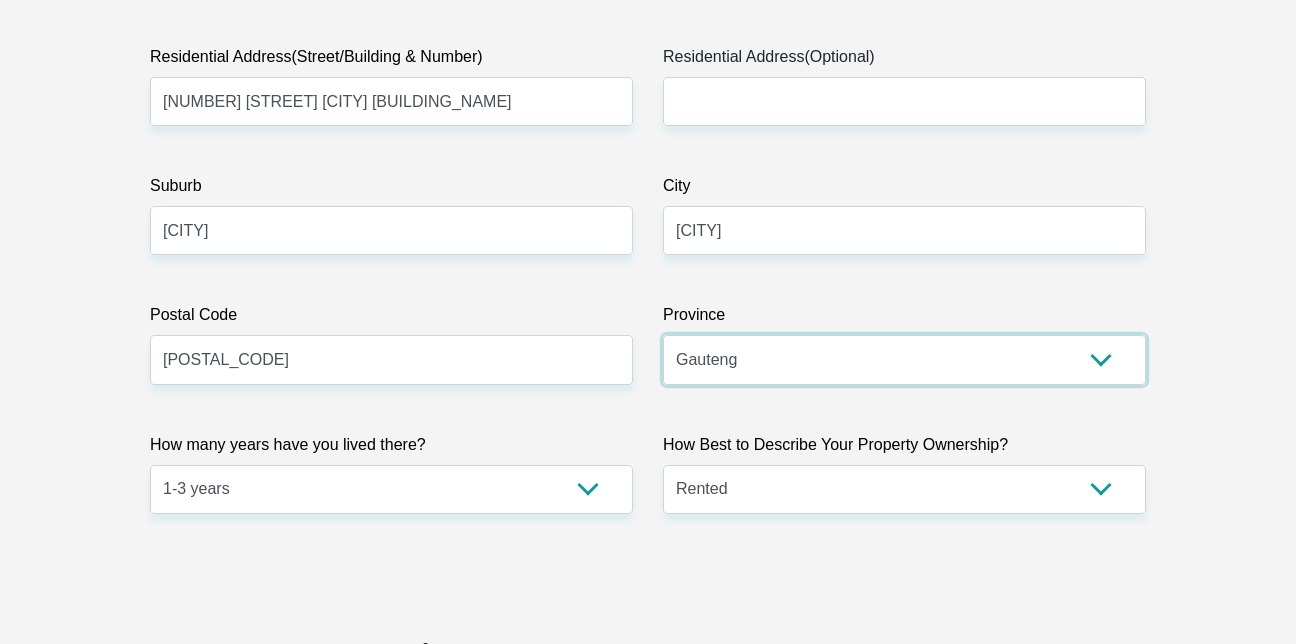 select on "Mpumalanga" 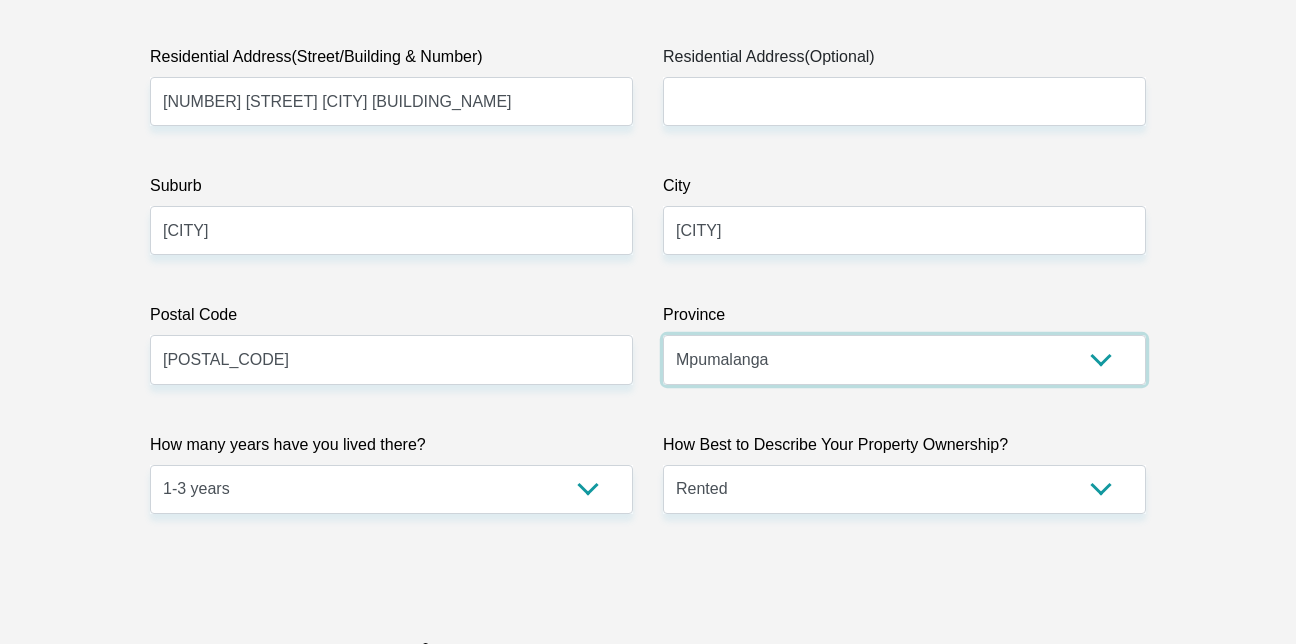 click on "Eastern Cape
Free State
Gauteng
KwaZulu-Natal
Limpopo
Mpumalanga
Northern Cape
North West
Western Cape" at bounding box center (904, 359) 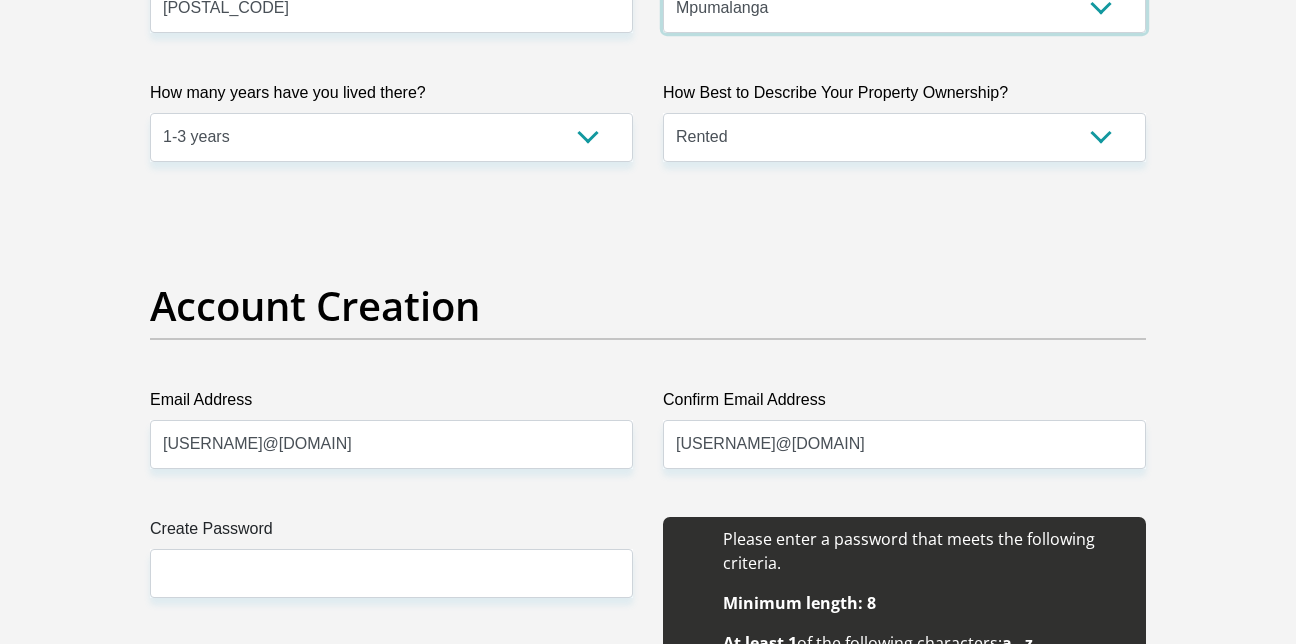 scroll, scrollTop: 1457, scrollLeft: 0, axis: vertical 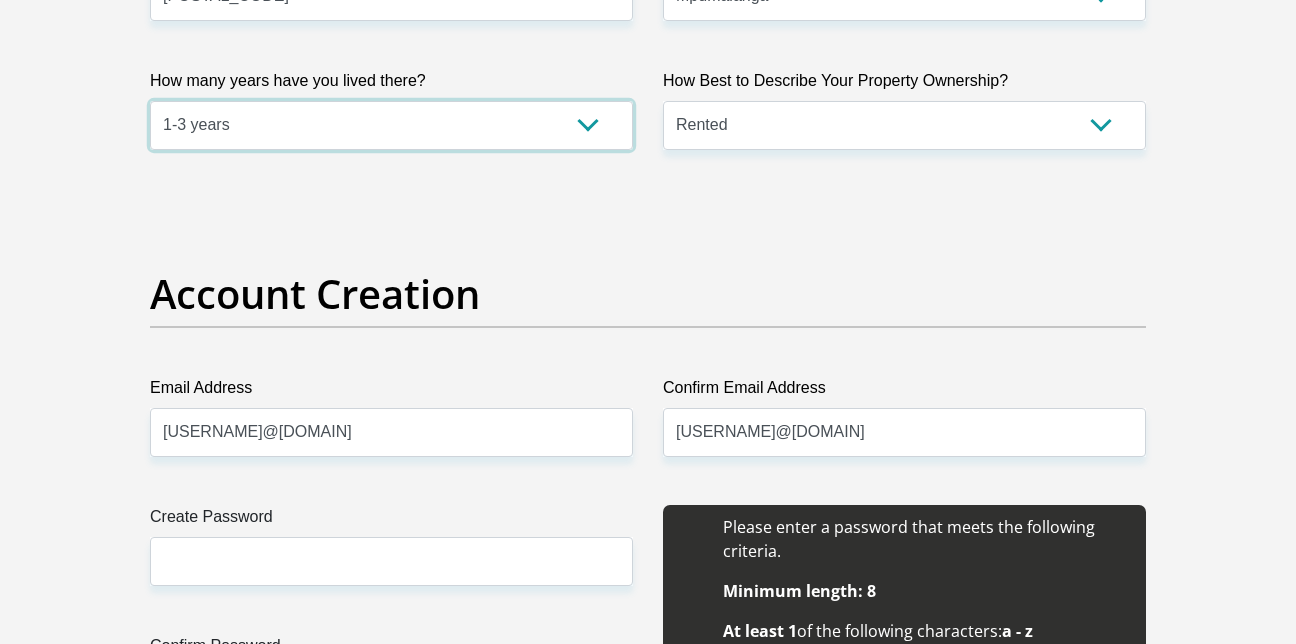 click on "less than 1 year
1-3 years
3-5 years
5+ years" at bounding box center (391, 125) 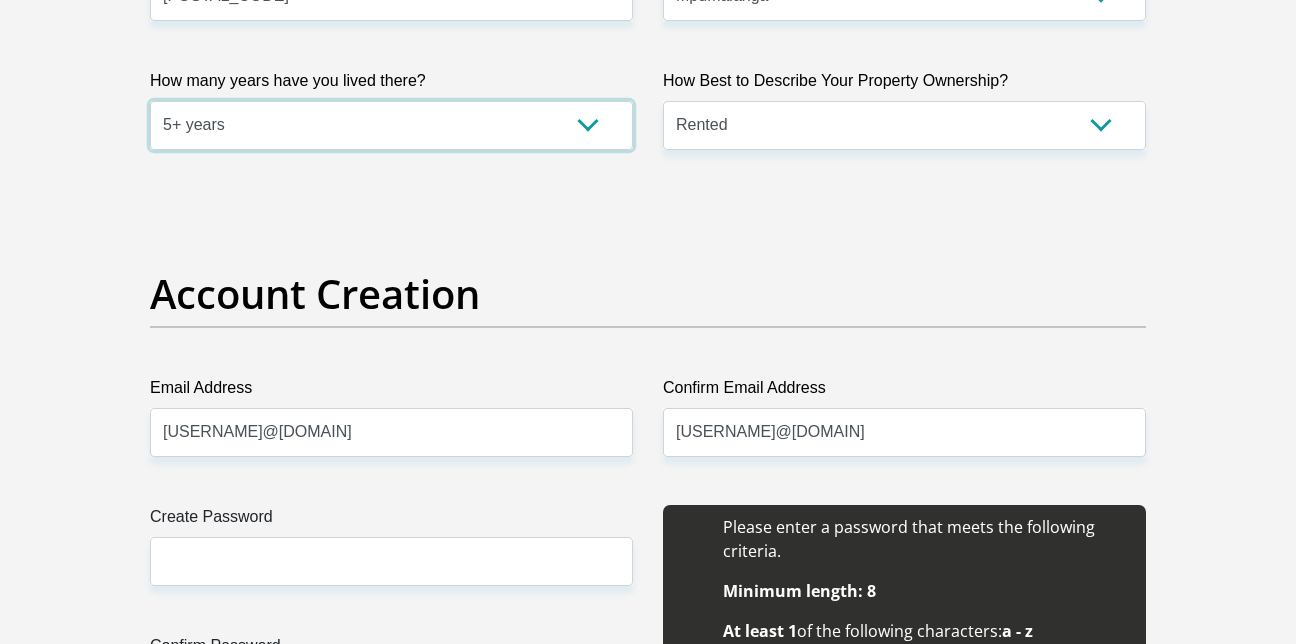 click on "less than 1 year
1-3 years
3-5 years
5+ years" at bounding box center (391, 125) 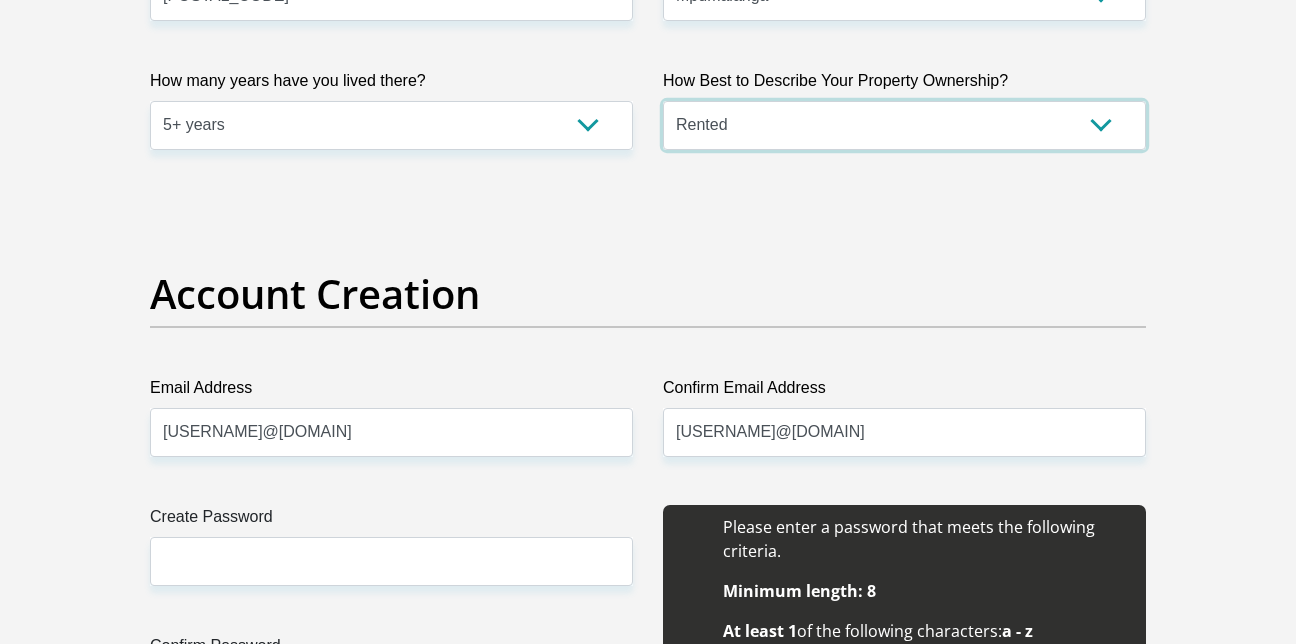click on "Owned
Rented
Family Owned
Company Dwelling" at bounding box center (904, 125) 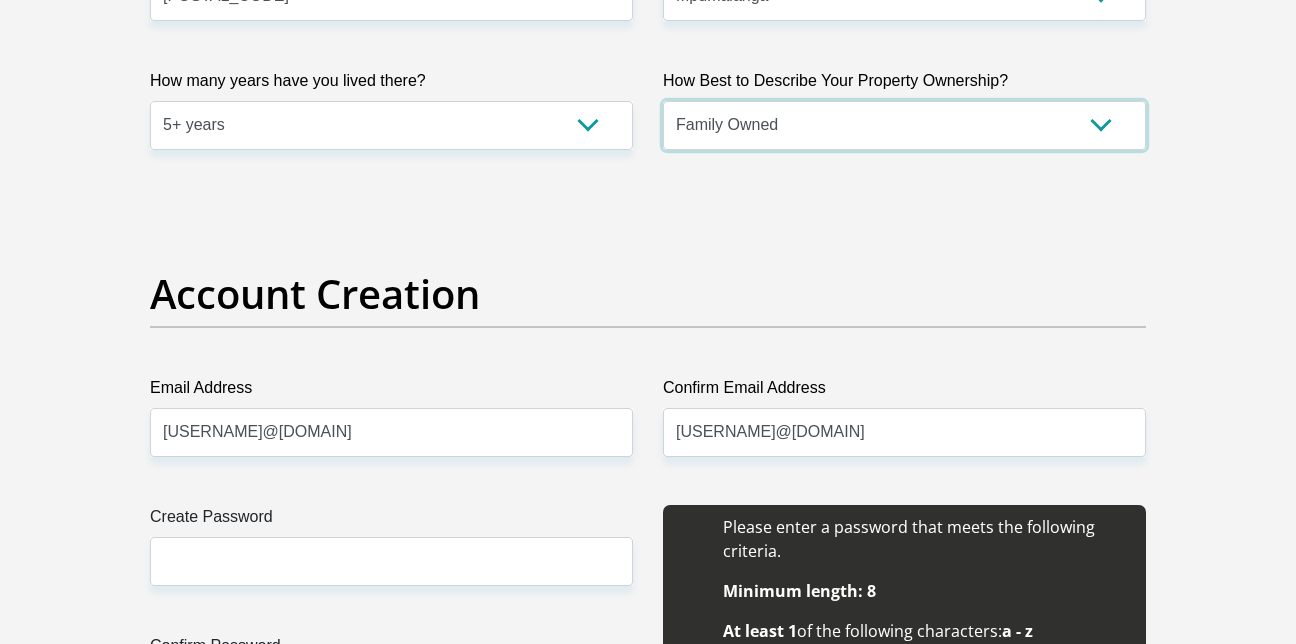 click on "Owned
Rented
Family Owned
Company Dwelling" at bounding box center (904, 125) 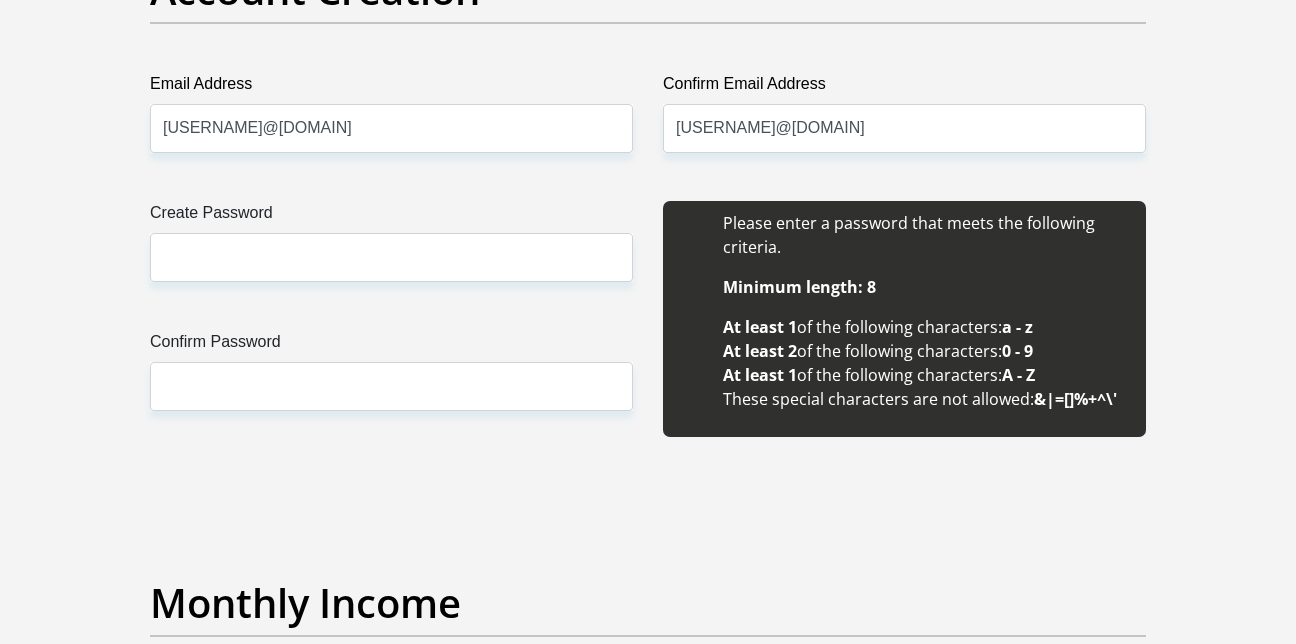 scroll, scrollTop: 1786, scrollLeft: 0, axis: vertical 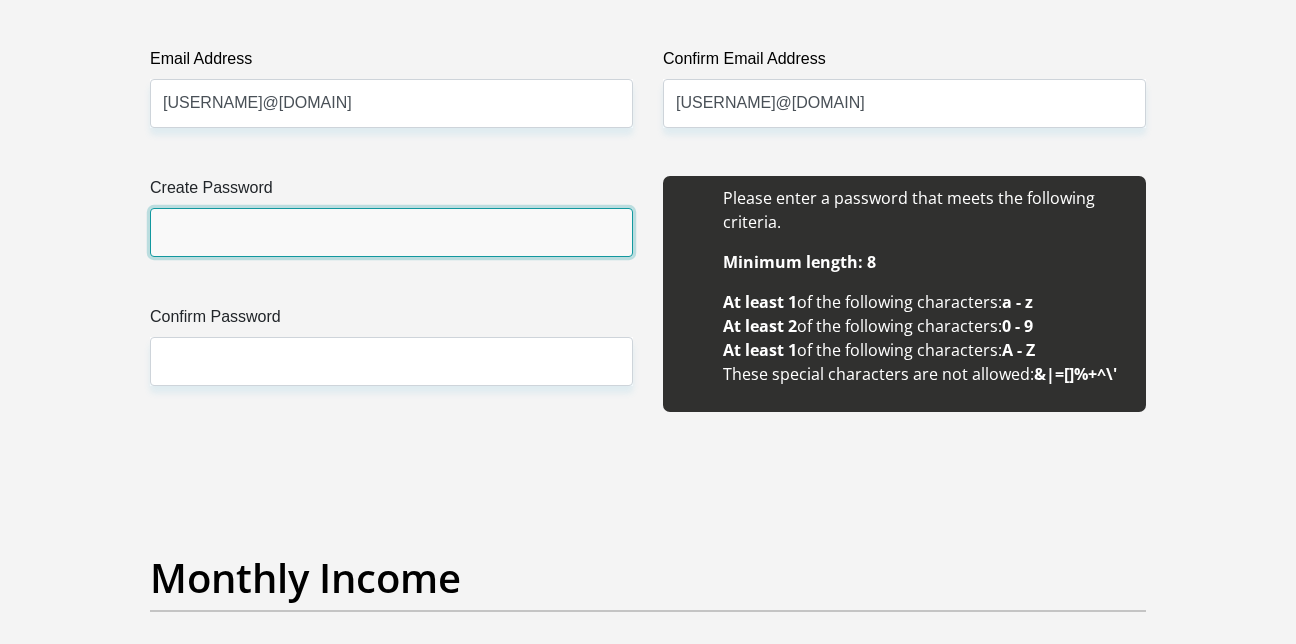 click on "Create Password" at bounding box center (391, 232) 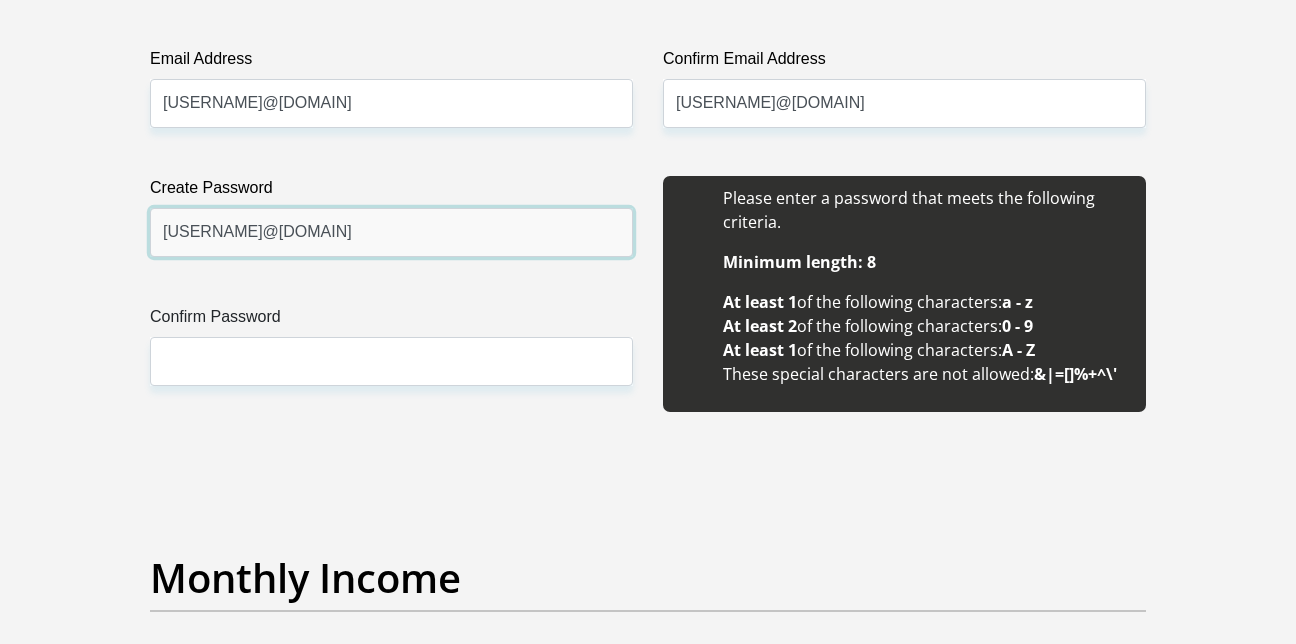 type on "[USERNAME]@[DOMAIN]" 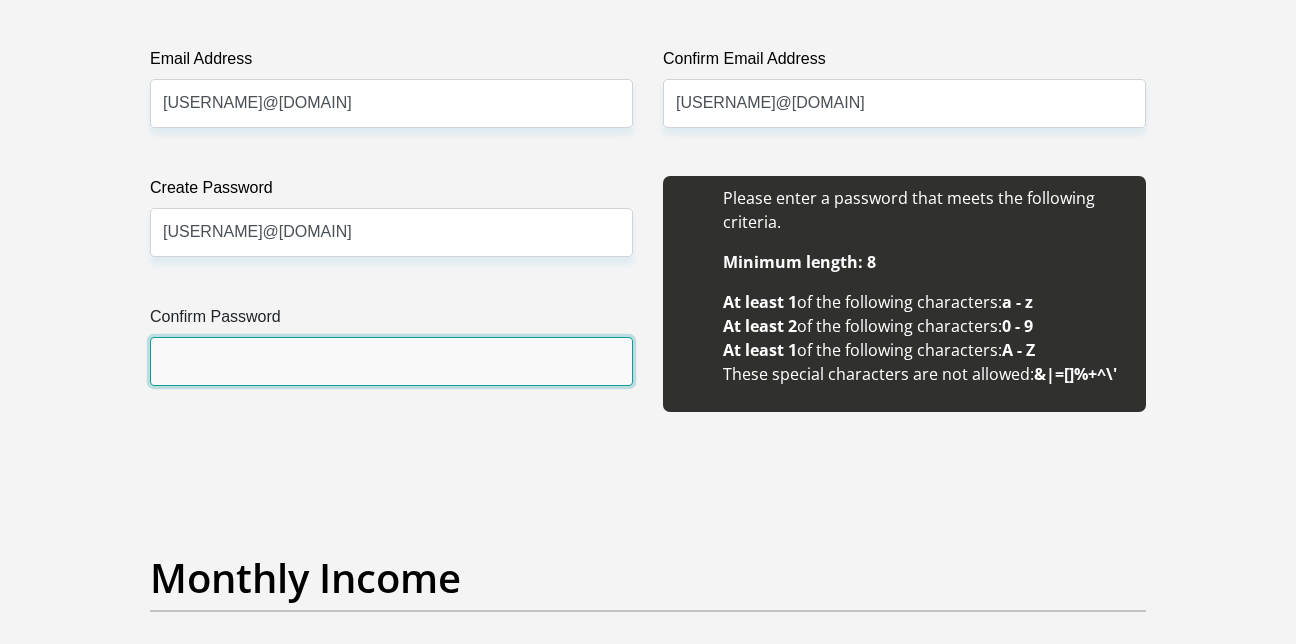 click on "Confirm Password" at bounding box center [391, 361] 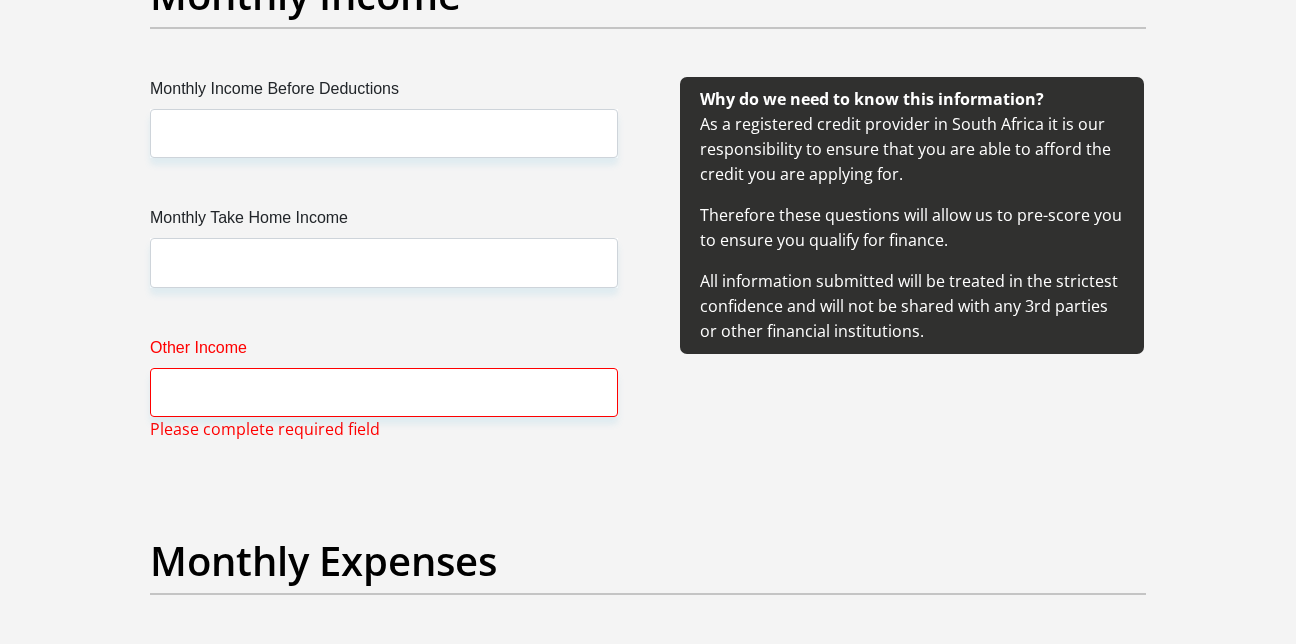 scroll, scrollTop: 2394, scrollLeft: 0, axis: vertical 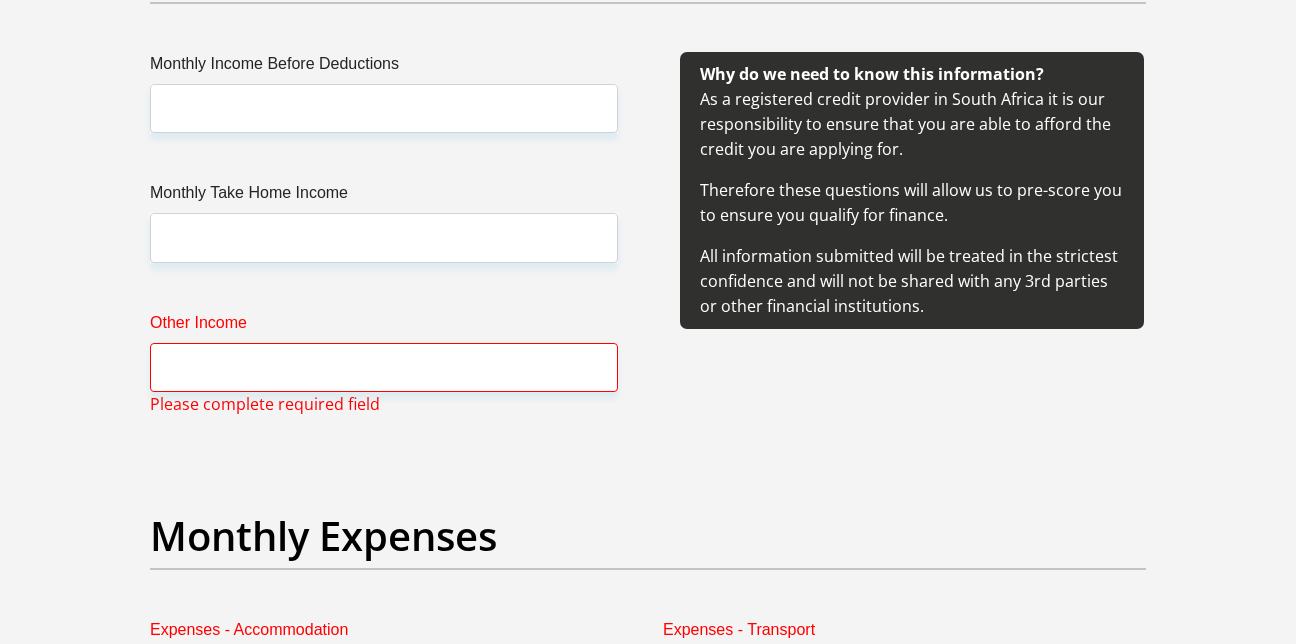 type on "[USERNAME]@[DOMAIN]" 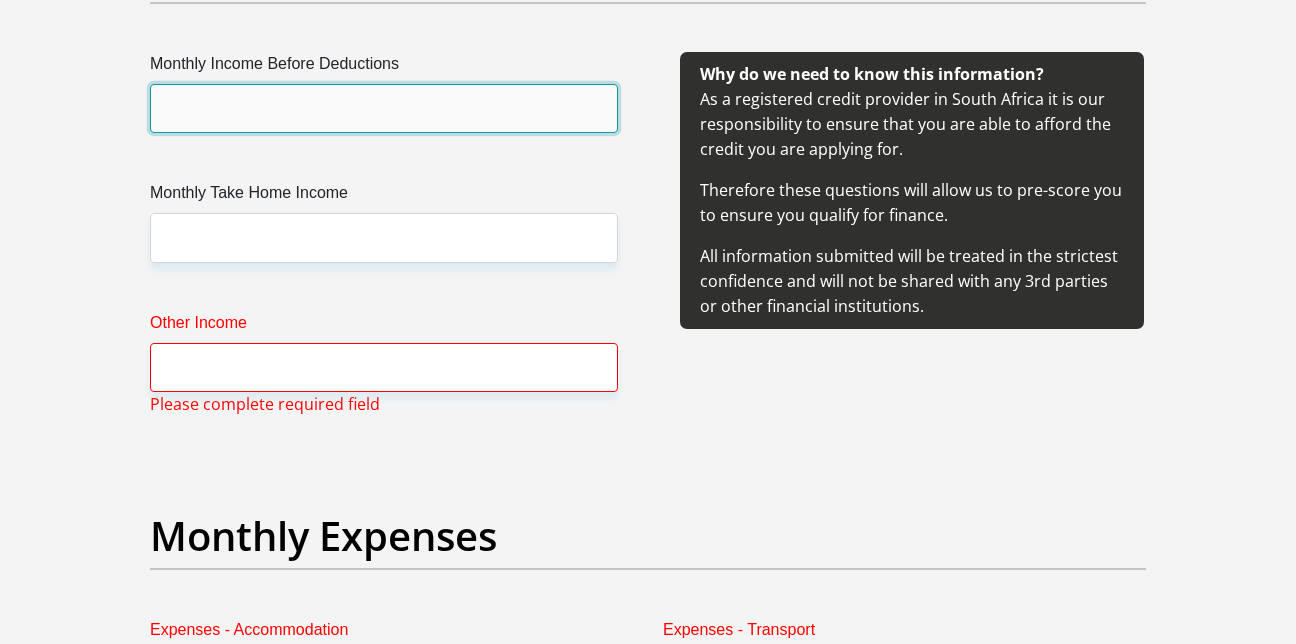 click on "Monthly Income Before Deductions" at bounding box center (384, 108) 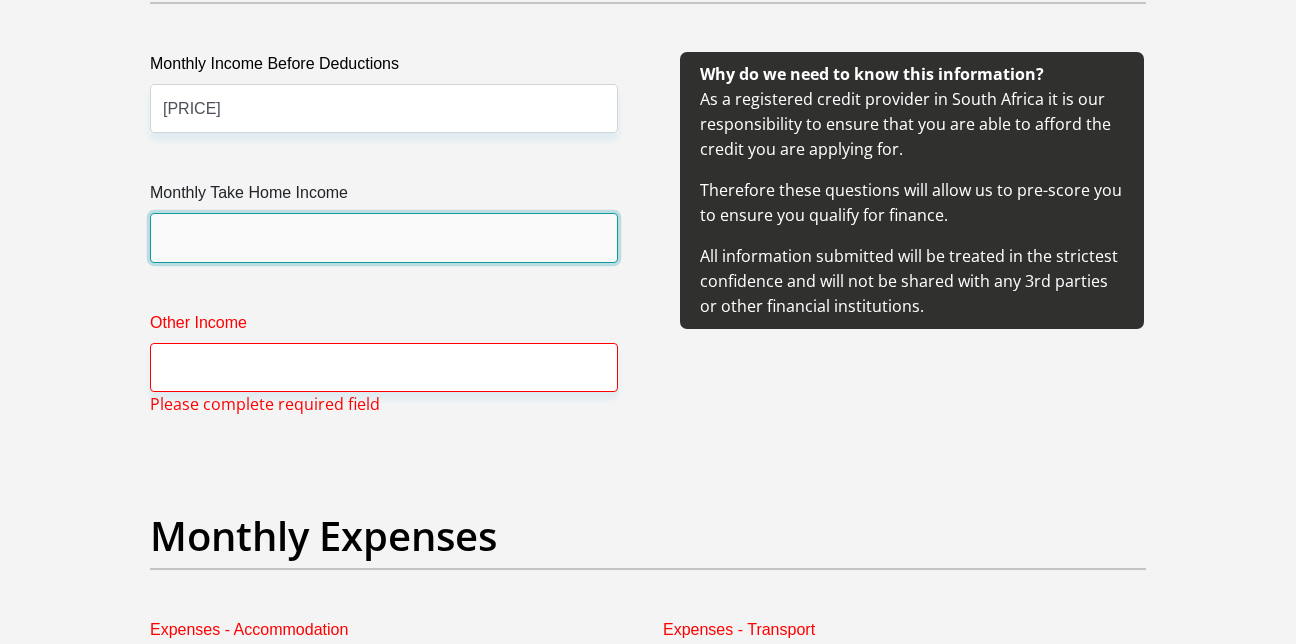 click on "Monthly Take Home Income" at bounding box center (384, 237) 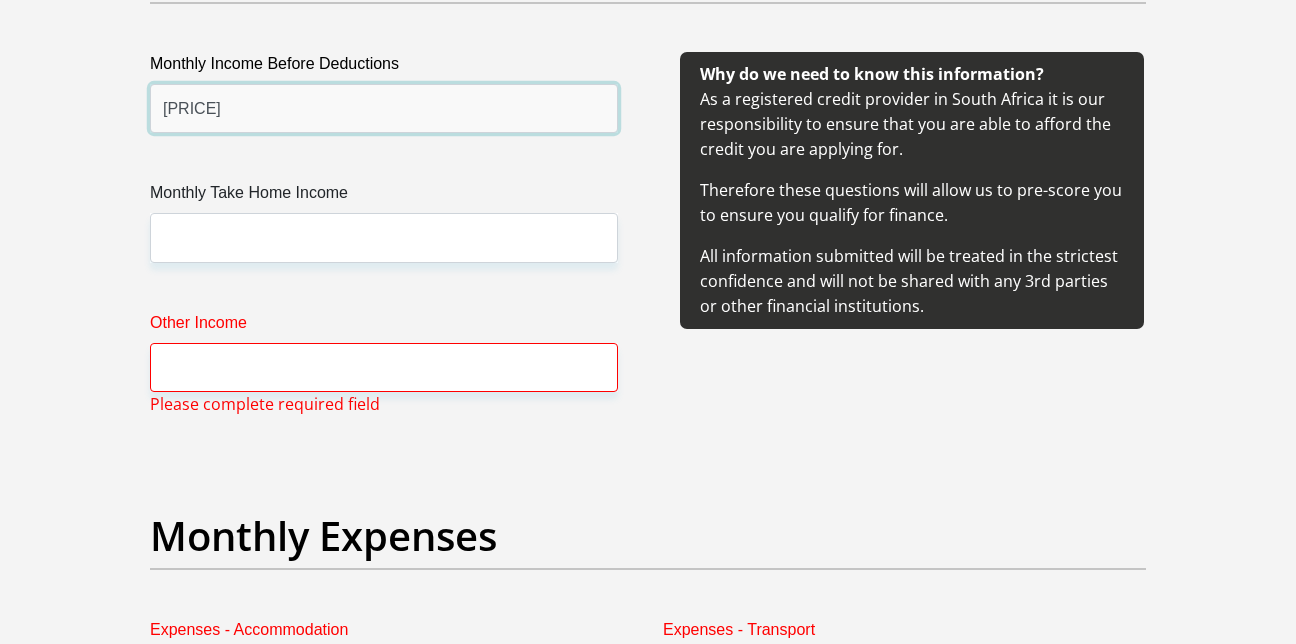 click on "[PRICE]" at bounding box center [384, 108] 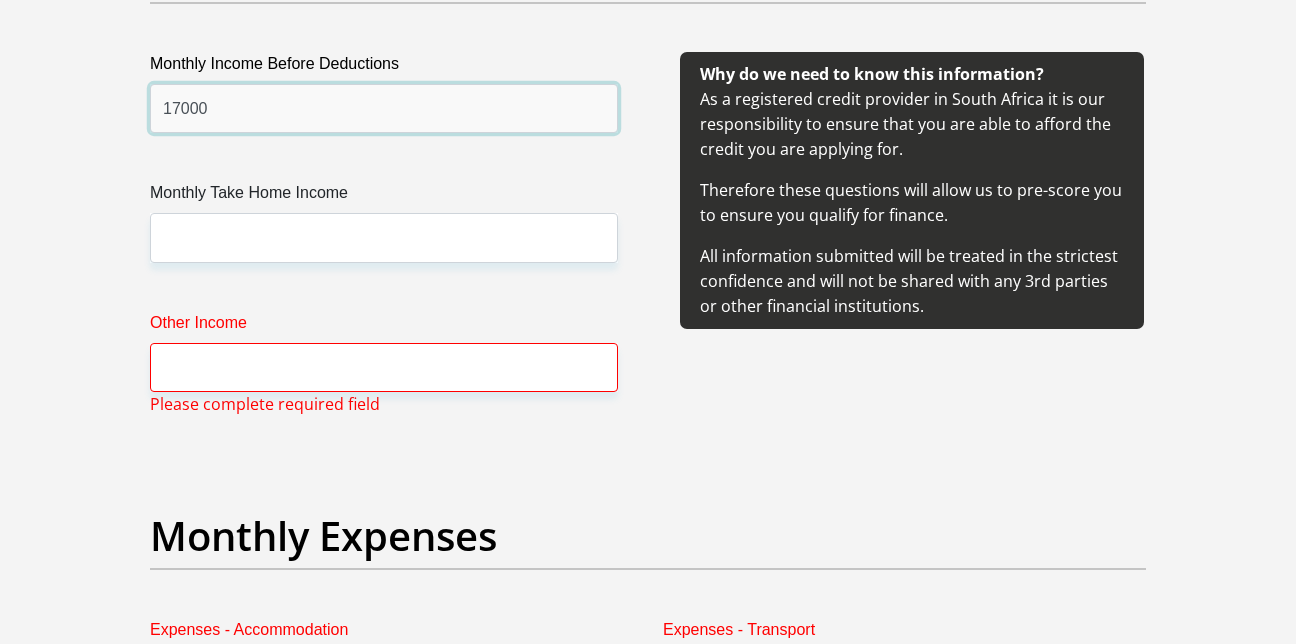 type on "17000" 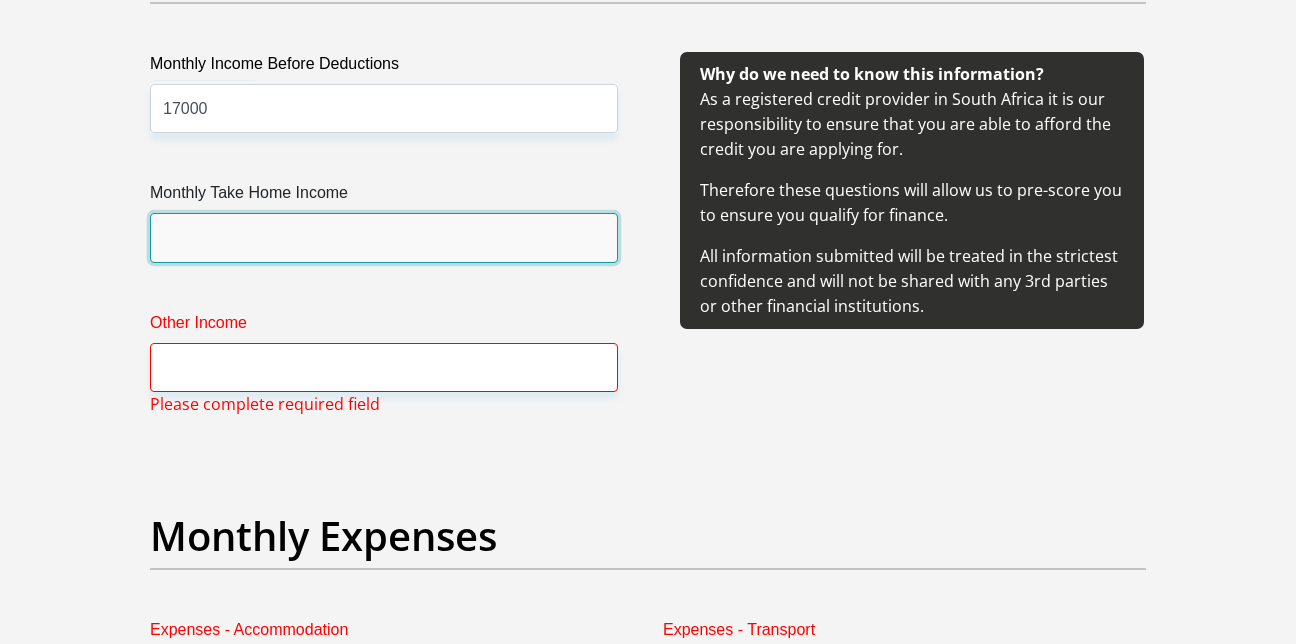 click on "Monthly Take Home Income" at bounding box center (384, 237) 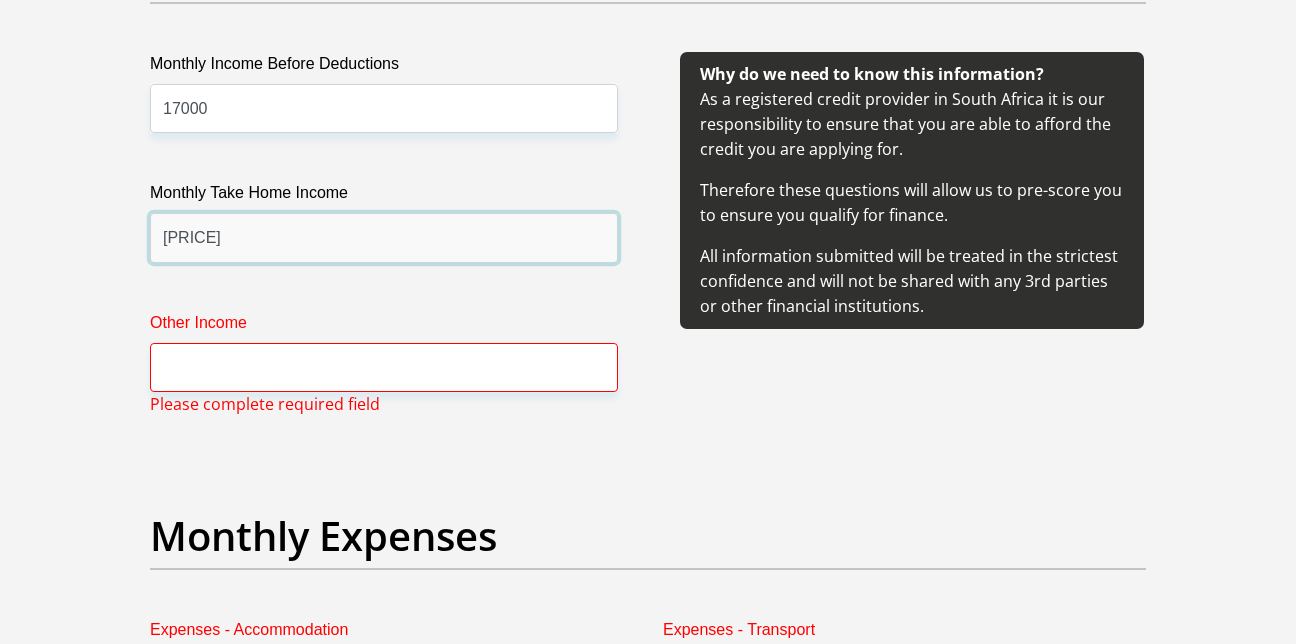 type on "[PRICE]" 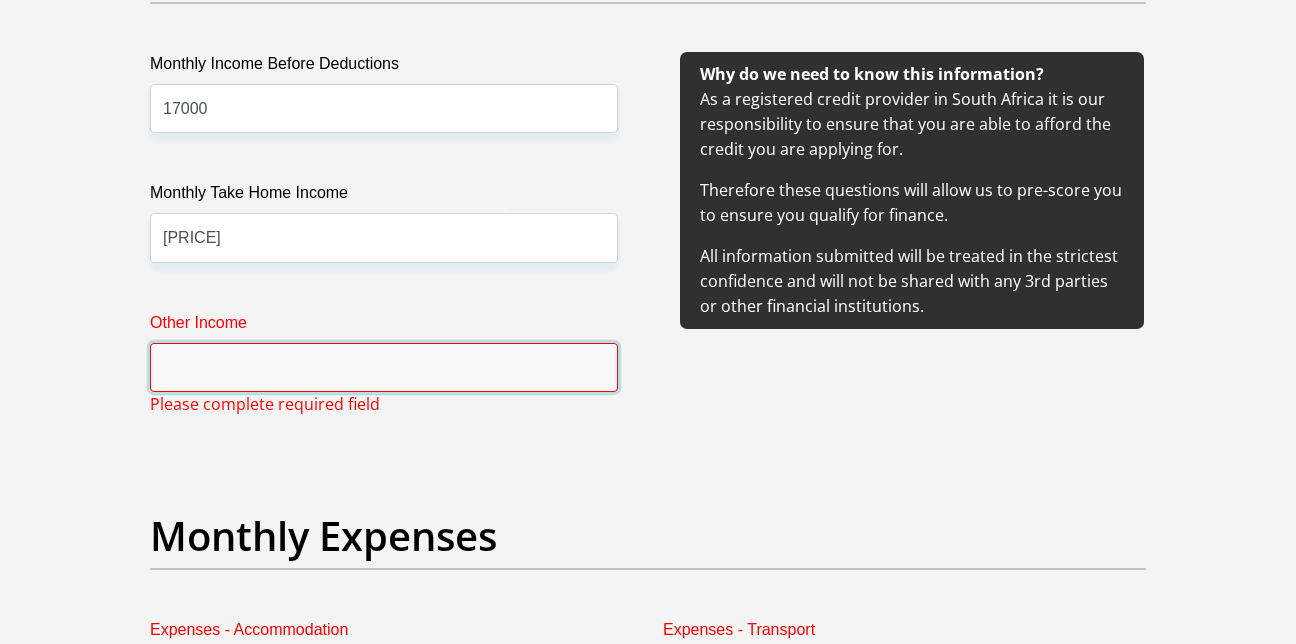 click on "Other Income" at bounding box center [384, 367] 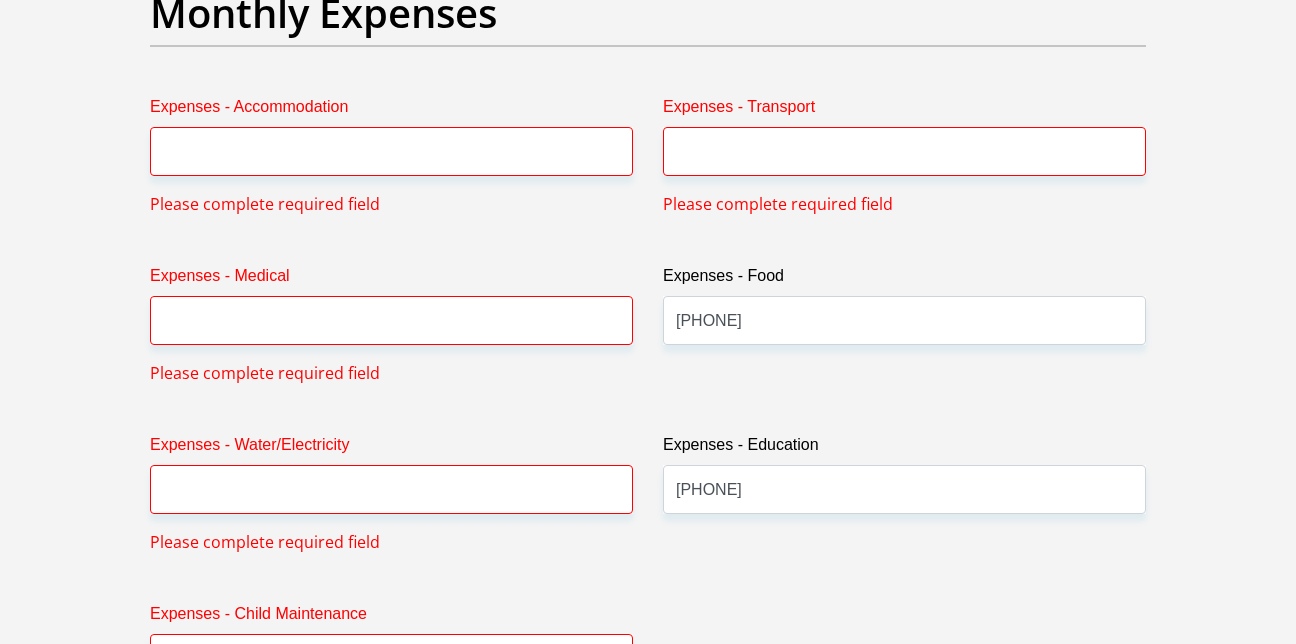 scroll, scrollTop: 2929, scrollLeft: 0, axis: vertical 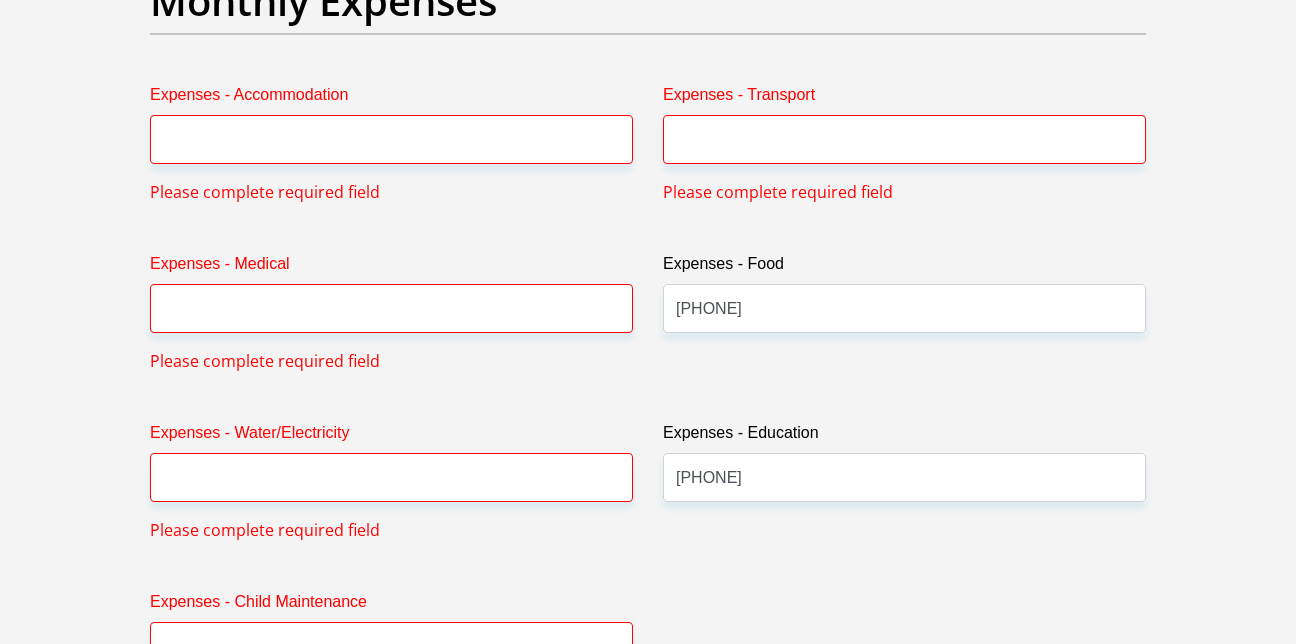 type on "5000" 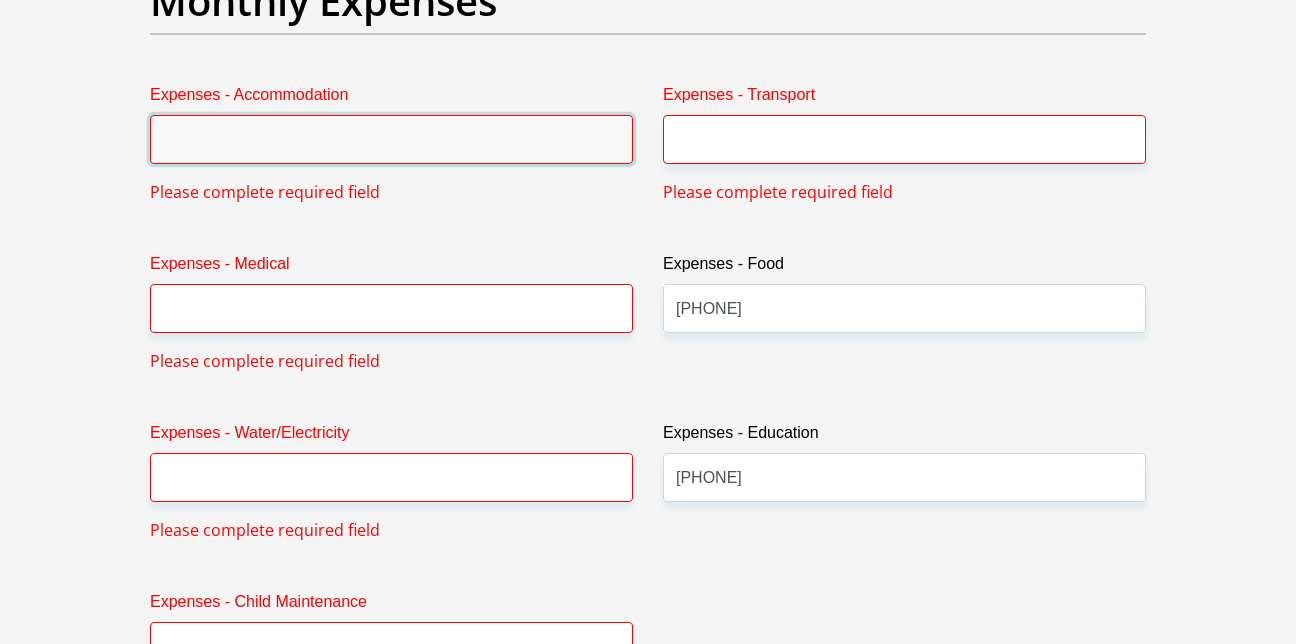 click on "Expenses - Accommodation" at bounding box center [391, 139] 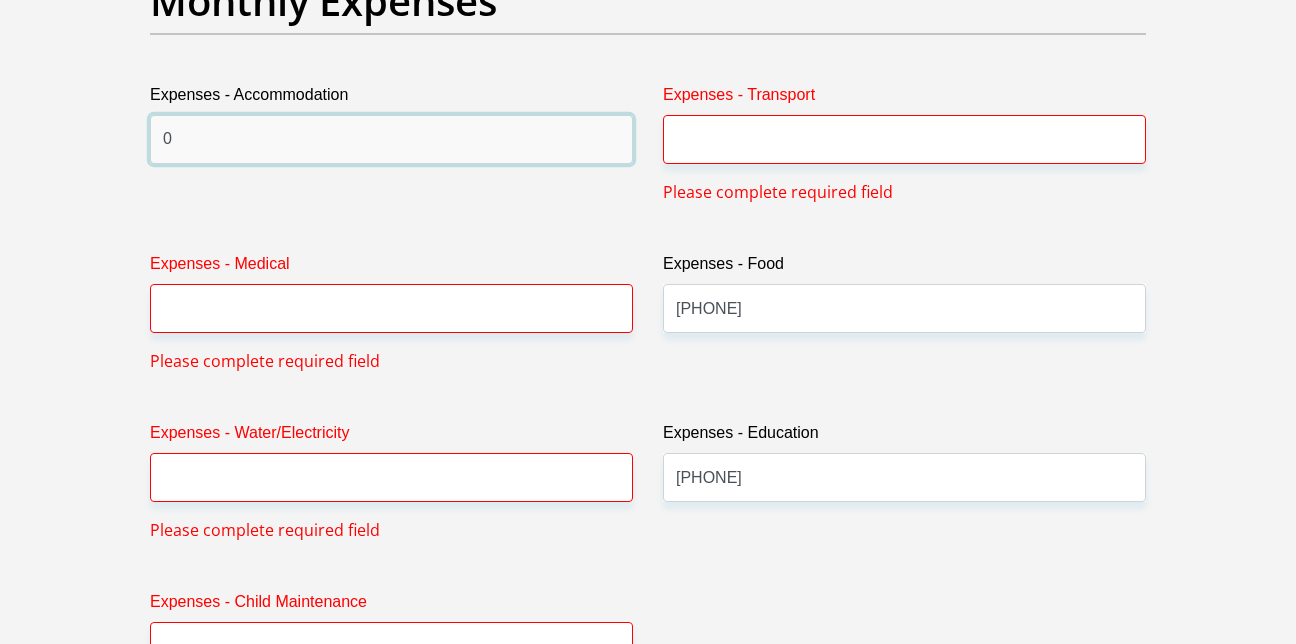 type on "0" 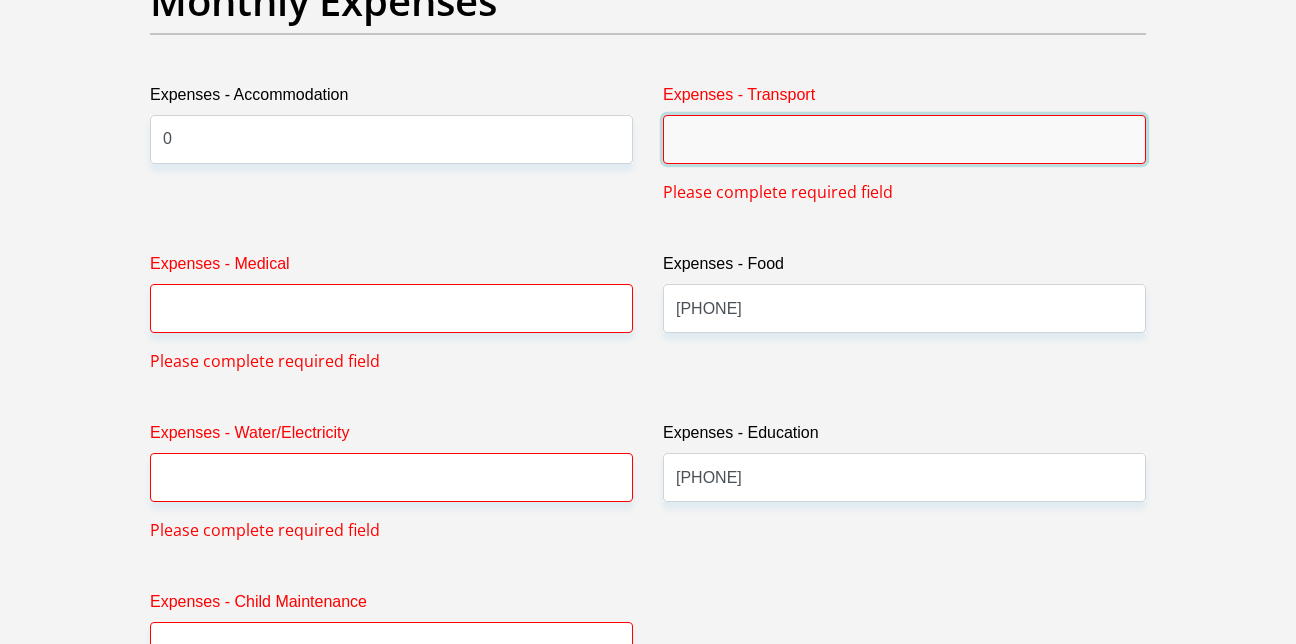click on "Expenses - Transport" at bounding box center [904, 139] 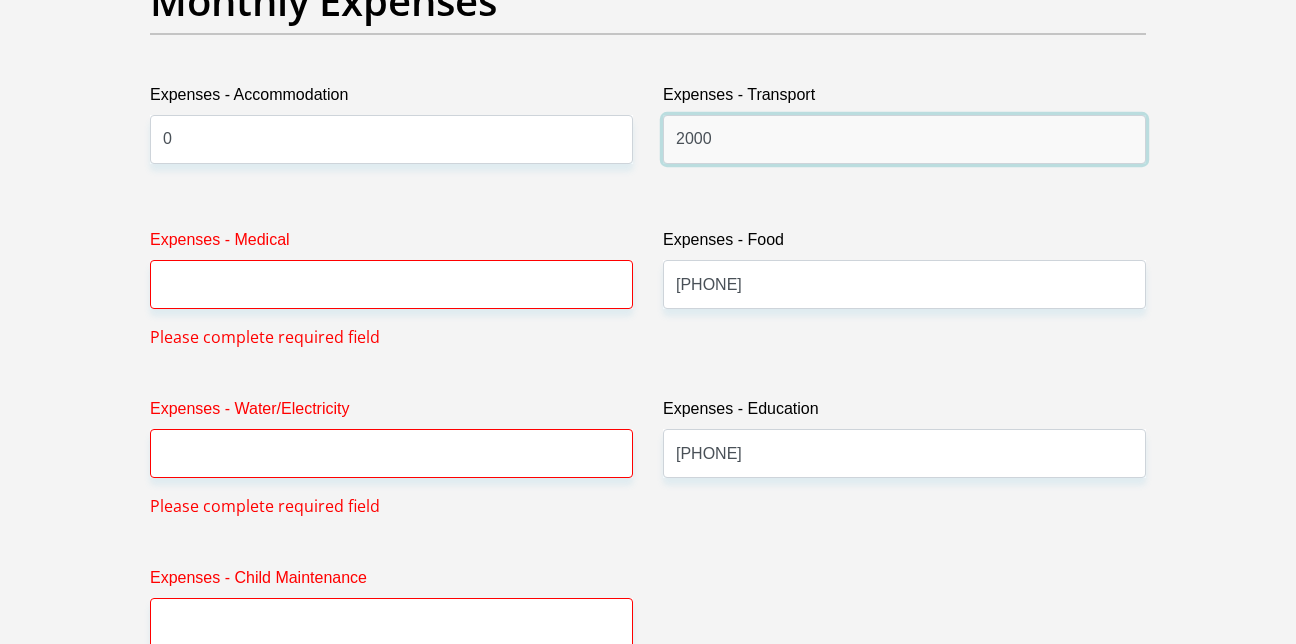type on "2000" 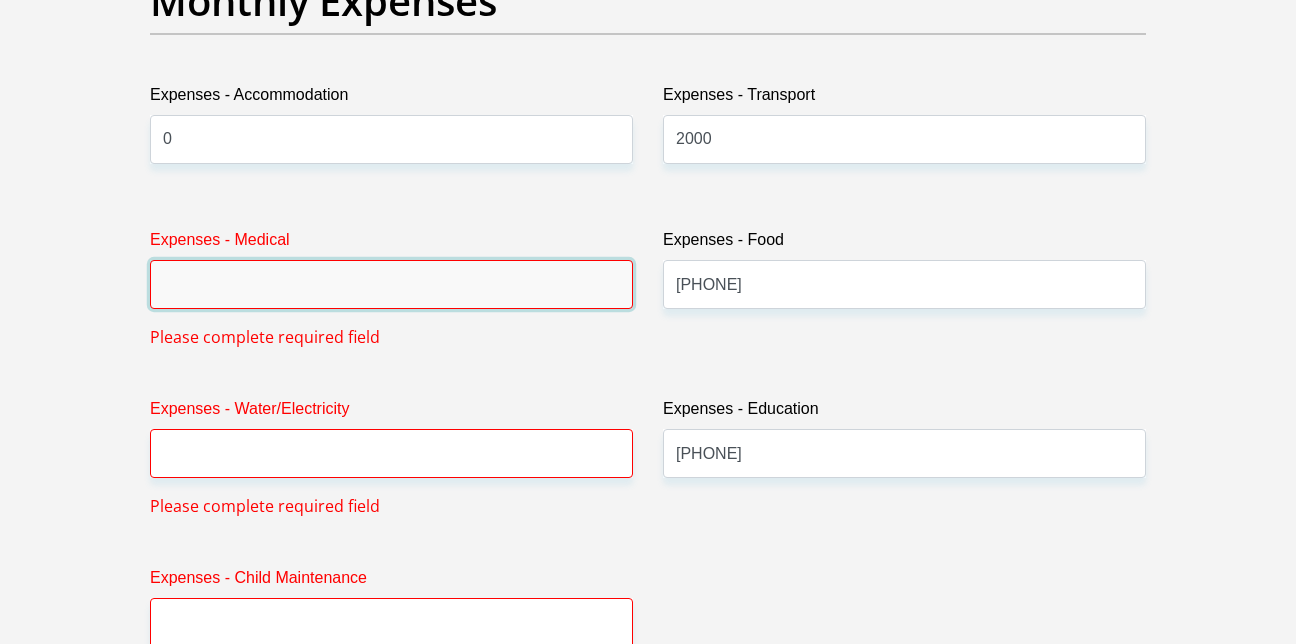 click on "Expenses - Medical" at bounding box center (391, 284) 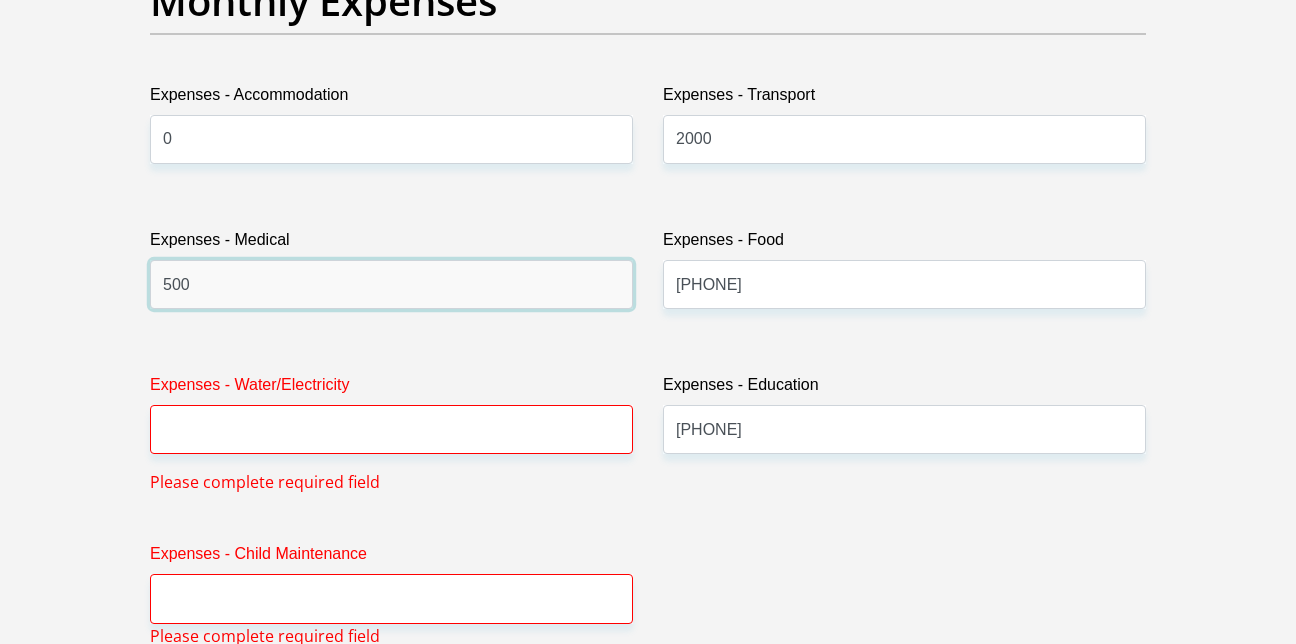 type on "500" 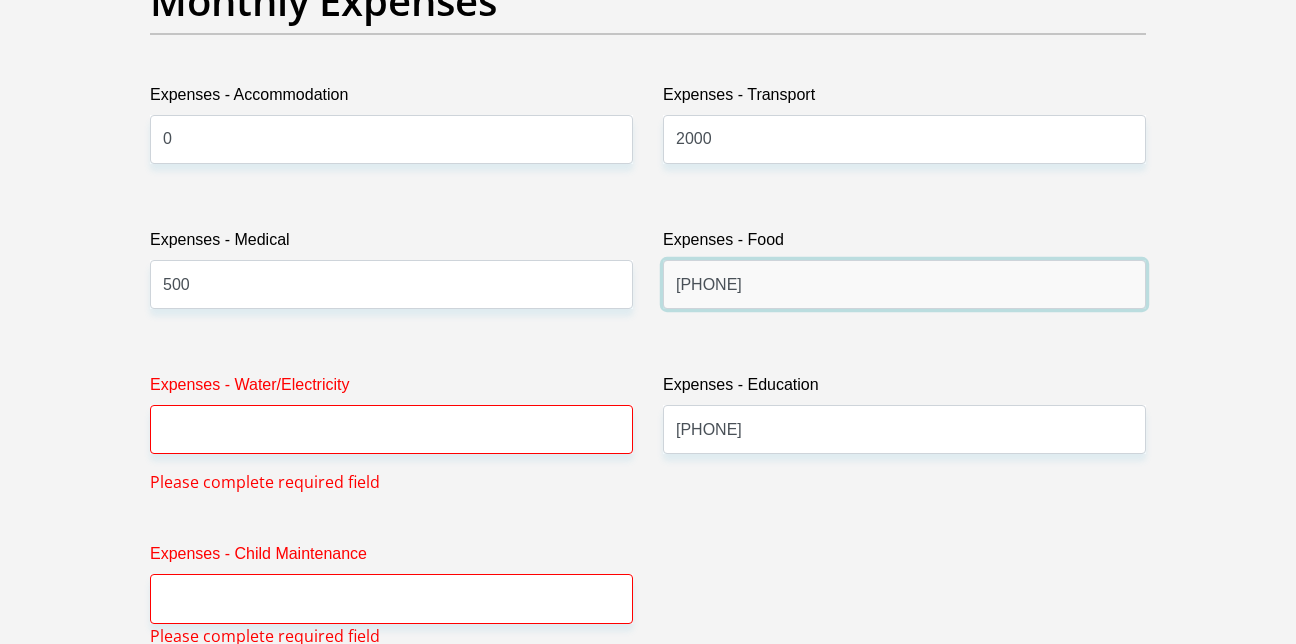 click on "[PHONE]" at bounding box center [904, 284] 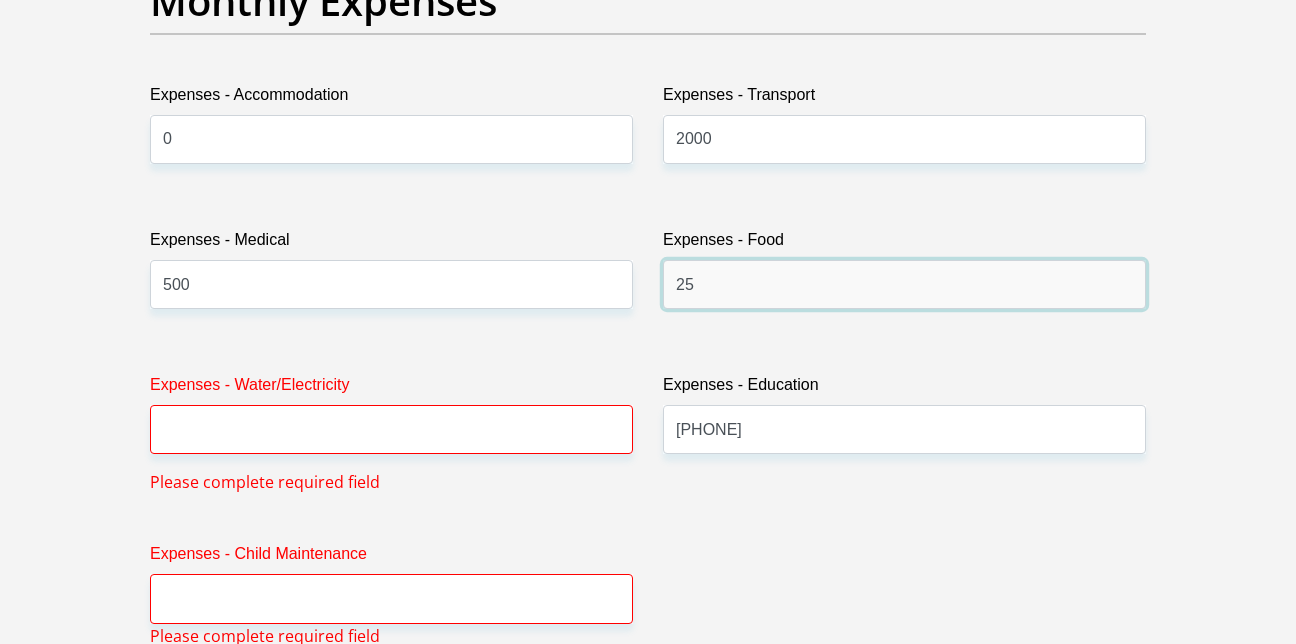 type on "2" 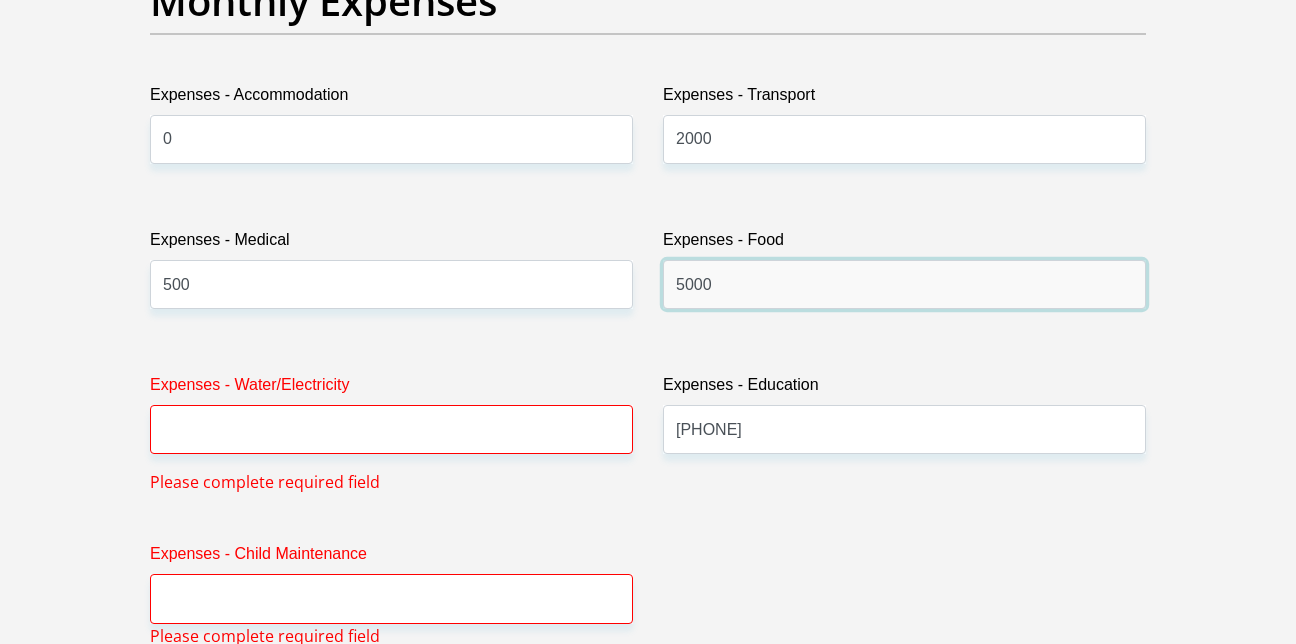 type on "5000" 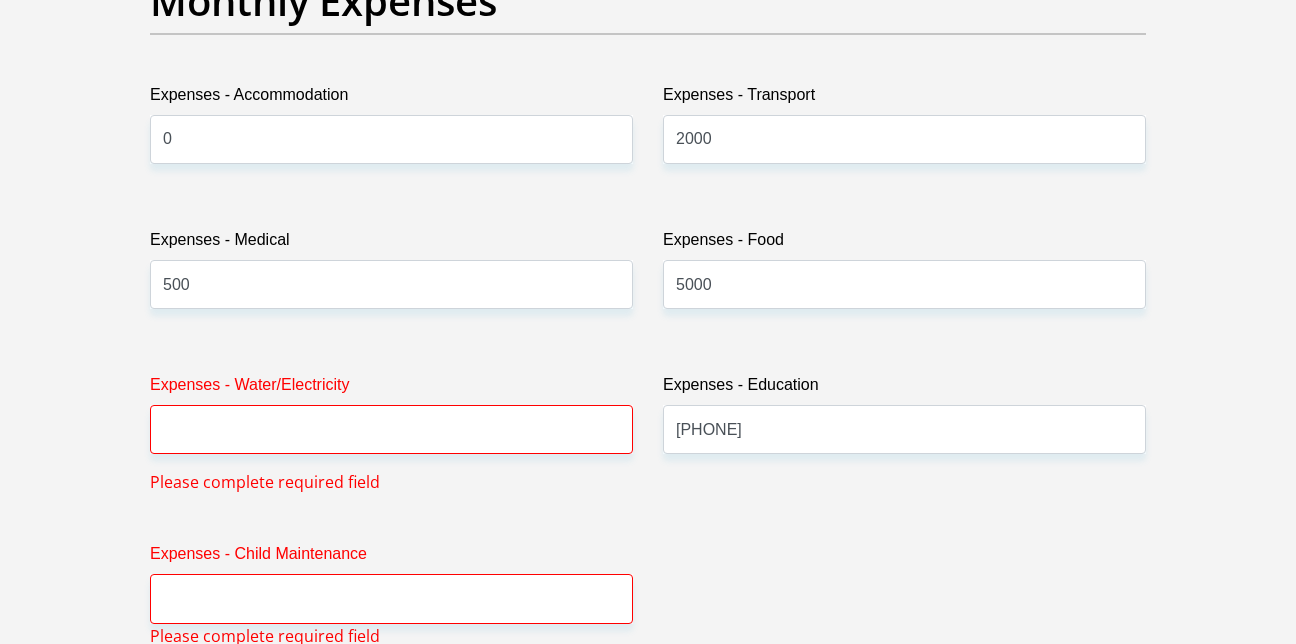 click on "Expenses - Water/Electricity" at bounding box center (391, 389) 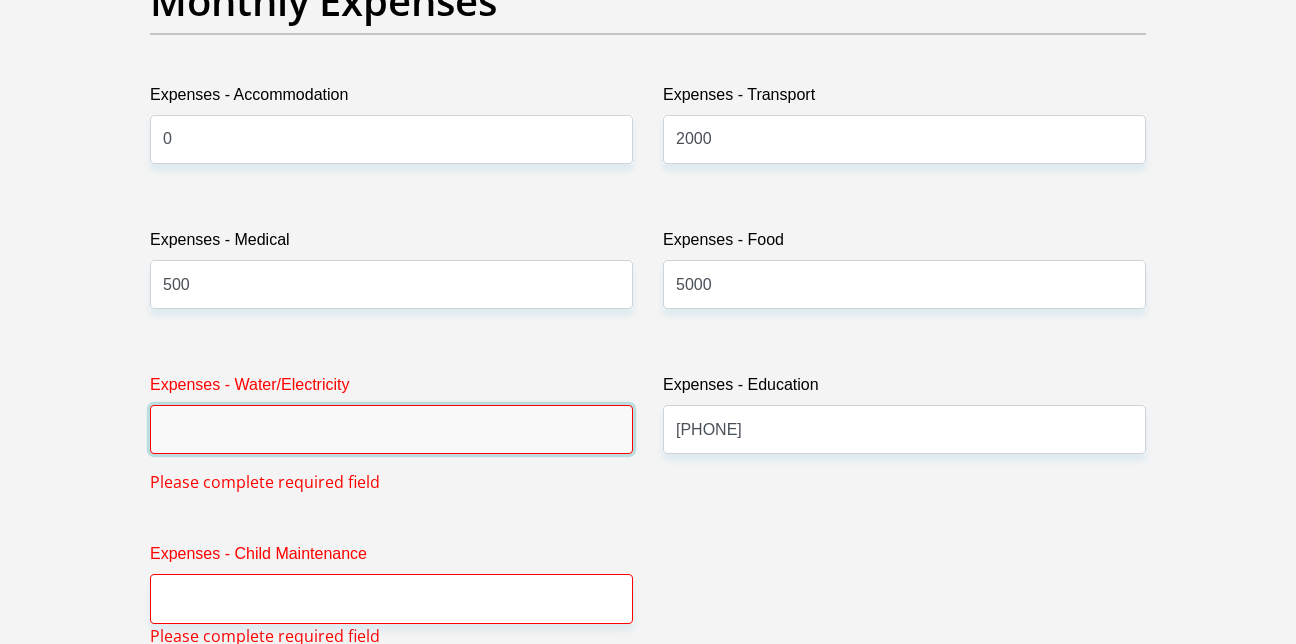 click on "Expenses - Water/Electricity" at bounding box center [391, 429] 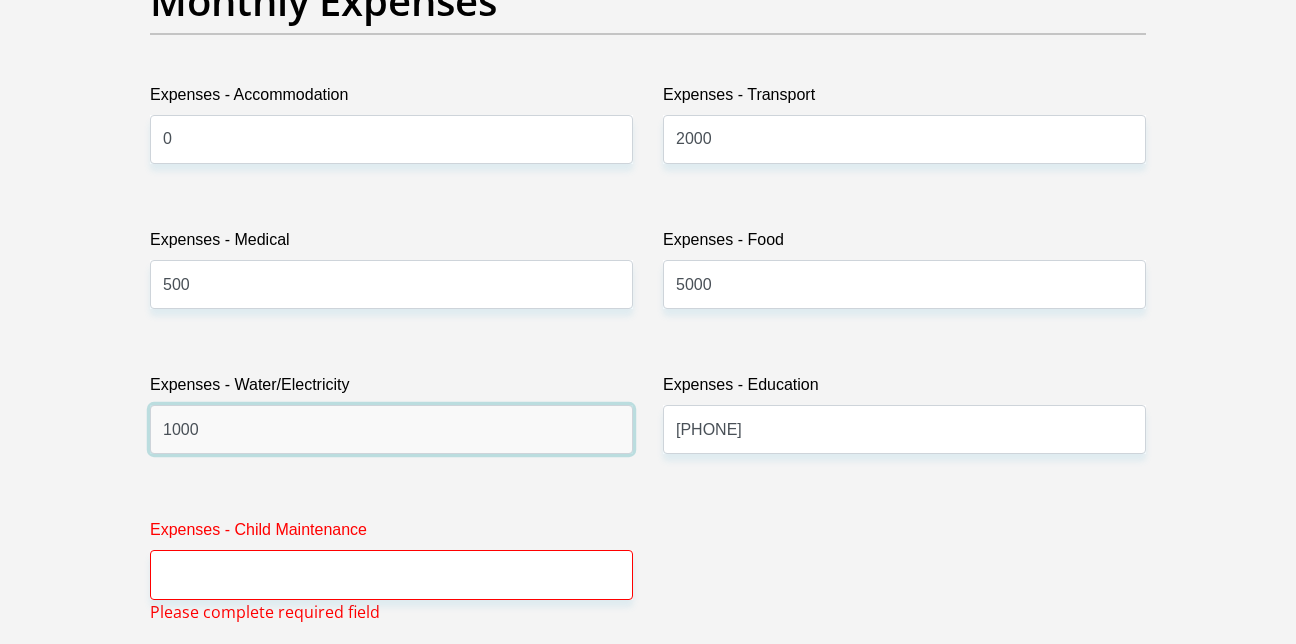 type on "1000" 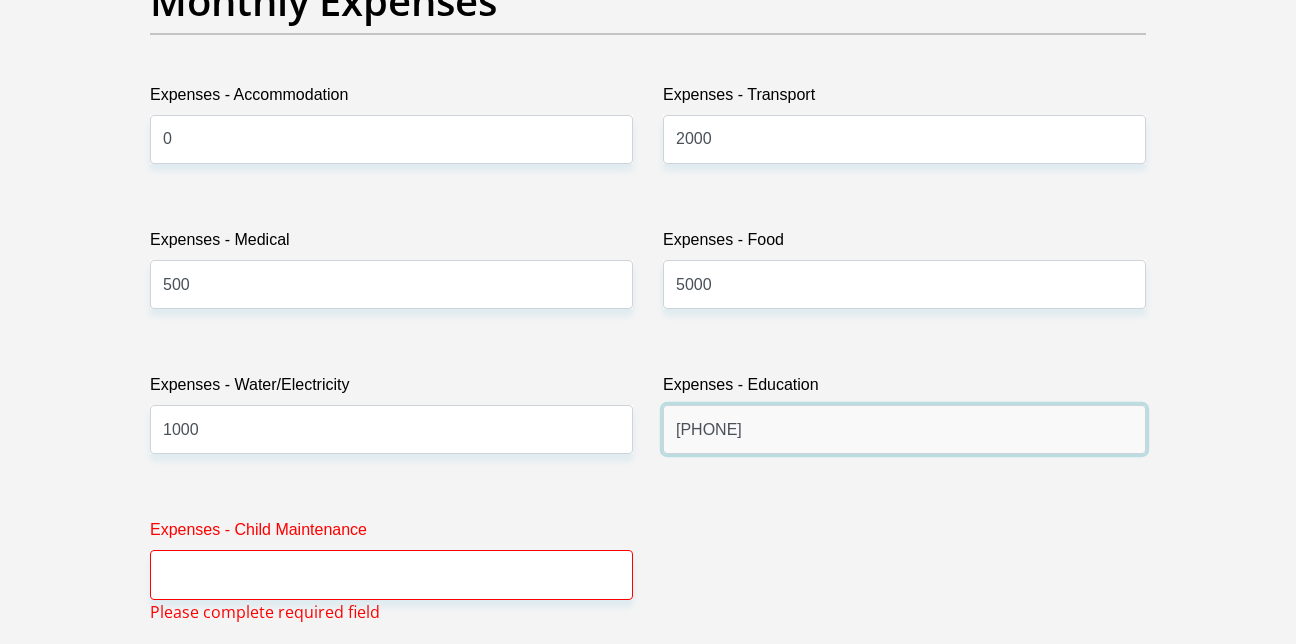 click on "[PHONE]" at bounding box center (904, 429) 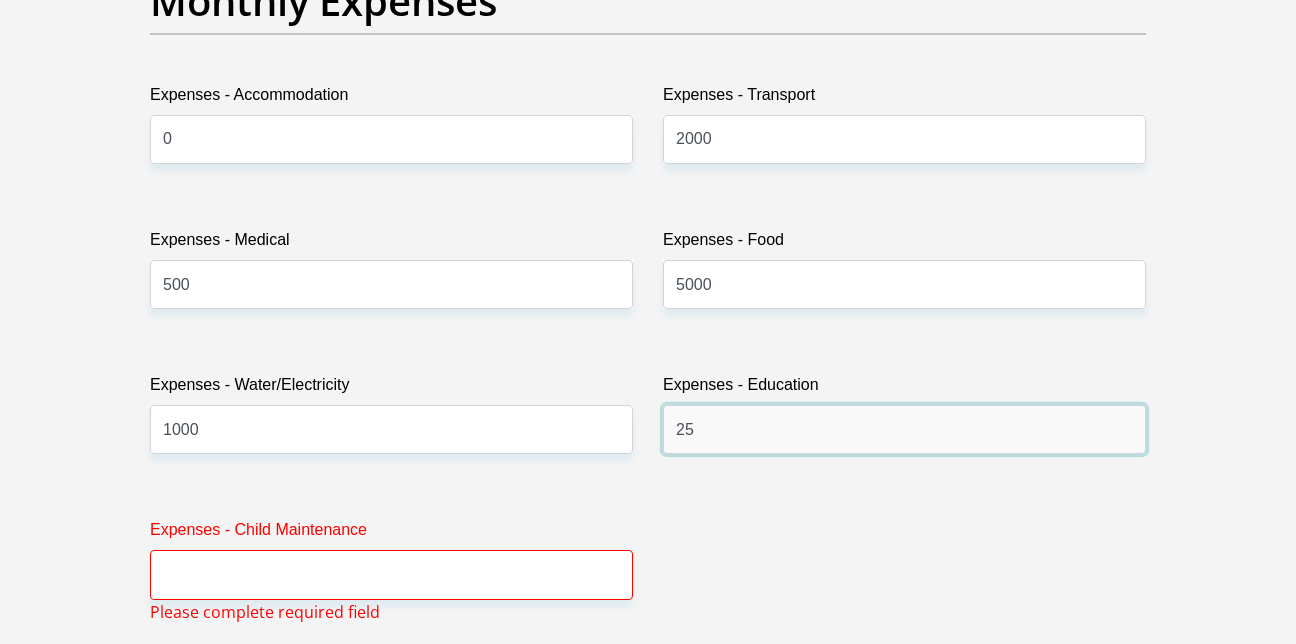 type on "2" 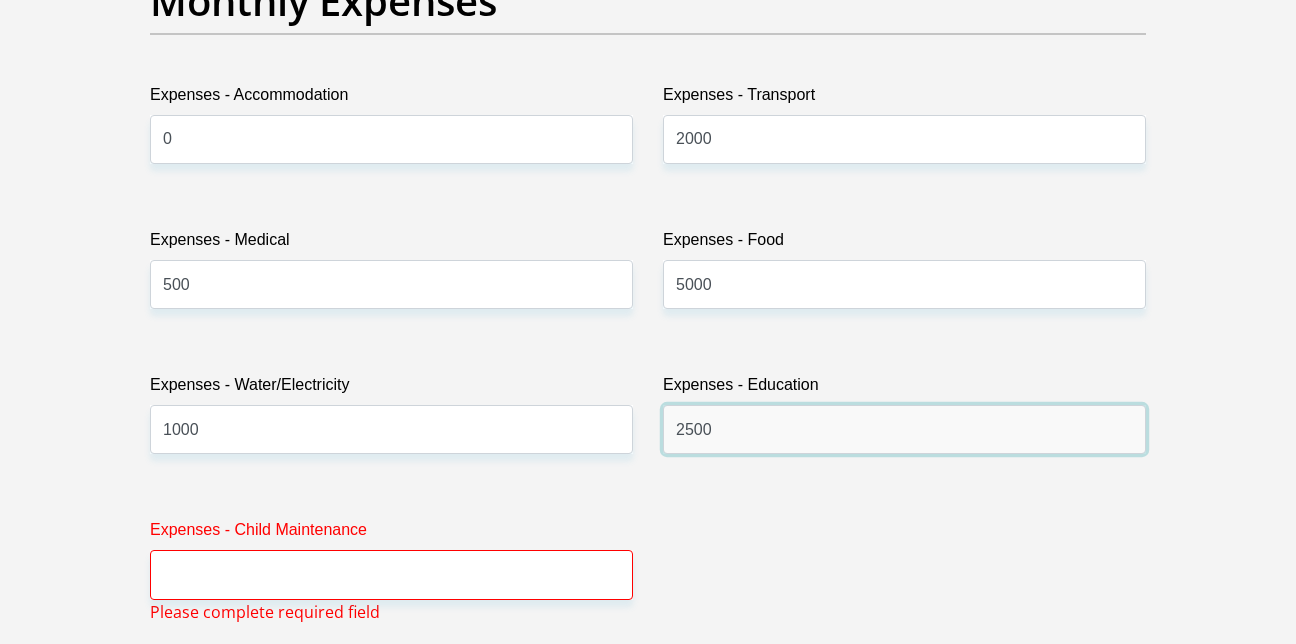 type on "2500" 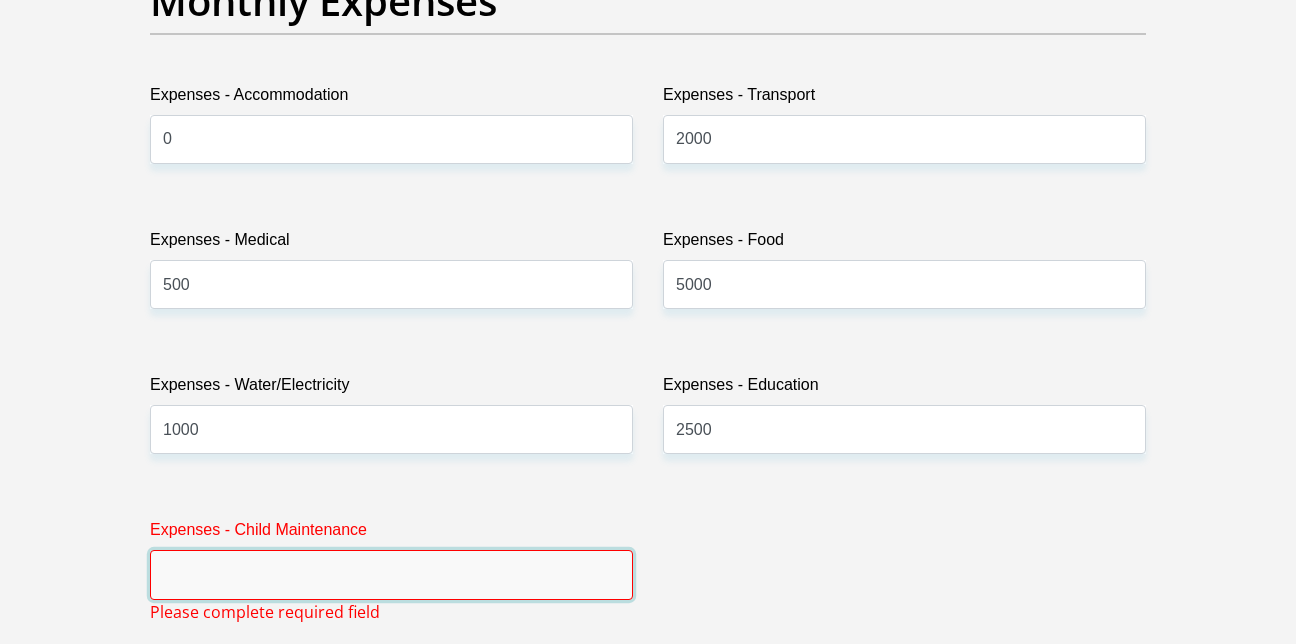 click on "Expenses - Child Maintenance" at bounding box center (391, 574) 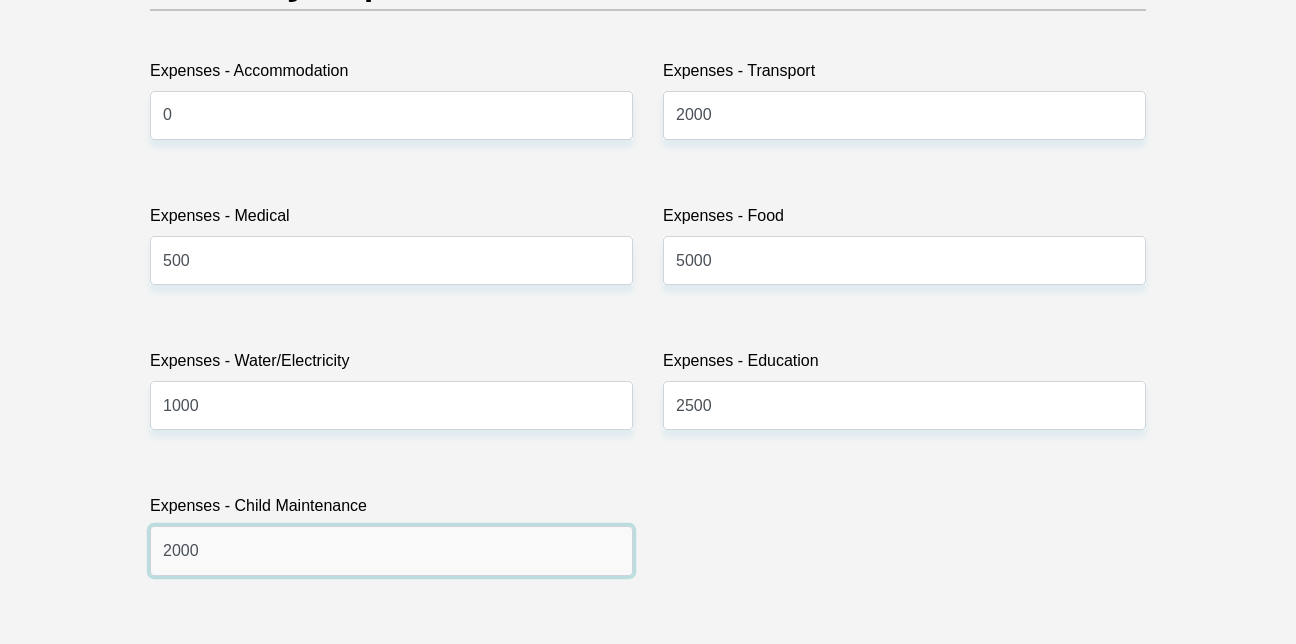 scroll, scrollTop: 2965, scrollLeft: 0, axis: vertical 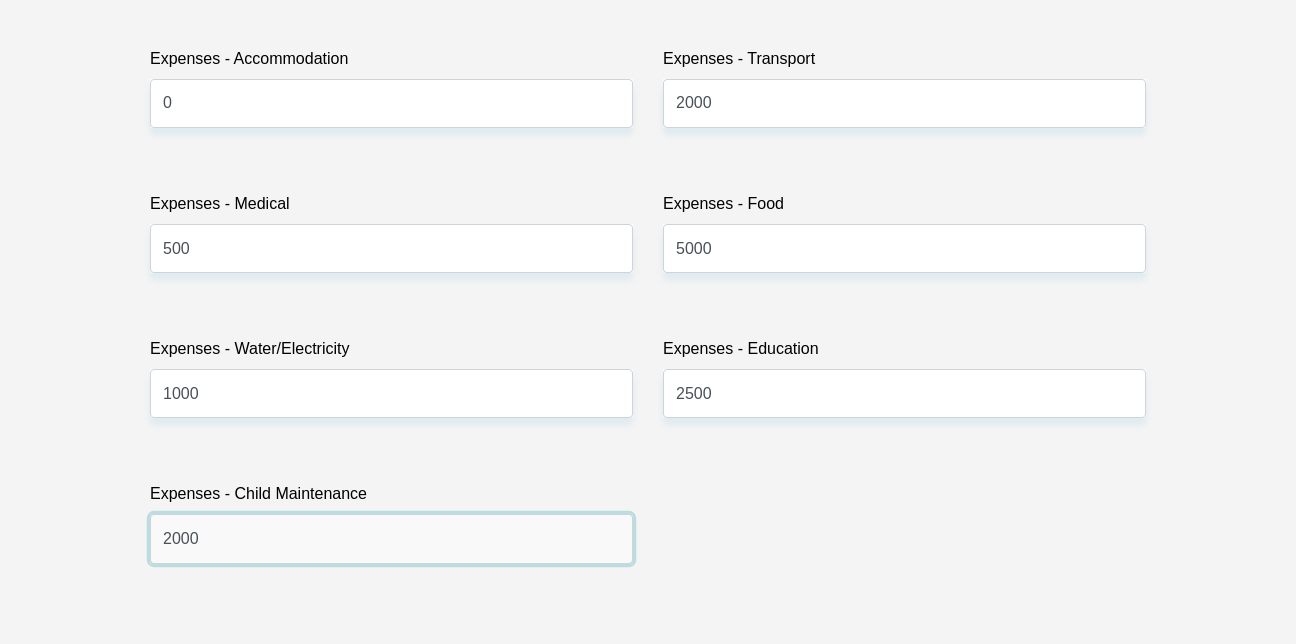 type on "2000" 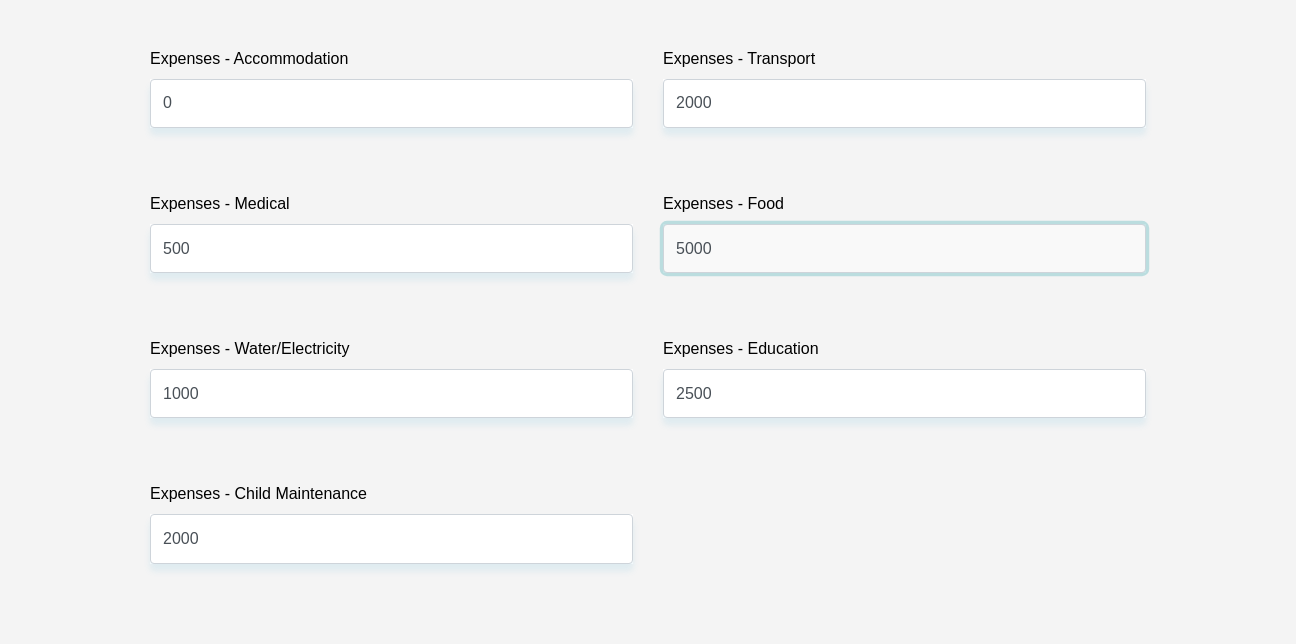click on "5000" at bounding box center [904, 248] 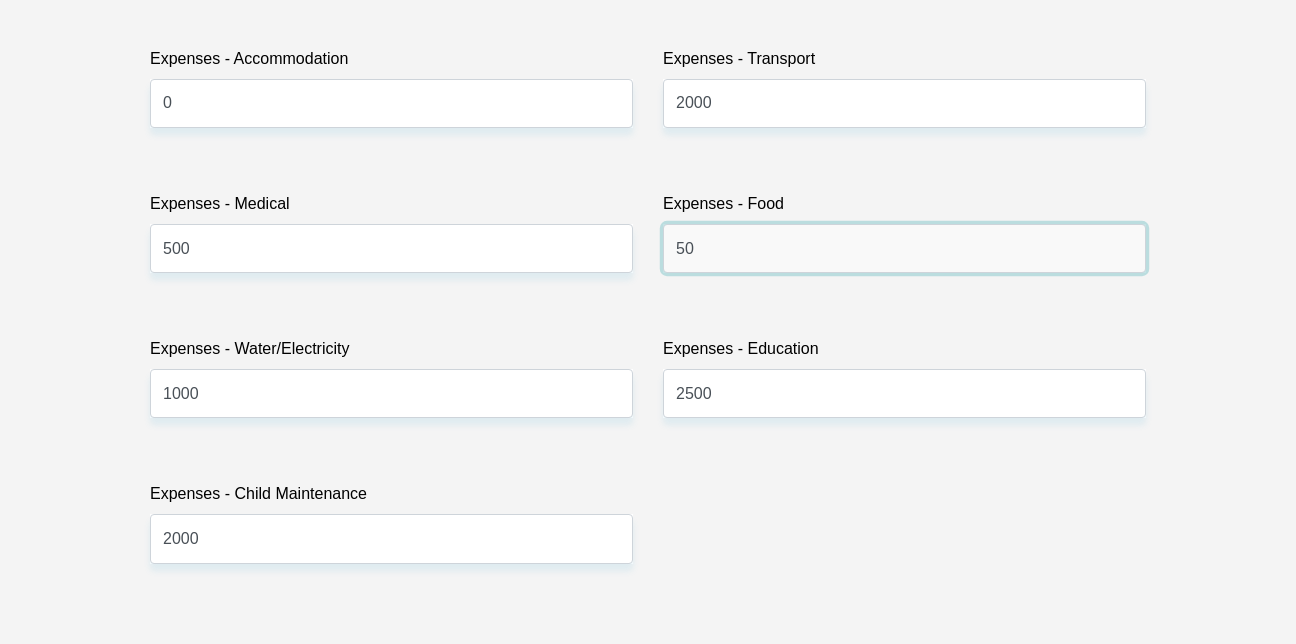 type on "5" 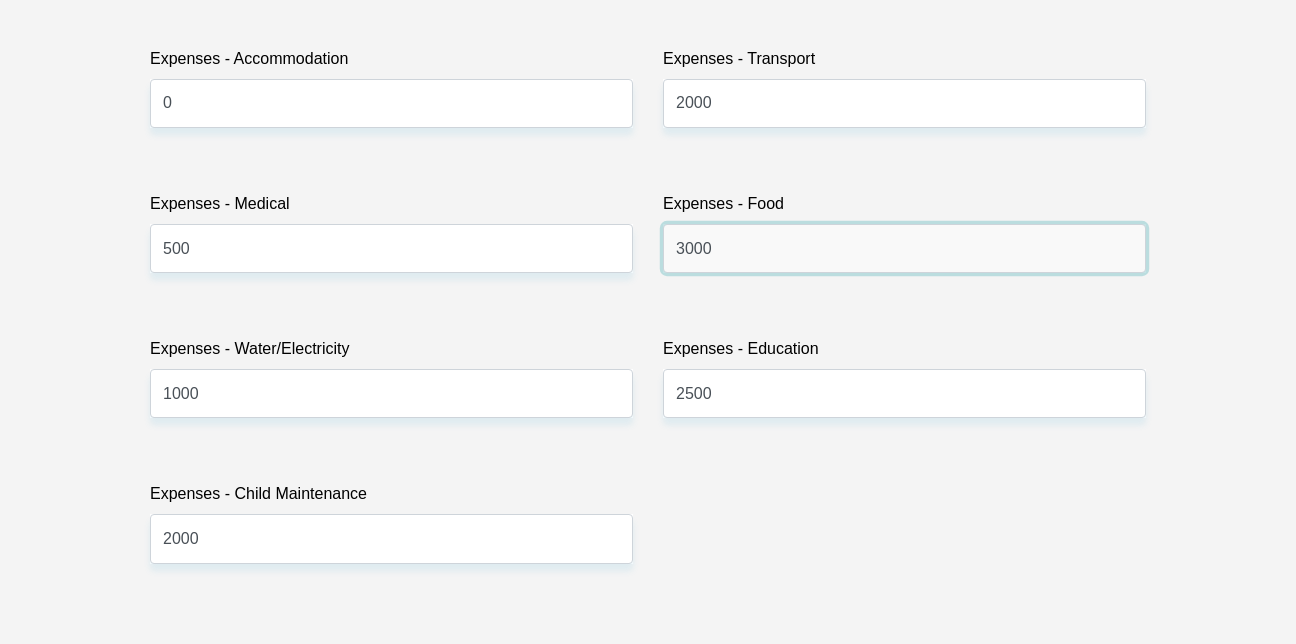 type on "3000" 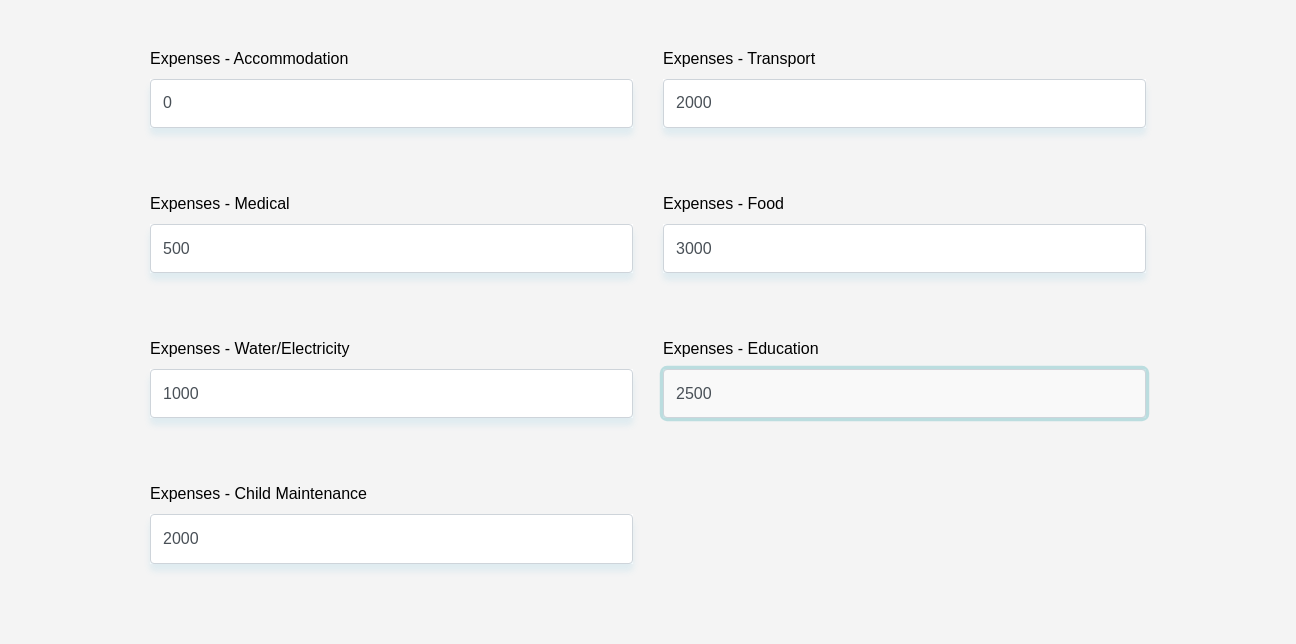 click on "2500" at bounding box center [904, 393] 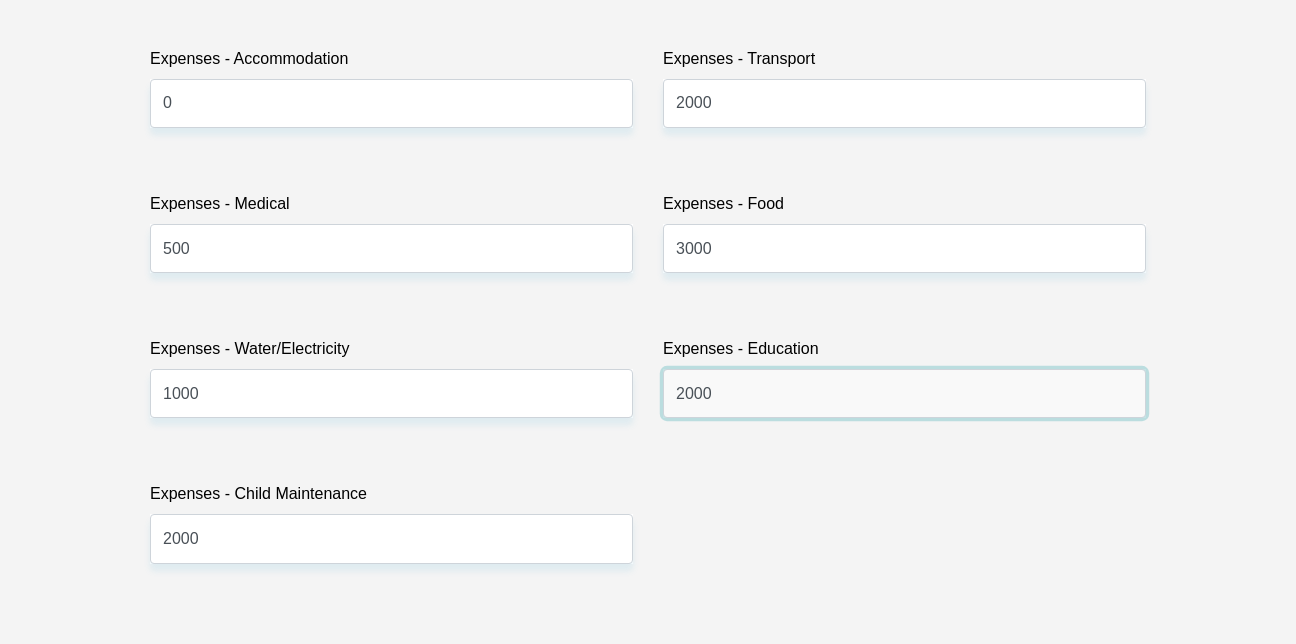 type on "2000" 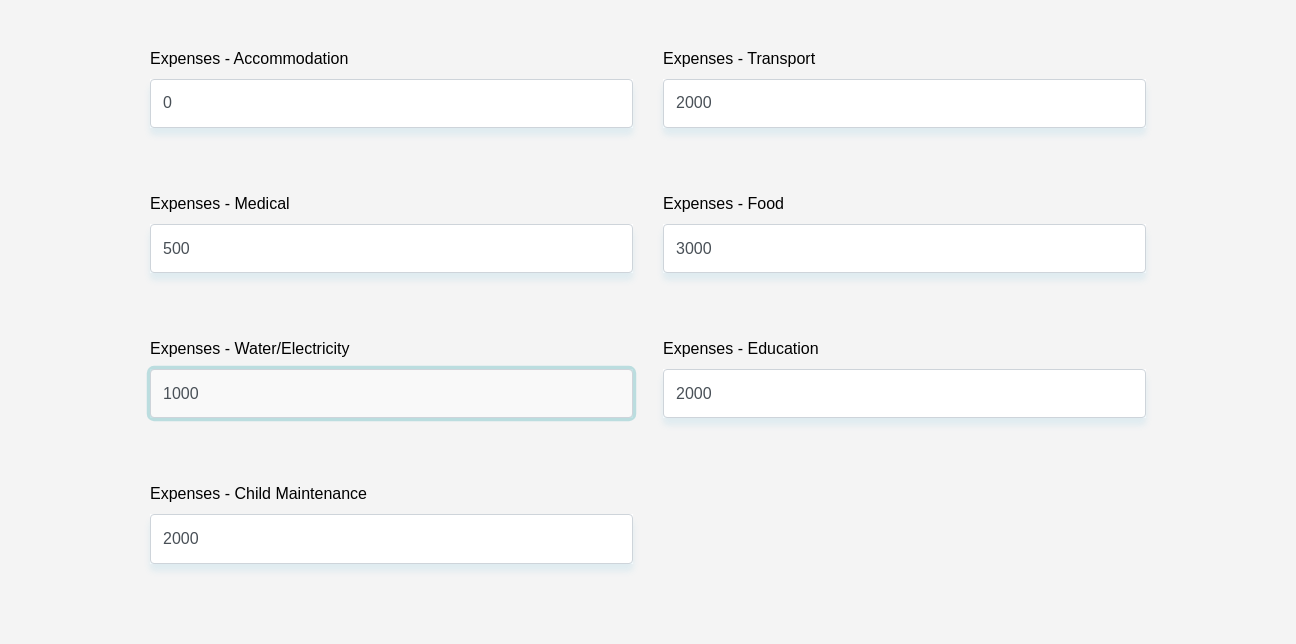 click on "1000" at bounding box center (391, 393) 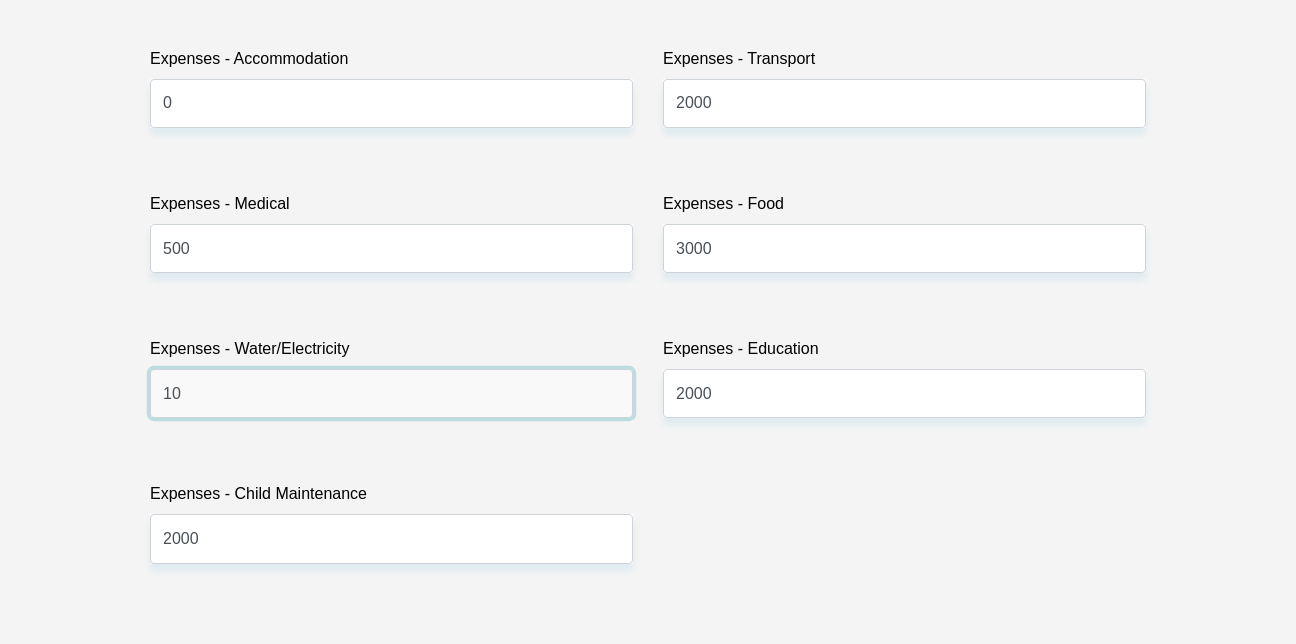 type on "1" 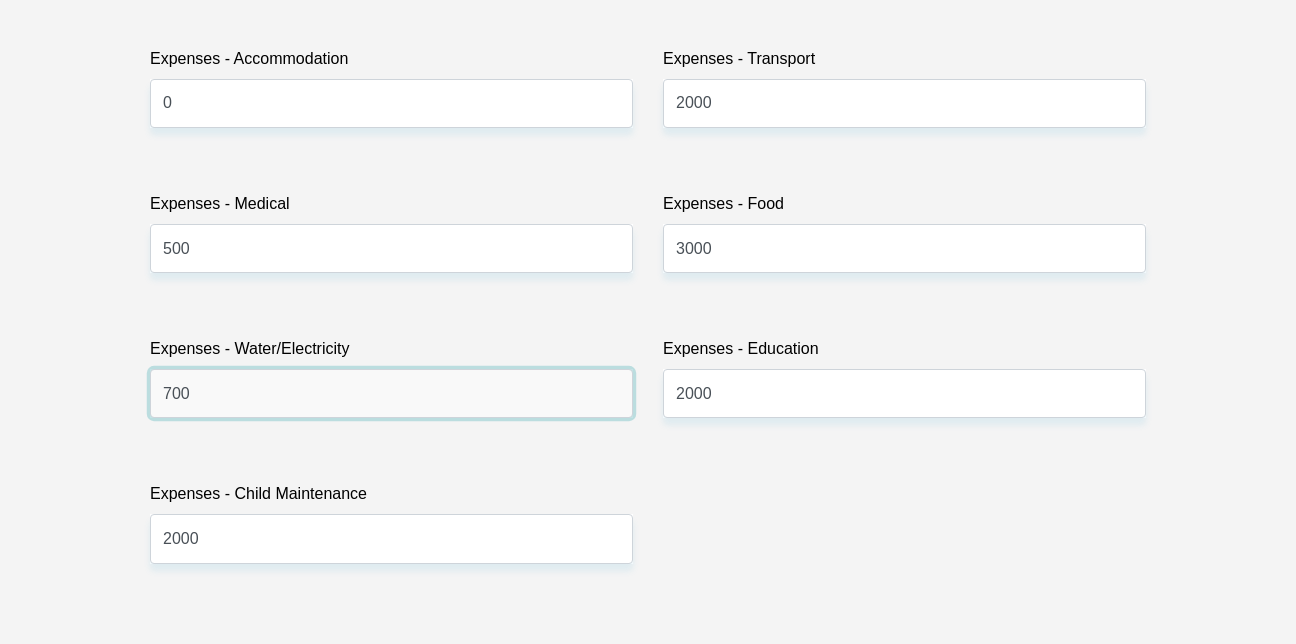 type on "700" 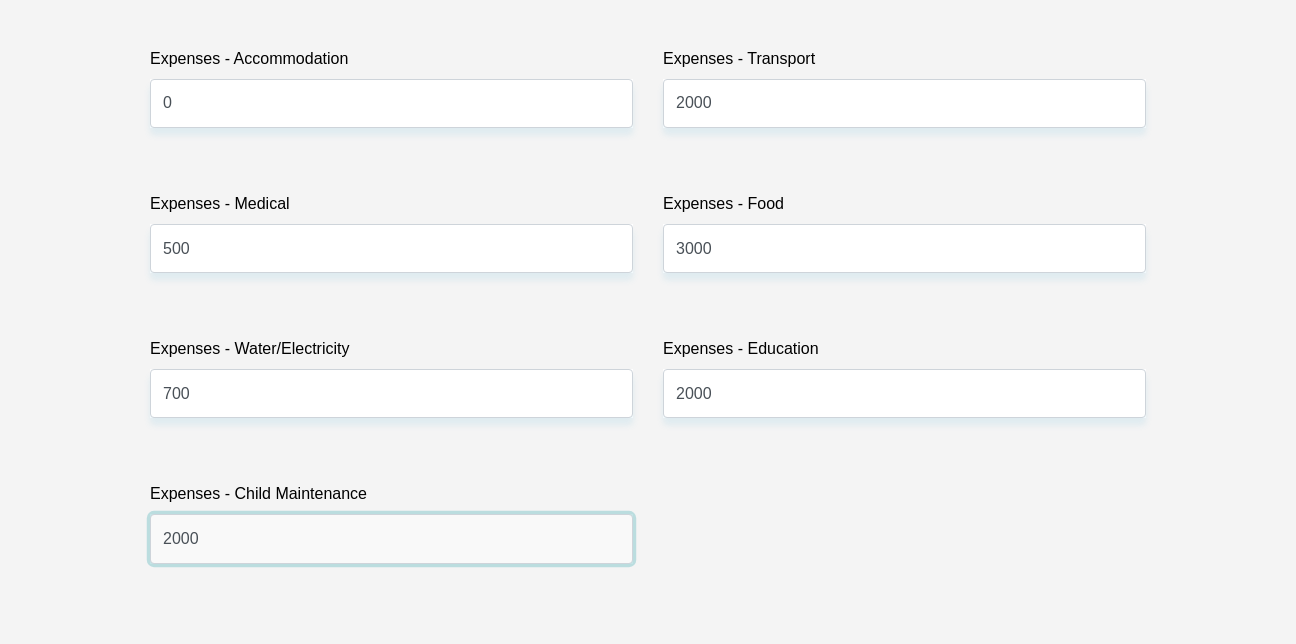click on "2000" at bounding box center (391, 538) 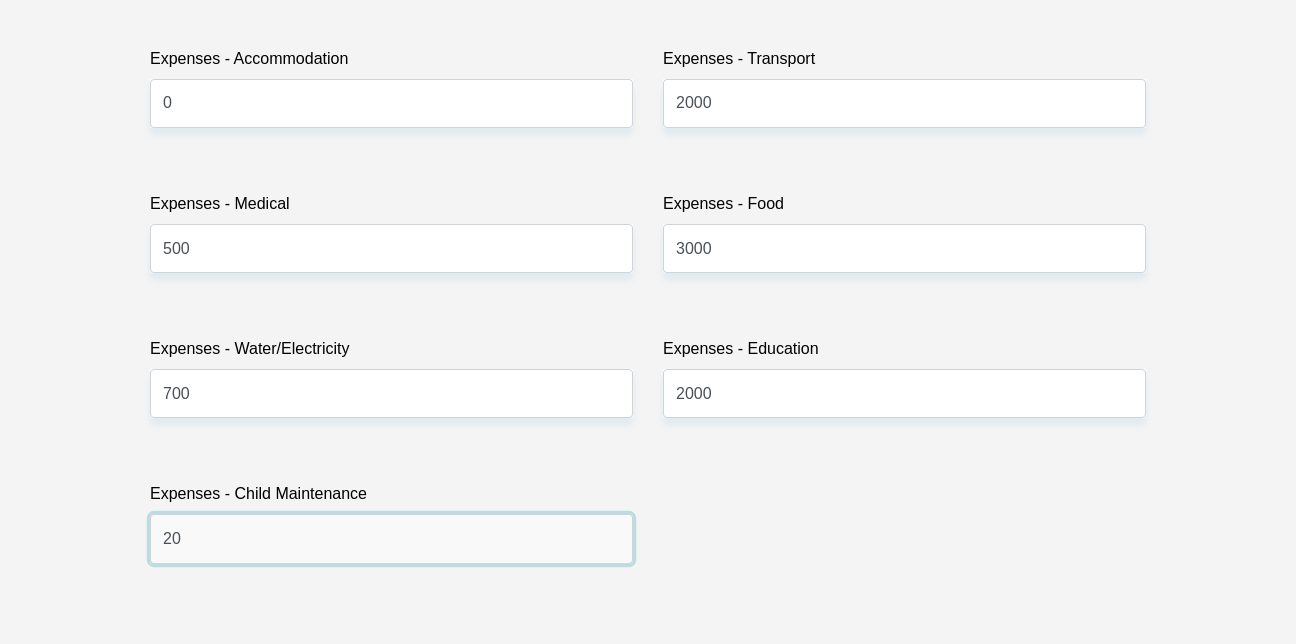 type on "2" 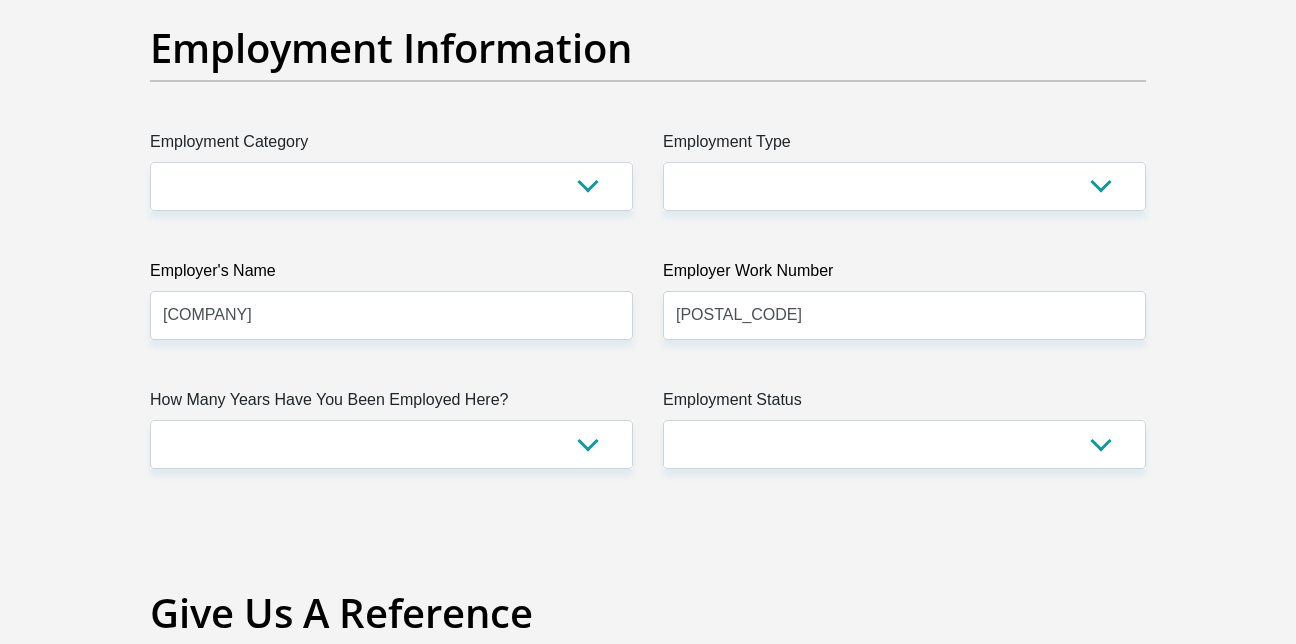 scroll, scrollTop: 3649, scrollLeft: 0, axis: vertical 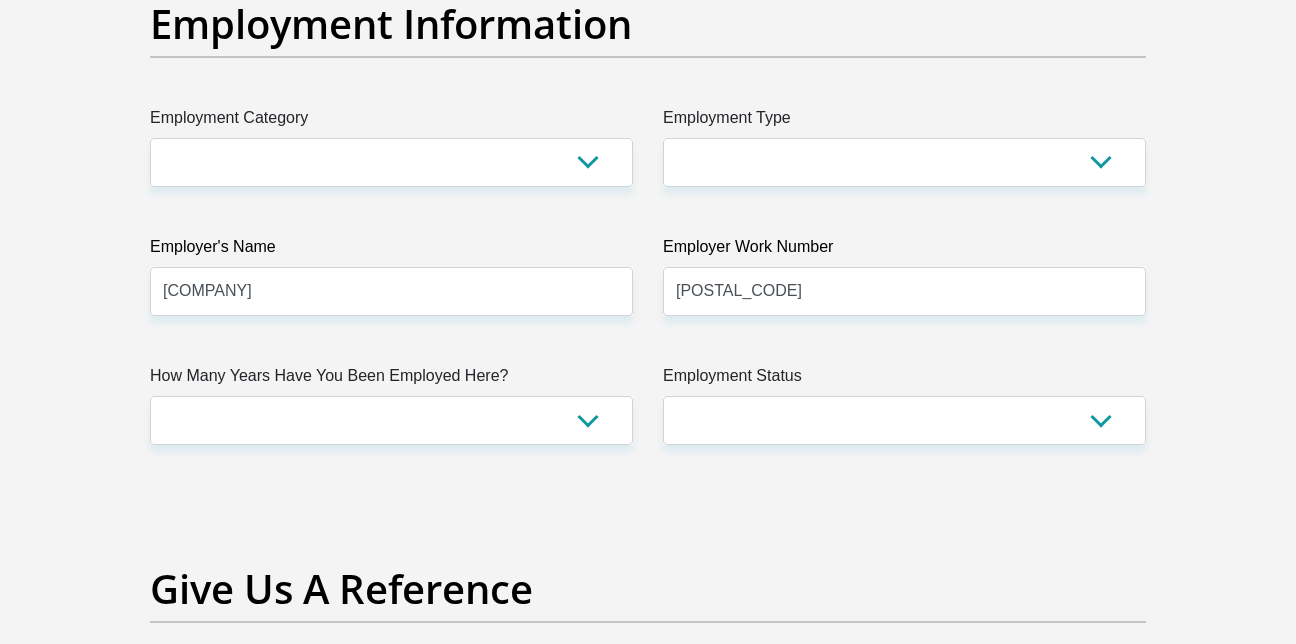type on "1000" 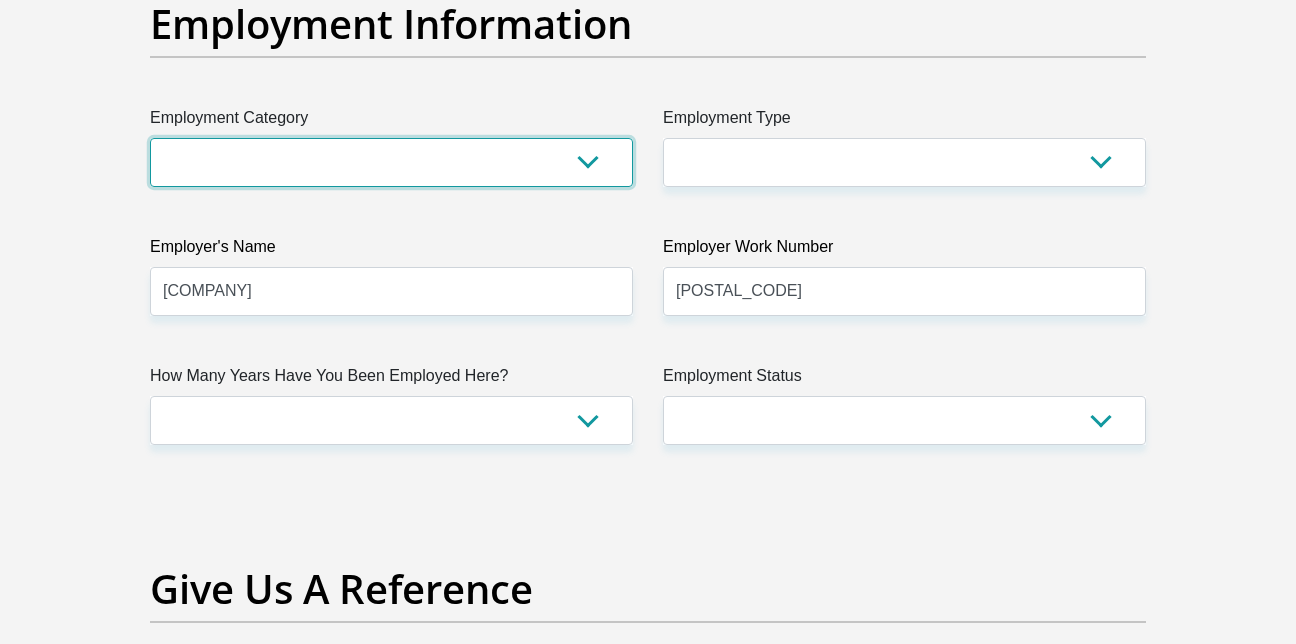 click on "AGRICULTURE
ALCOHOL & TOBACCO
CONSTRUCTION MATERIALS
METALLURGY
EQUIPMENT FOR RENEWABLE ENERGY
SPECIALIZED CONTRACTORS
CAR
GAMING (INCL. INTERNET
OTHER WHOLESALE
UNLICENSED PHARMACEUTICALS
CURRENCY EXCHANGE HOUSES
OTHER FINANCIAL INSTITUTIONS & INSURANCE
REAL ESTATE AGENTS
OIL & GAS
OTHER MATERIALS (E.G. IRON ORE)
PRECIOUS STONES & PRECIOUS METALS
POLITICAL ORGANIZATIONS
RELIGIOUS ORGANIZATIONS(NOT SECTS)
ACTI. HAVING BUSINESS DEAL WITH PUBLIC ADMINISTRATION
LAUNDROMATS" at bounding box center (391, 162) 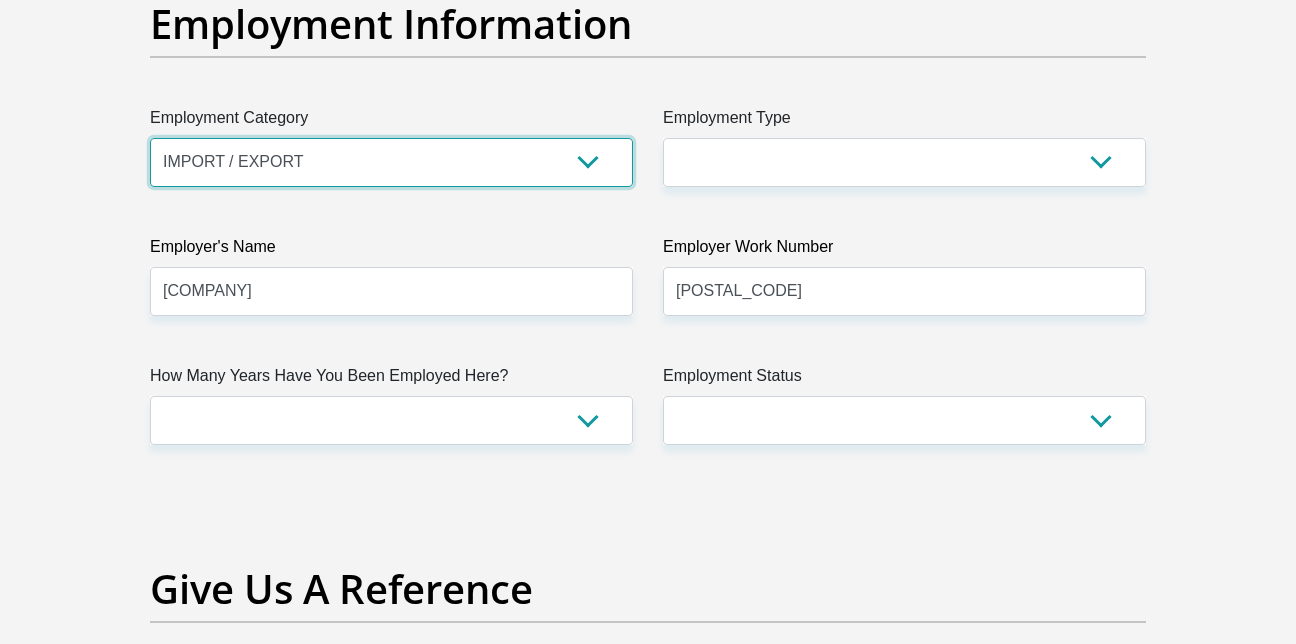 click on "AGRICULTURE
ALCOHOL & TOBACCO
CONSTRUCTION MATERIALS
METALLURGY
EQUIPMENT FOR RENEWABLE ENERGY
SPECIALIZED CONTRACTORS
CAR
GAMING (INCL. INTERNET
OTHER WHOLESALE
UNLICENSED PHARMACEUTICALS
CURRENCY EXCHANGE HOUSES
OTHER FINANCIAL INSTITUTIONS & INSURANCE
REAL ESTATE AGENTS
OIL & GAS
OTHER MATERIALS (E.G. IRON ORE)
PRECIOUS STONES & PRECIOUS METALS
POLITICAL ORGANIZATIONS
RELIGIOUS ORGANIZATIONS(NOT SECTS)
ACTI. HAVING BUSINESS DEAL WITH PUBLIC ADMINISTRATION
LAUNDROMATS" at bounding box center [391, 162] 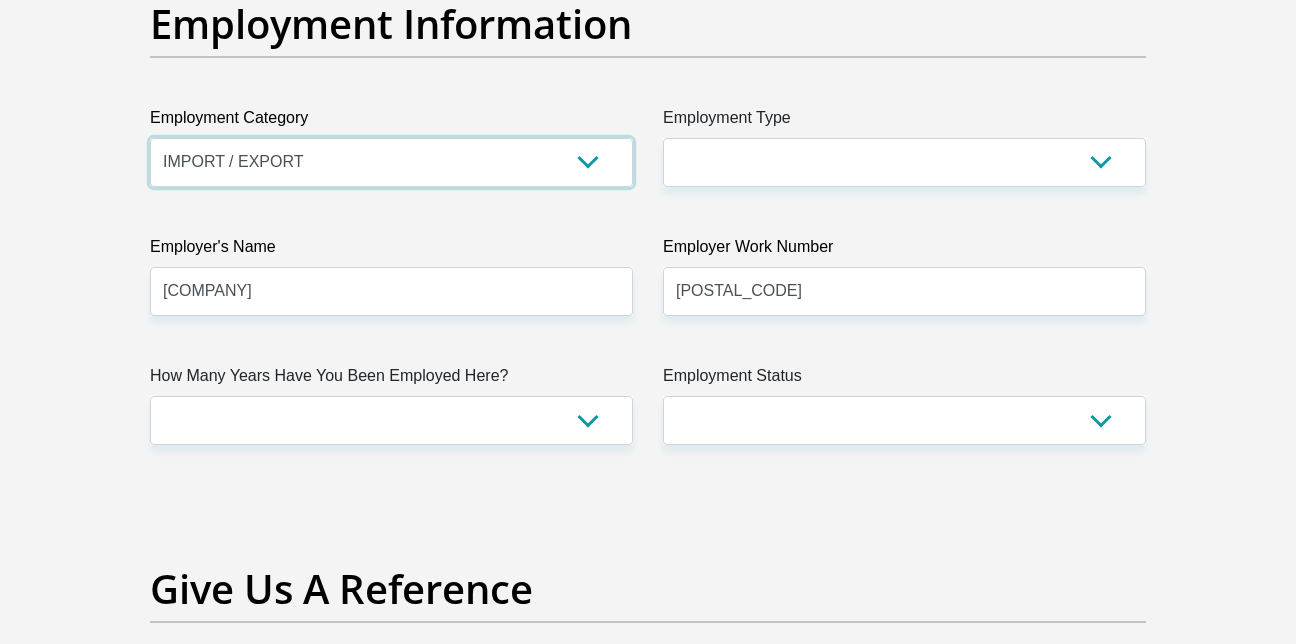 click on "AGRICULTURE
ALCOHOL & TOBACCO
CONSTRUCTION MATERIALS
METALLURGY
EQUIPMENT FOR RENEWABLE ENERGY
SPECIALIZED CONTRACTORS
CAR
GAMING (INCL. INTERNET
OTHER WHOLESALE
UNLICENSED PHARMACEUTICALS
CURRENCY EXCHANGE HOUSES
OTHER FINANCIAL INSTITUTIONS & INSURANCE
REAL ESTATE AGENTS
OIL & GAS
OTHER MATERIALS (E.G. IRON ORE)
PRECIOUS STONES & PRECIOUS METALS
POLITICAL ORGANIZATIONS
RELIGIOUS ORGANIZATIONS(NOT SECTS)
ACTI. HAVING BUSINESS DEAL WITH PUBLIC ADMINISTRATION
LAUNDROMATS" at bounding box center (391, 162) 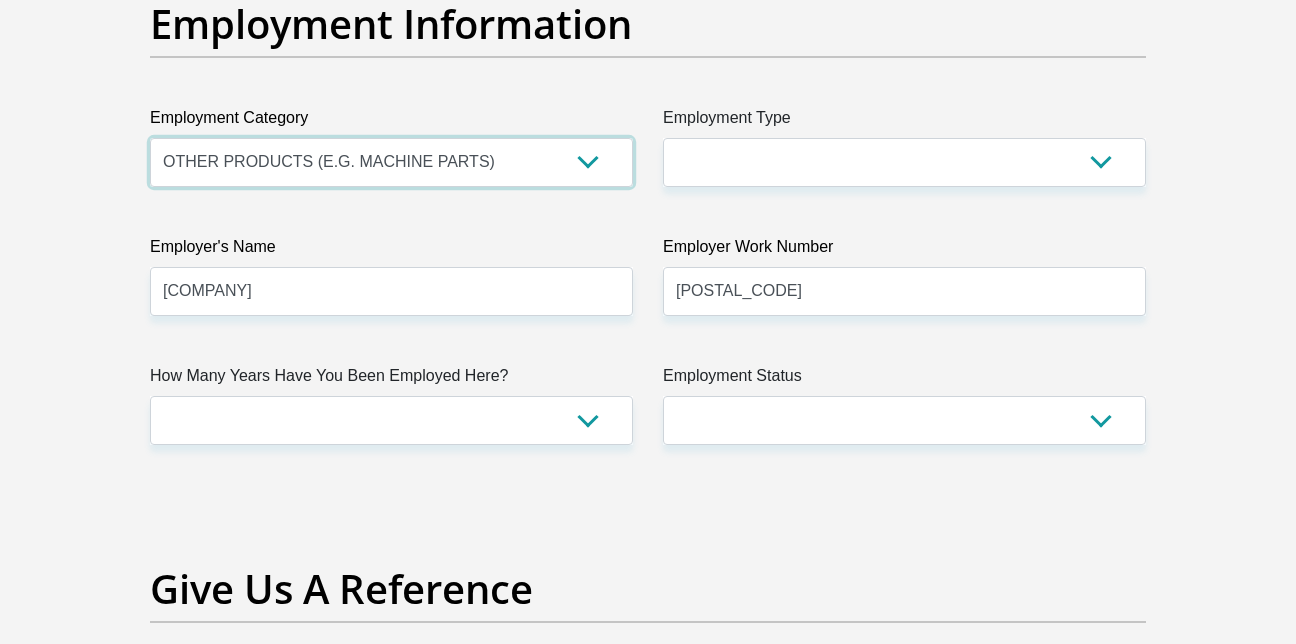 click on "AGRICULTURE
ALCOHOL & TOBACCO
CONSTRUCTION MATERIALS
METALLURGY
EQUIPMENT FOR RENEWABLE ENERGY
SPECIALIZED CONTRACTORS
CAR
GAMING (INCL. INTERNET
OTHER WHOLESALE
UNLICENSED PHARMACEUTICALS
CURRENCY EXCHANGE HOUSES
OTHER FINANCIAL INSTITUTIONS & INSURANCE
REAL ESTATE AGENTS
OIL & GAS
OTHER MATERIALS (E.G. IRON ORE)
PRECIOUS STONES & PRECIOUS METALS
POLITICAL ORGANIZATIONS
RELIGIOUS ORGANIZATIONS(NOT SECTS)
ACTI. HAVING BUSINESS DEAL WITH PUBLIC ADMINISTRATION
LAUNDROMATS" at bounding box center [391, 162] 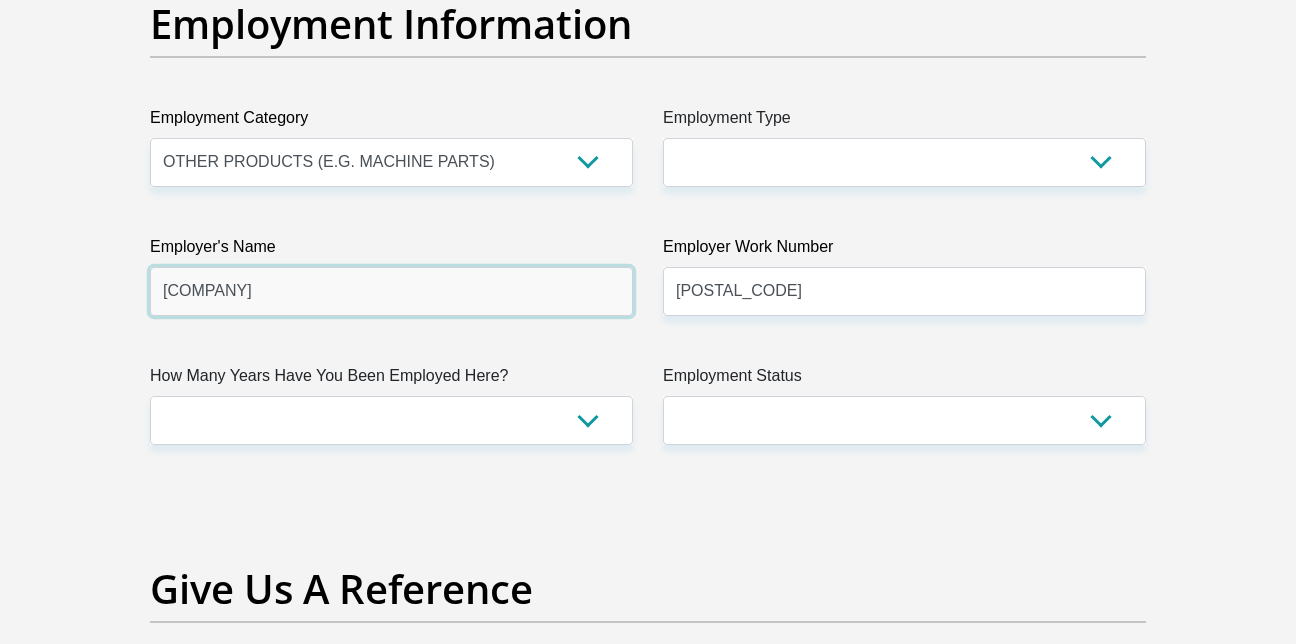 click on "[COMPANY]" at bounding box center (391, 291) 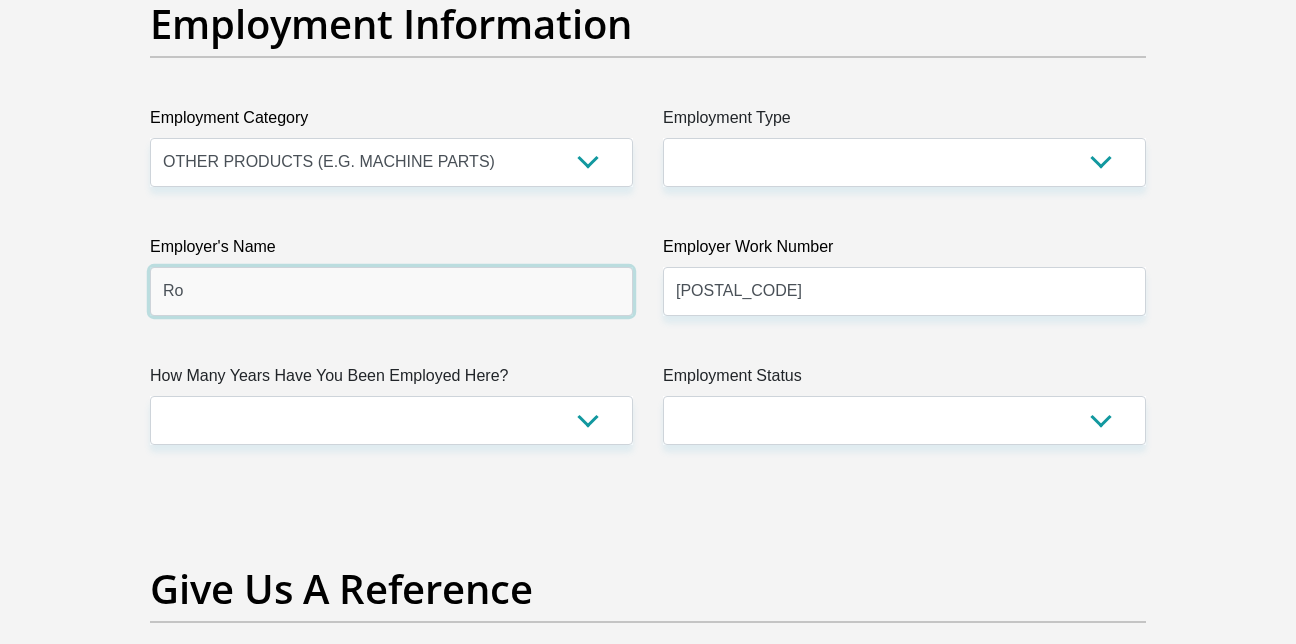 type on "R" 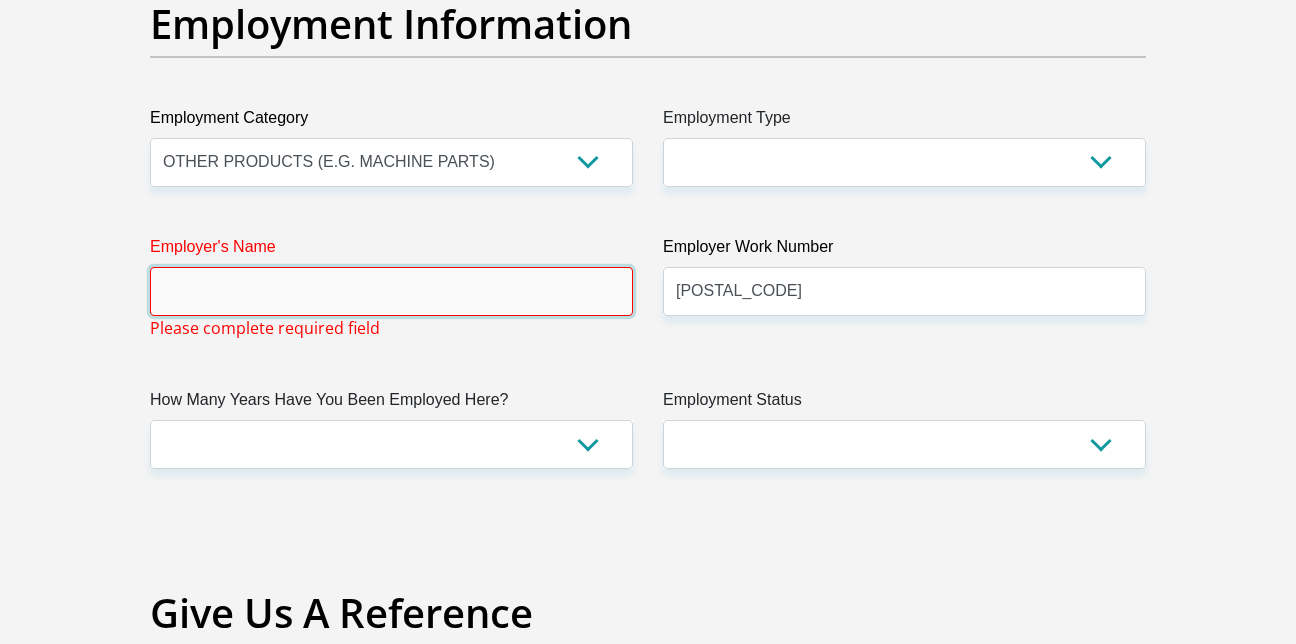 type 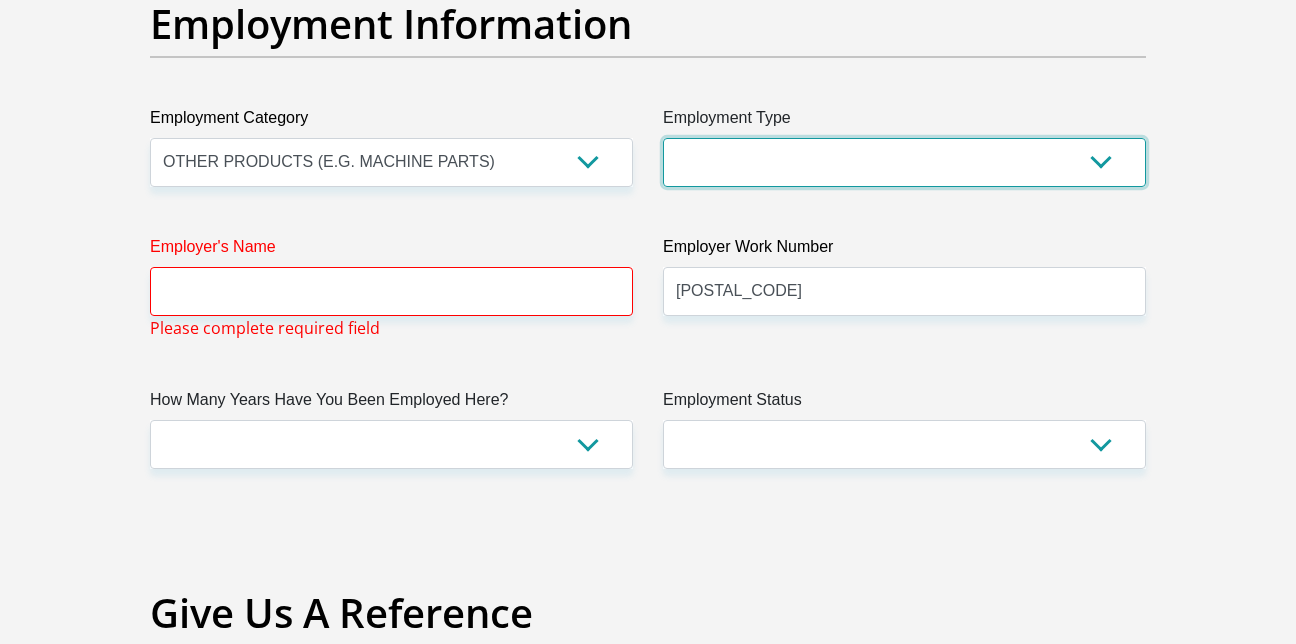 click on "College/Lecturer
Craft Seller
Creative
Driver
Executive
Farmer
Forces - Non Commissioned
Forces - Officer
Hawker
Housewife
Labourer
Licenced Professional
Manager
Miner
Non Licenced Professional
Office Staff/Clerk
Outside Worker
Pensioner
Permanent Teacher
Production/Manufacturing
Sales
Self-Employed
Semi-Professional Worker
Service Industry  Social Worker  Student" at bounding box center (904, 162) 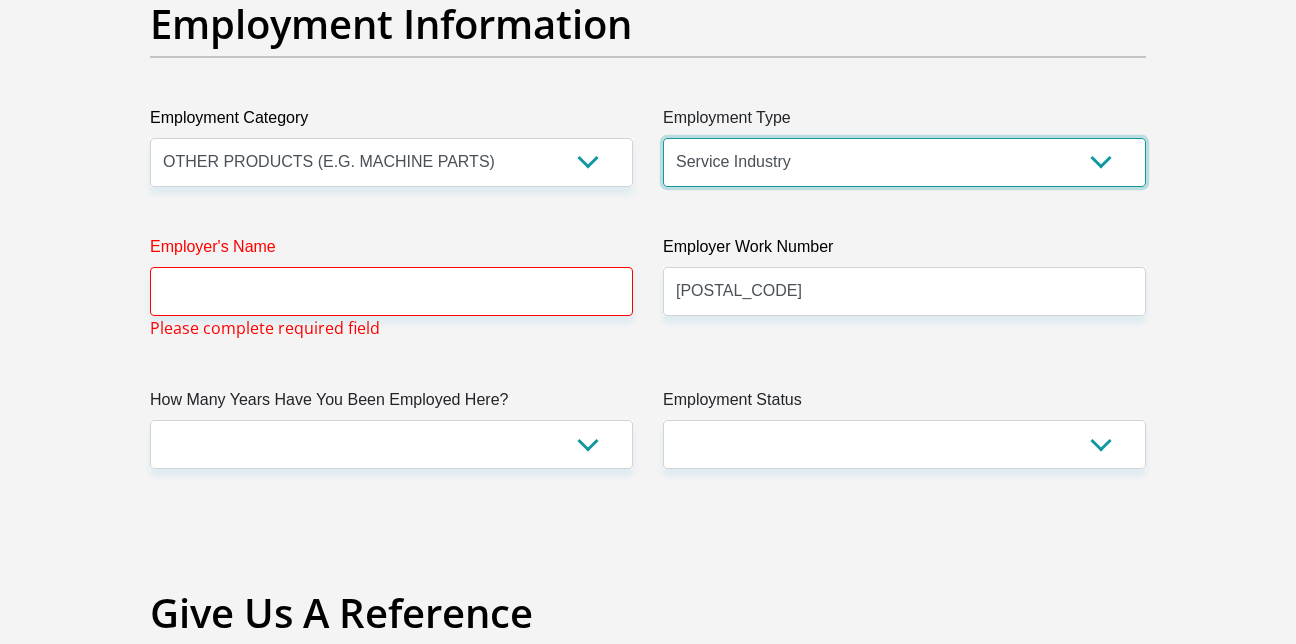 click on "College/Lecturer
Craft Seller
Creative
Driver
Executive
Farmer
Forces - Non Commissioned
Forces - Officer
Hawker
Housewife
Labourer
Licenced Professional
Manager
Miner
Non Licenced Professional
Office Staff/Clerk
Outside Worker
Pensioner
Permanent Teacher
Production/Manufacturing
Sales
Self-Employed
Semi-Professional Worker
Service Industry  Social Worker  Student" at bounding box center [904, 162] 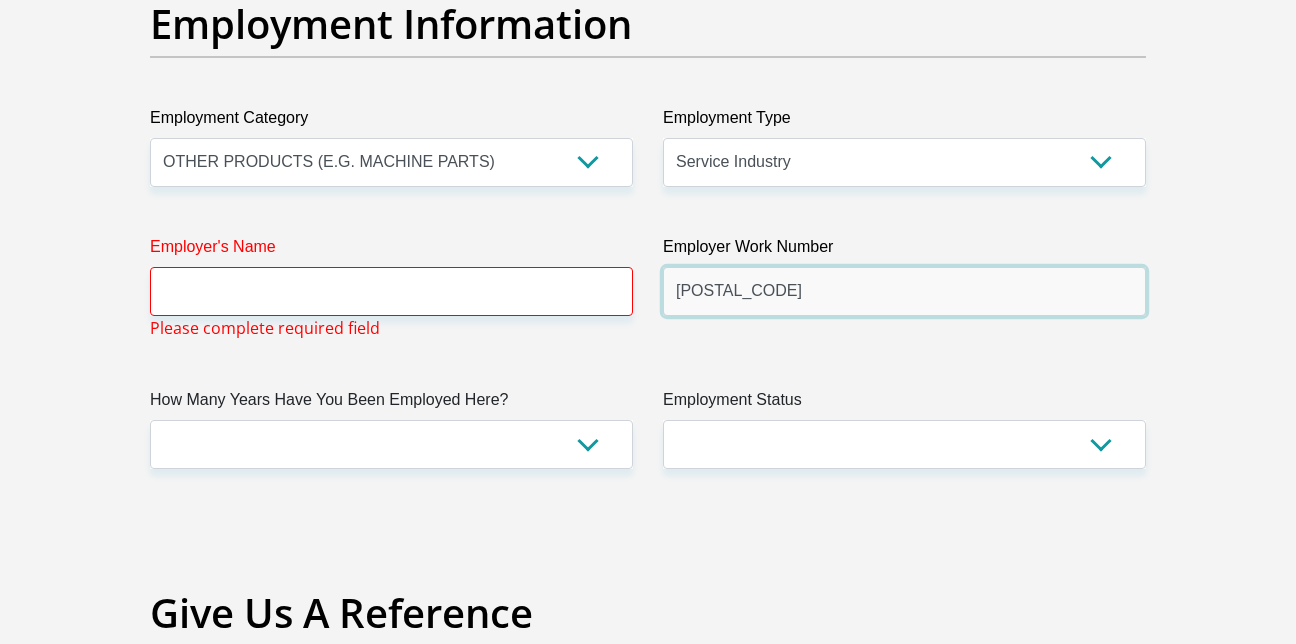 click on "[POSTAL_CODE]" at bounding box center (904, 291) 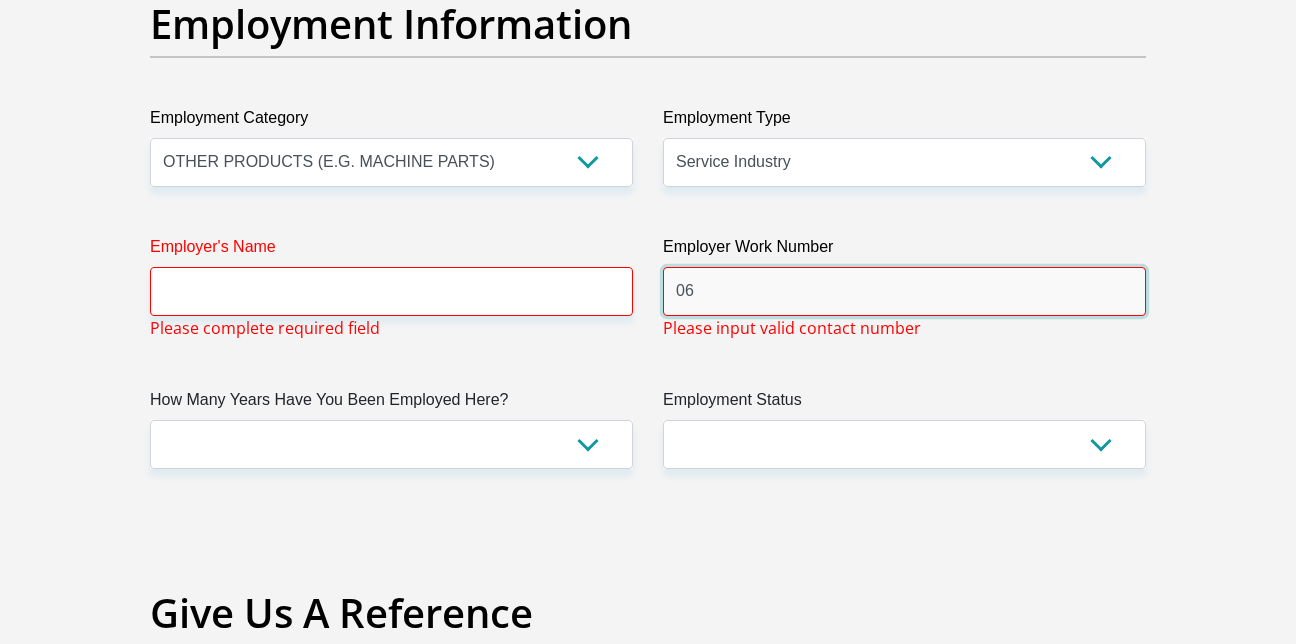 type on "0" 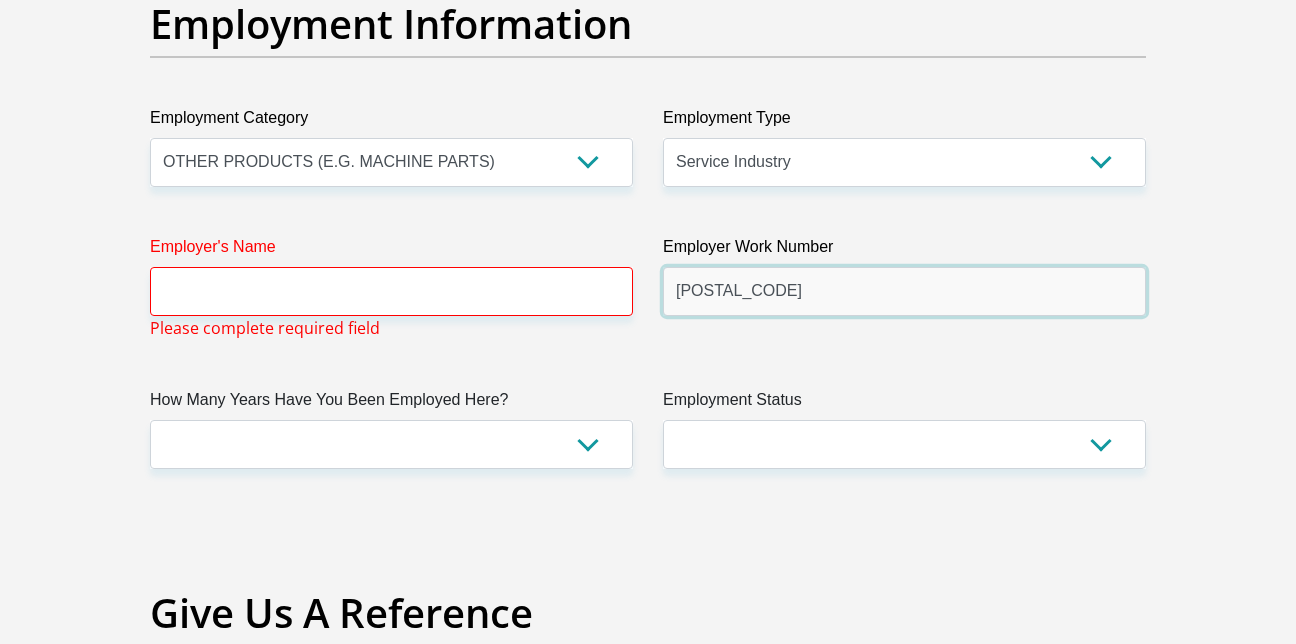 type on "[POSTAL_CODE]" 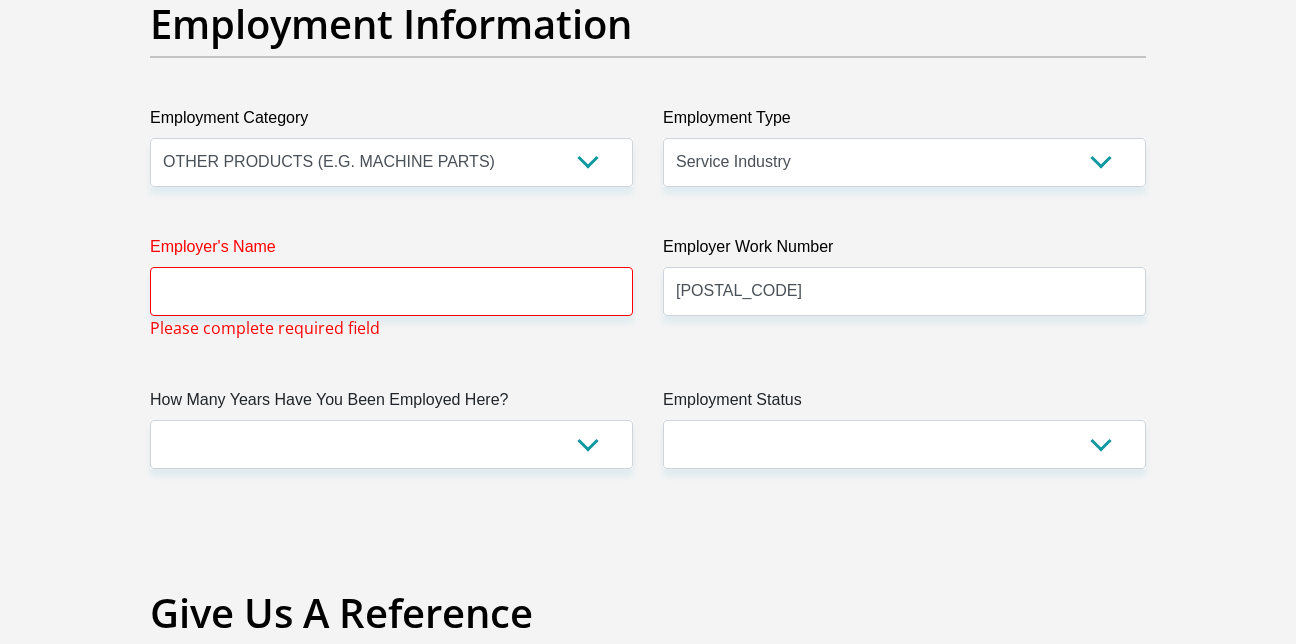 click on "[TITLE]
[OPTION]
[OPTION]
[OPTION]
[OPTION]
[OPTION]
[FIRST_NAME]
[FIRST]
[LAST_NAME]
[LAST]
[ID_NUMBER]
[ID_NUMBER]
[MESSAGE]
[RACE]
[OPTION]
[OPTION]
[OPTION]
[OPTION]
[OPTION]
[CONTACT_NUMBER]
[PHONE]
[MESSAGE]
[NATIONALITY]
[COUNTRY]
[COUNTRY]
[COUNTRY]  [COUNTRY]  [COUNTRY]" at bounding box center (648, -70) 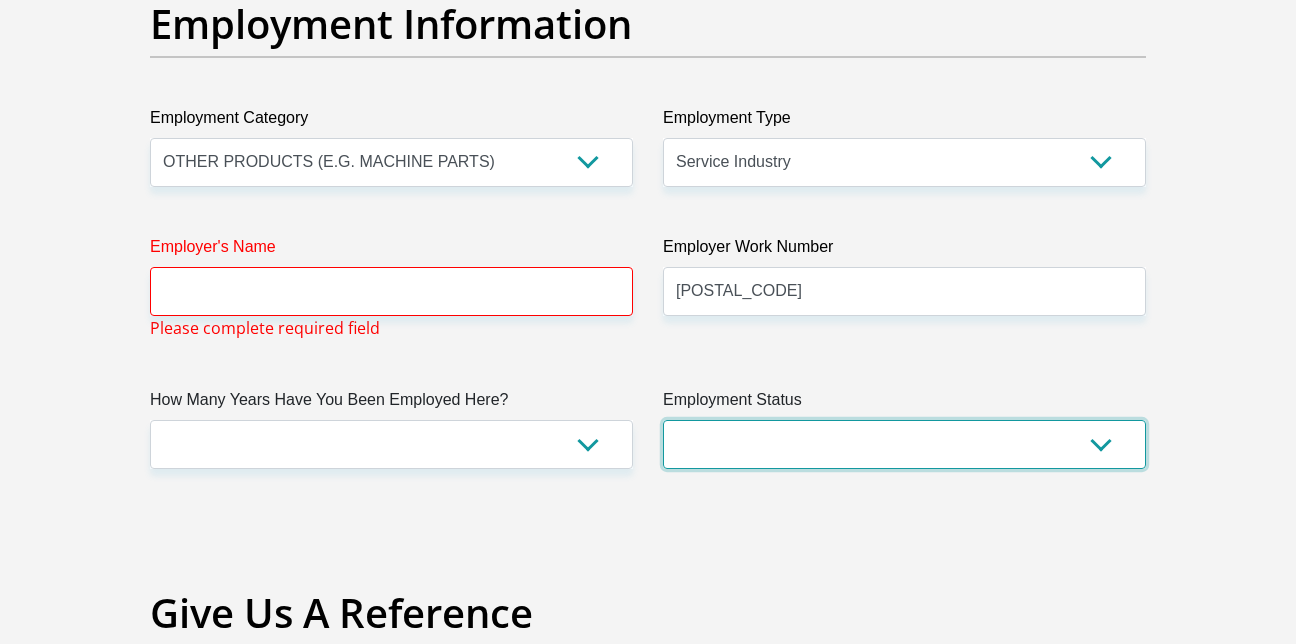 click on "Permanent/Full-time
Part-time/Casual
Contract Worker
Self-Employed
Housewife
Retired
Student
Medically Boarded
Disability
Unemployed" at bounding box center (904, 444) 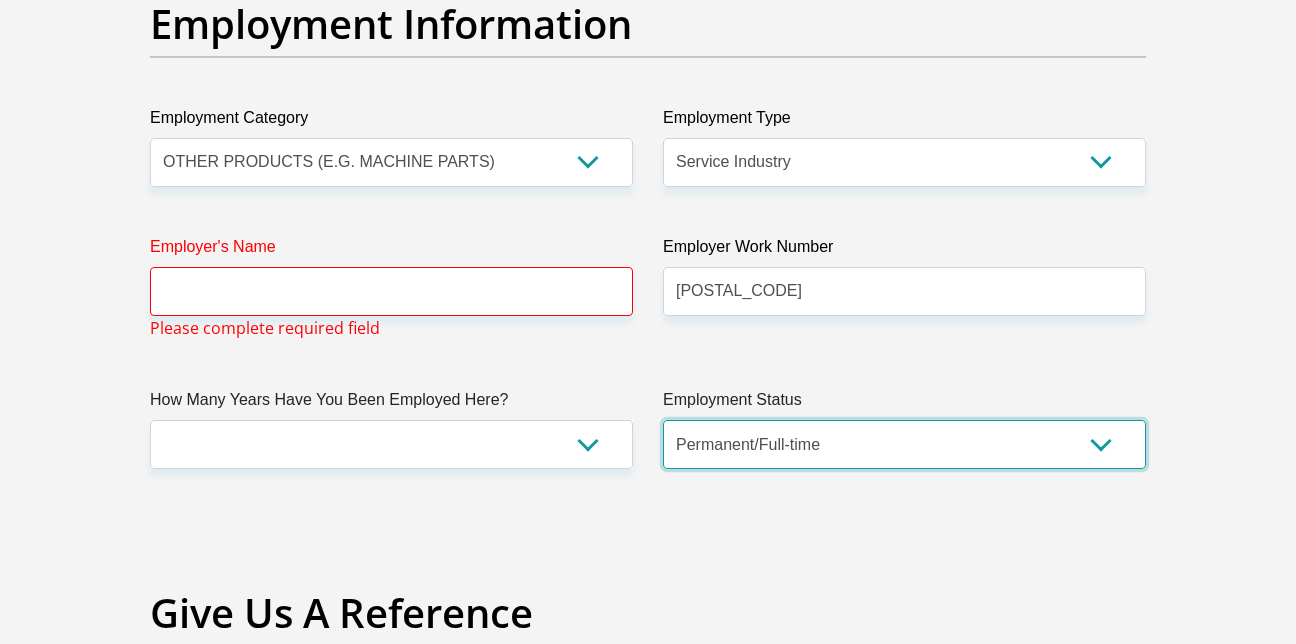 click on "Permanent/Full-time
Part-time/Casual
Contract Worker
Self-Employed
Housewife
Retired
Student
Medically Boarded
Disability
Unemployed" at bounding box center [904, 444] 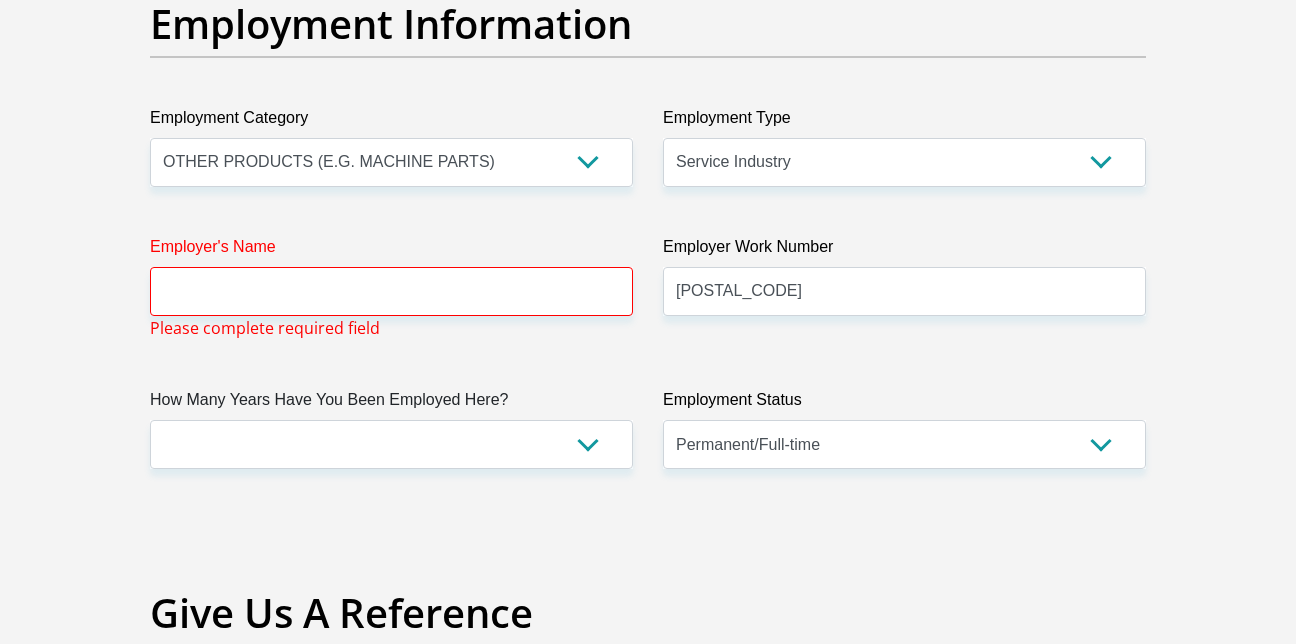 click on "Employer's Name" at bounding box center [391, 251] 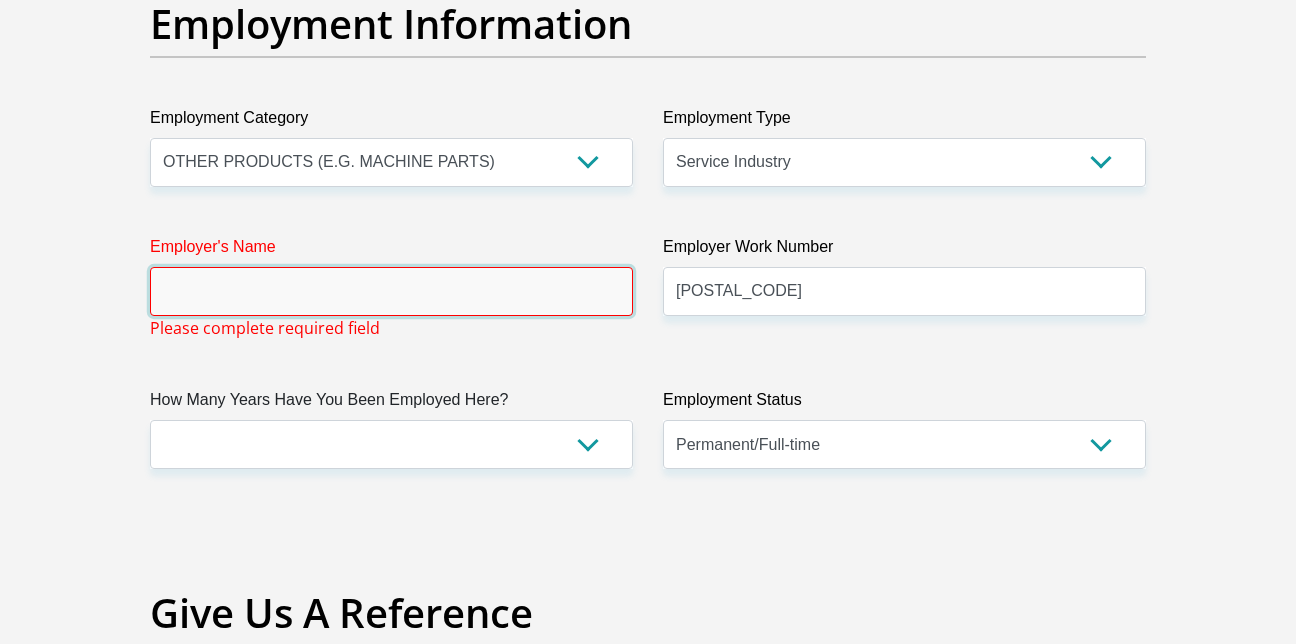 click on "Employer's Name" at bounding box center [391, 291] 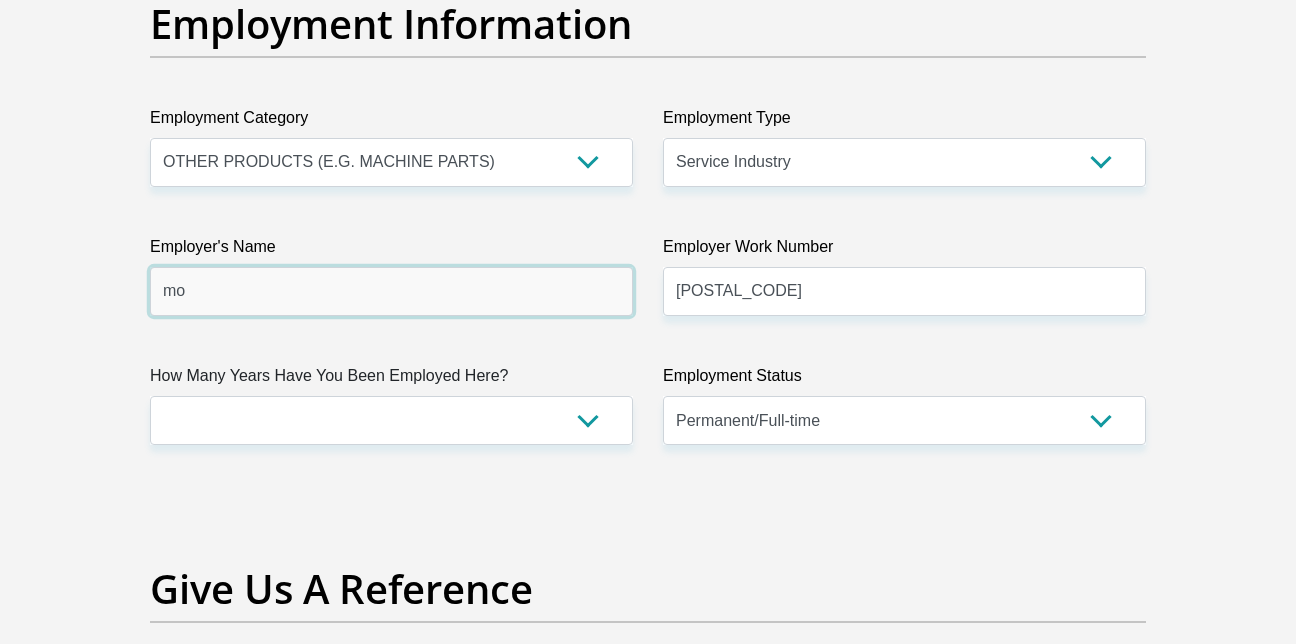 type on "m" 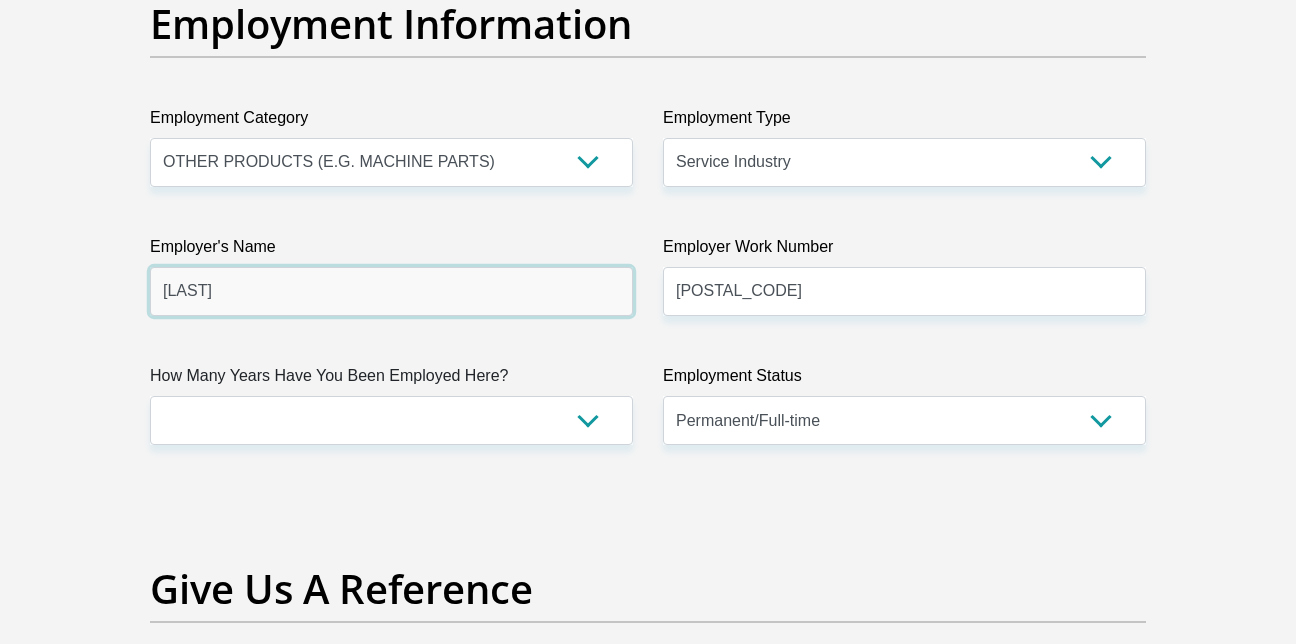 type on "[COMPANY]" 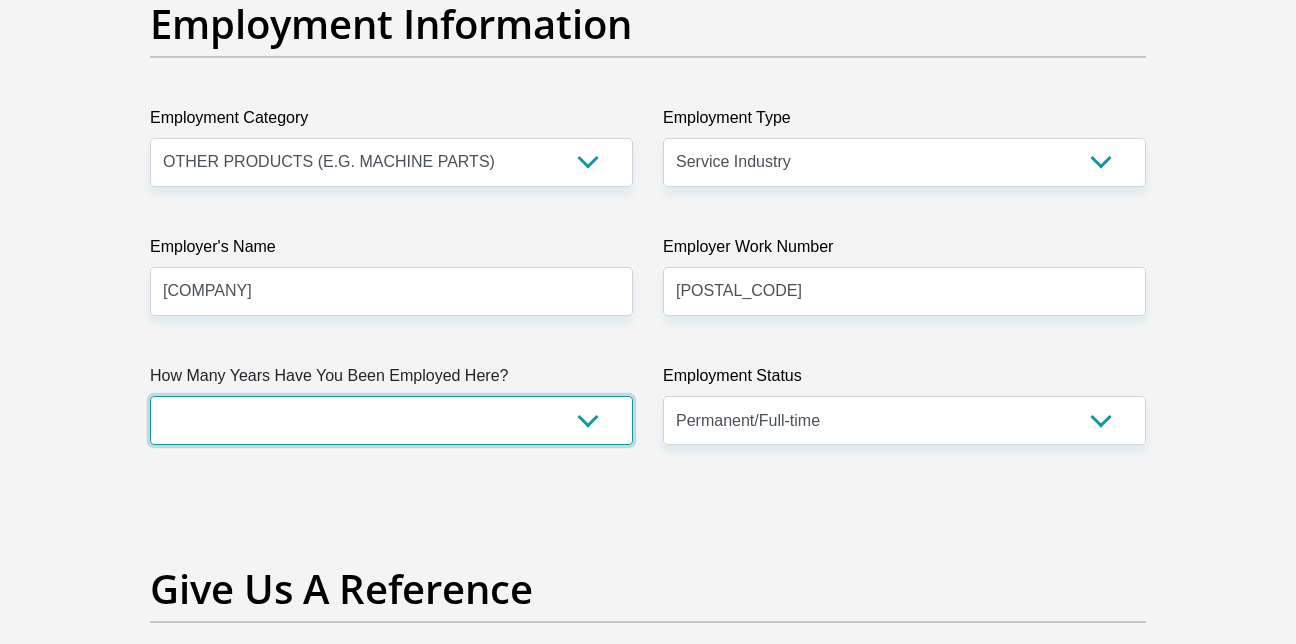 click on "less than 1 year
1-3 years
3-5 years
5+ years" at bounding box center [391, 420] 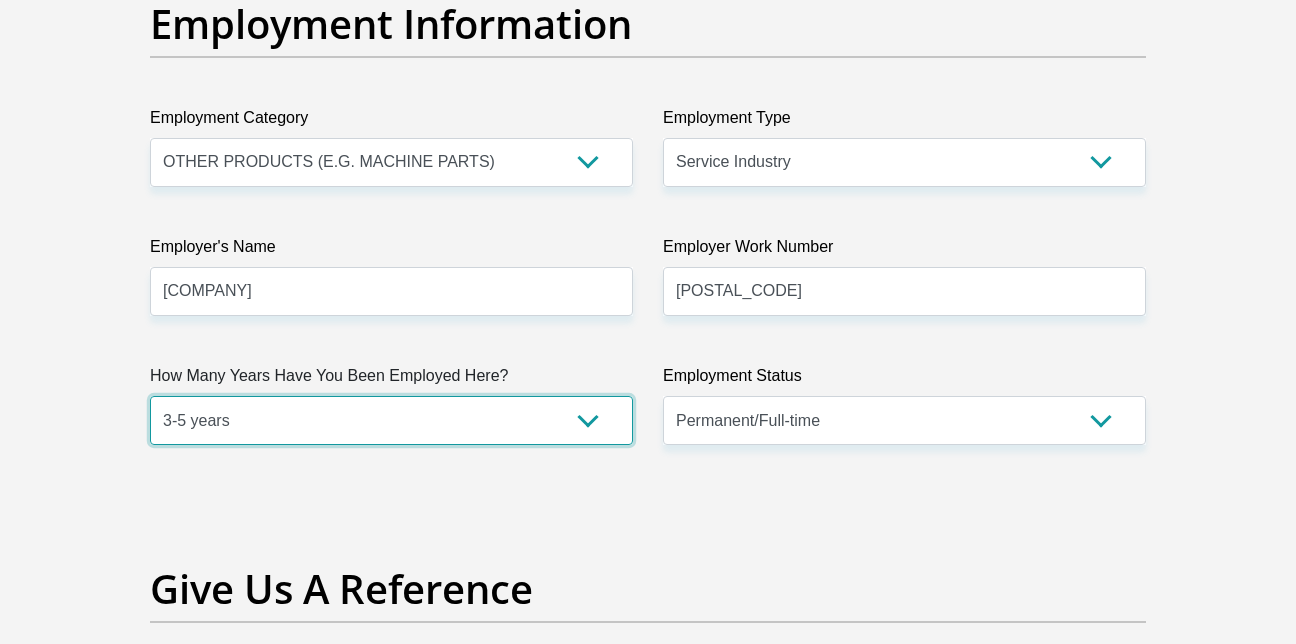 click on "less than 1 year
1-3 years
3-5 years
5+ years" at bounding box center (391, 420) 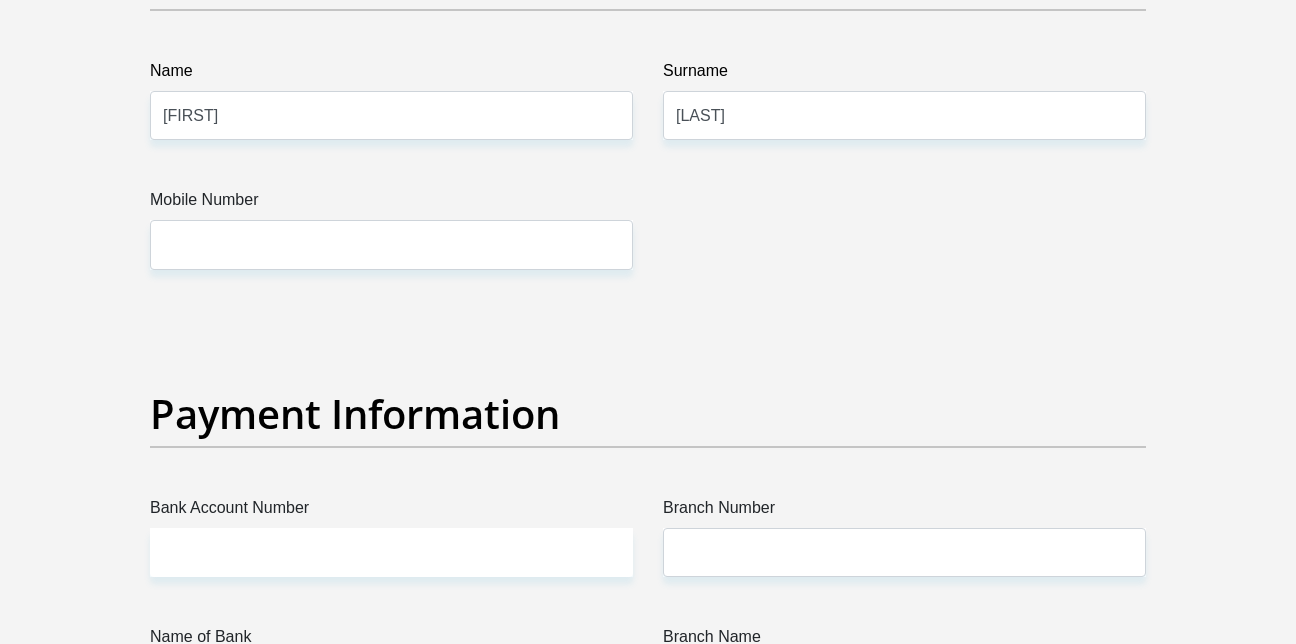 scroll, scrollTop: 4249, scrollLeft: 0, axis: vertical 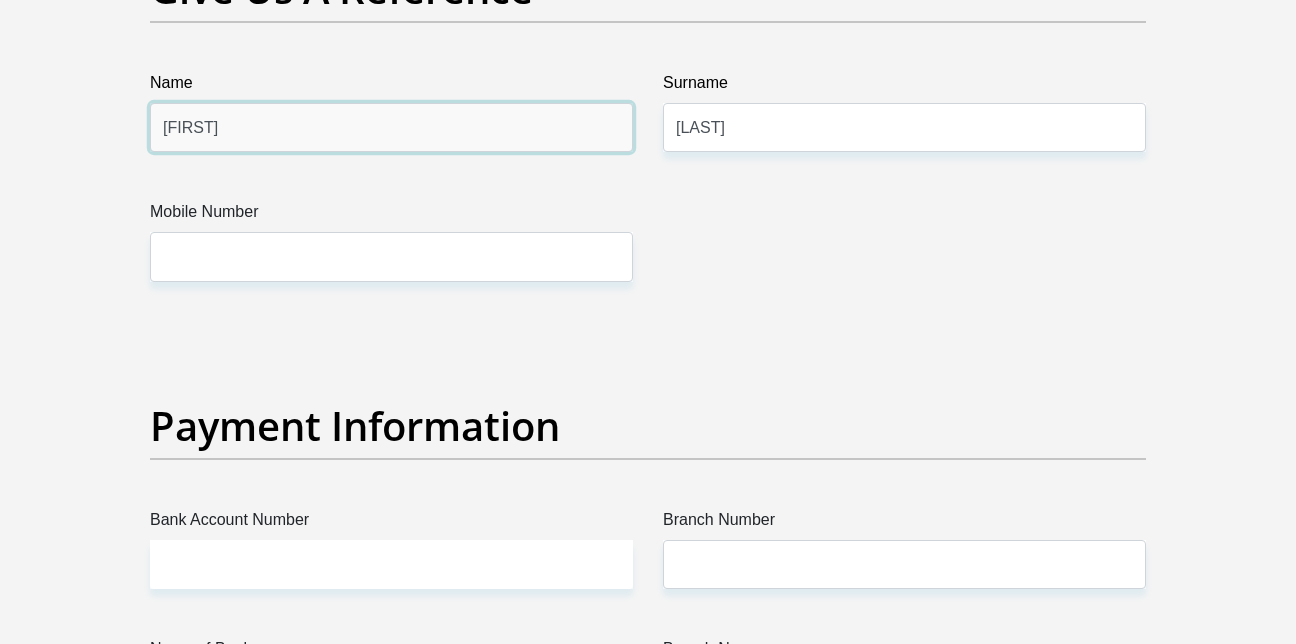 click on "[FIRST]" at bounding box center [391, 127] 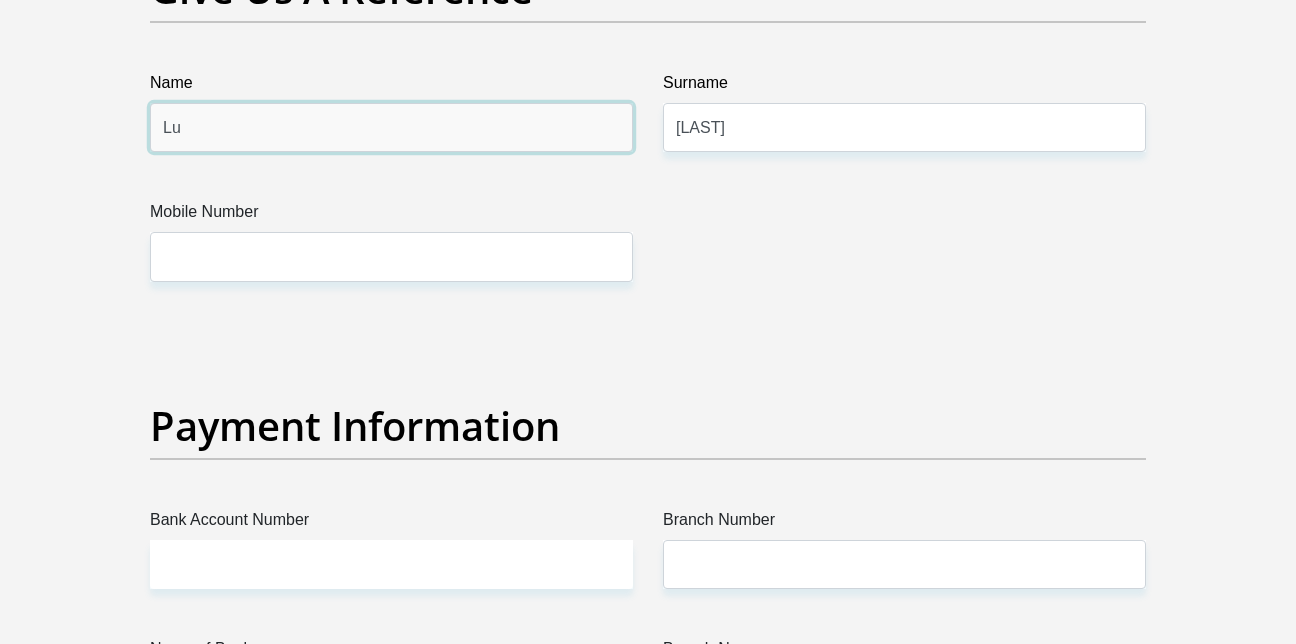type on "L" 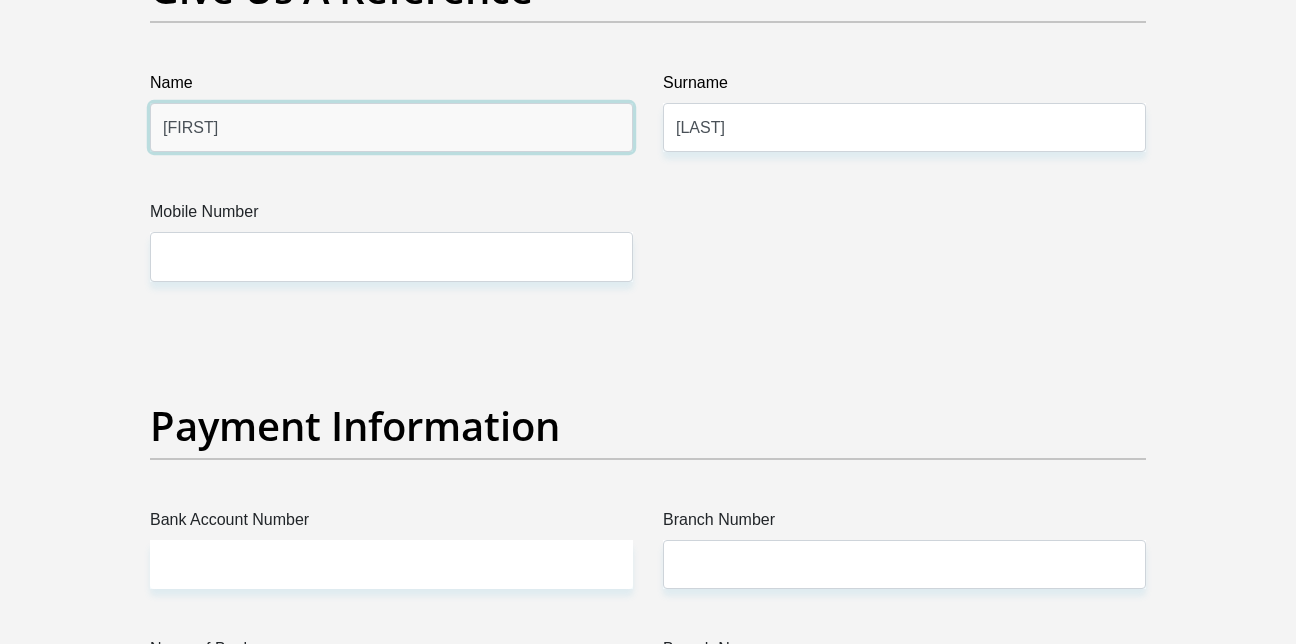 type on "[FIRST]" 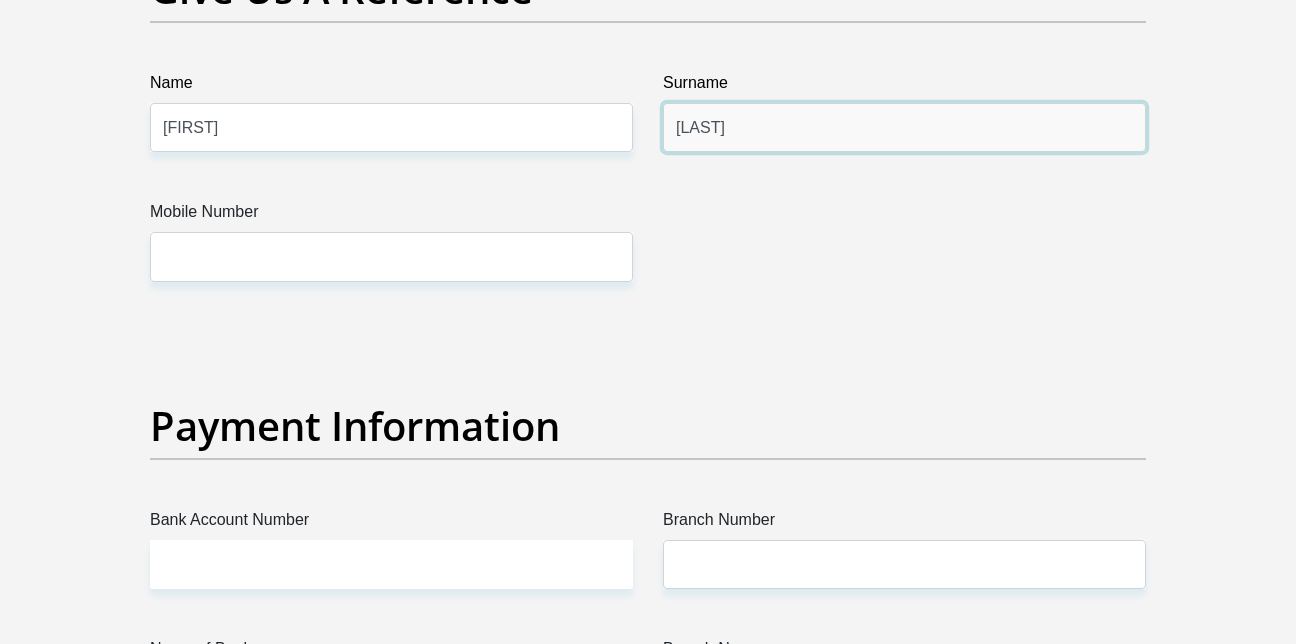 click on "[LAST]" at bounding box center [904, 127] 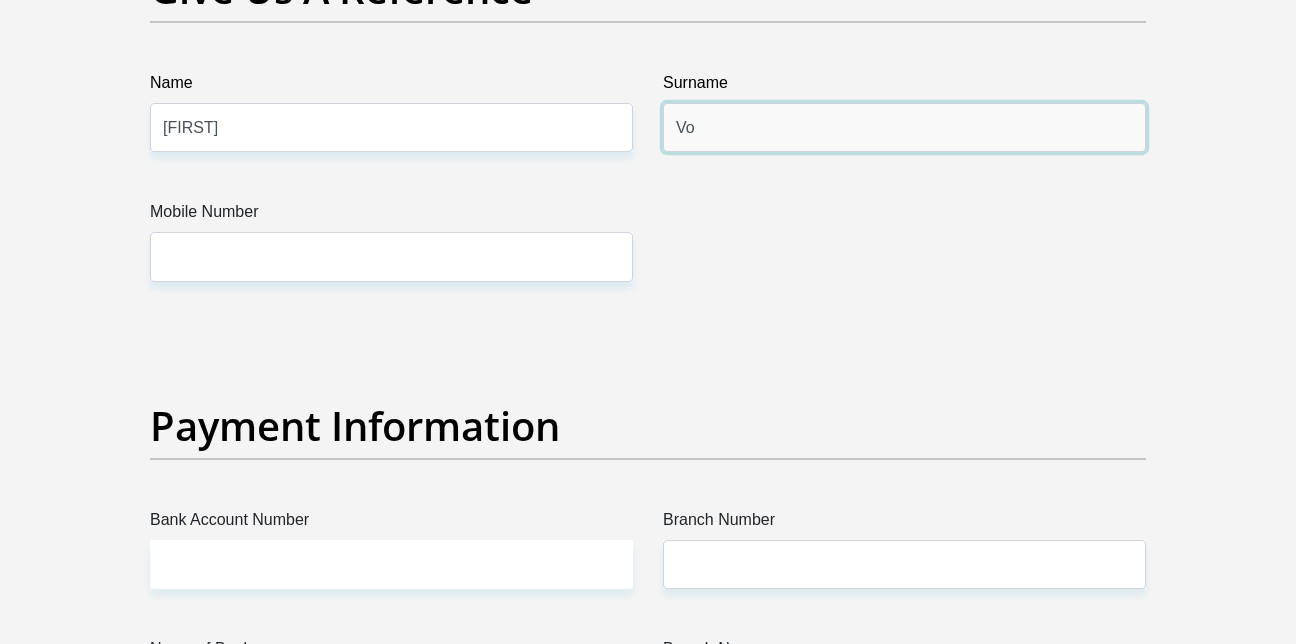 type on "V" 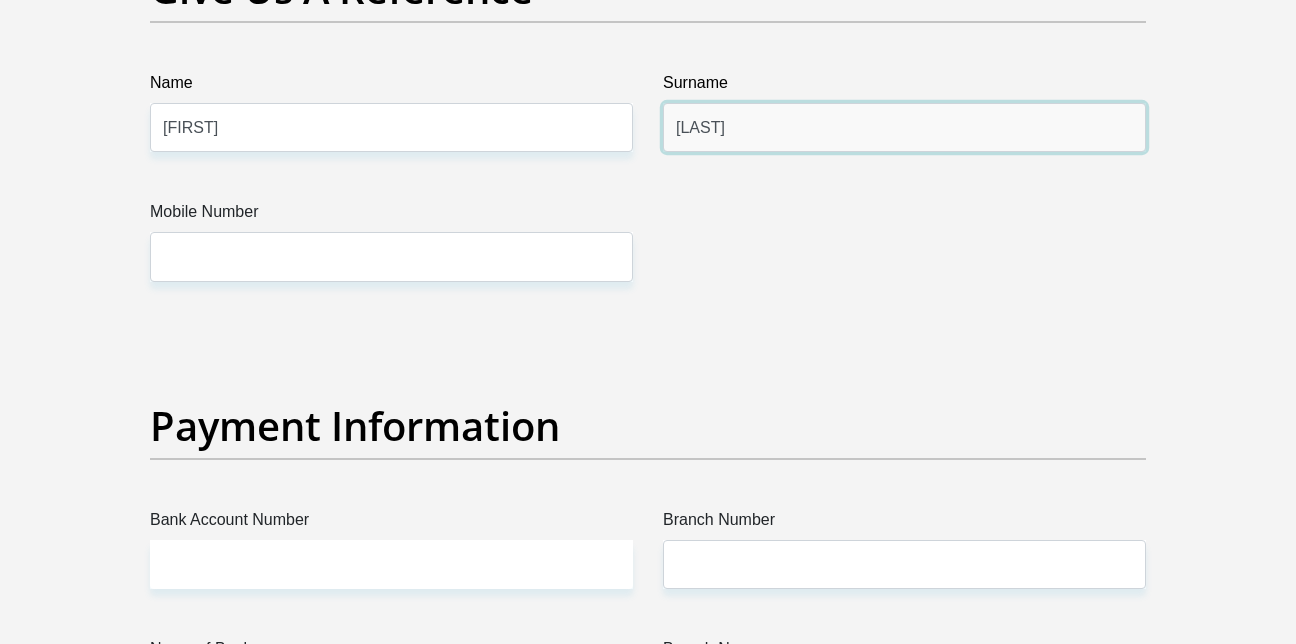 type on "[LAST]" 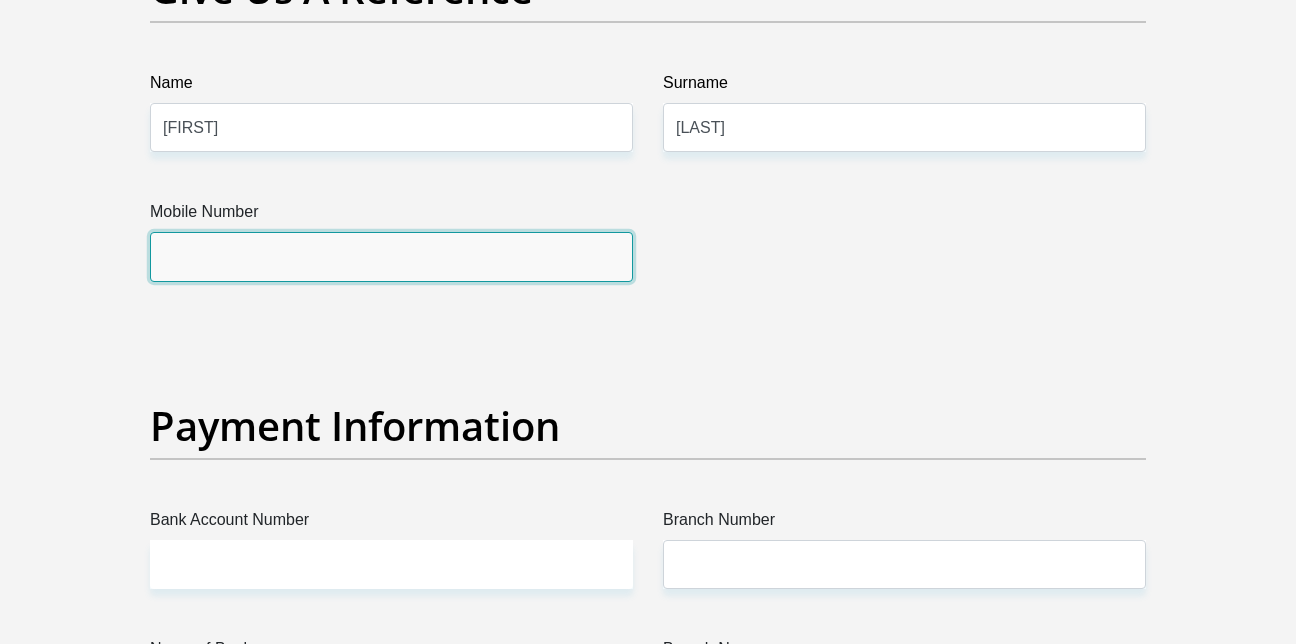 click on "Mobile Number" at bounding box center [391, 256] 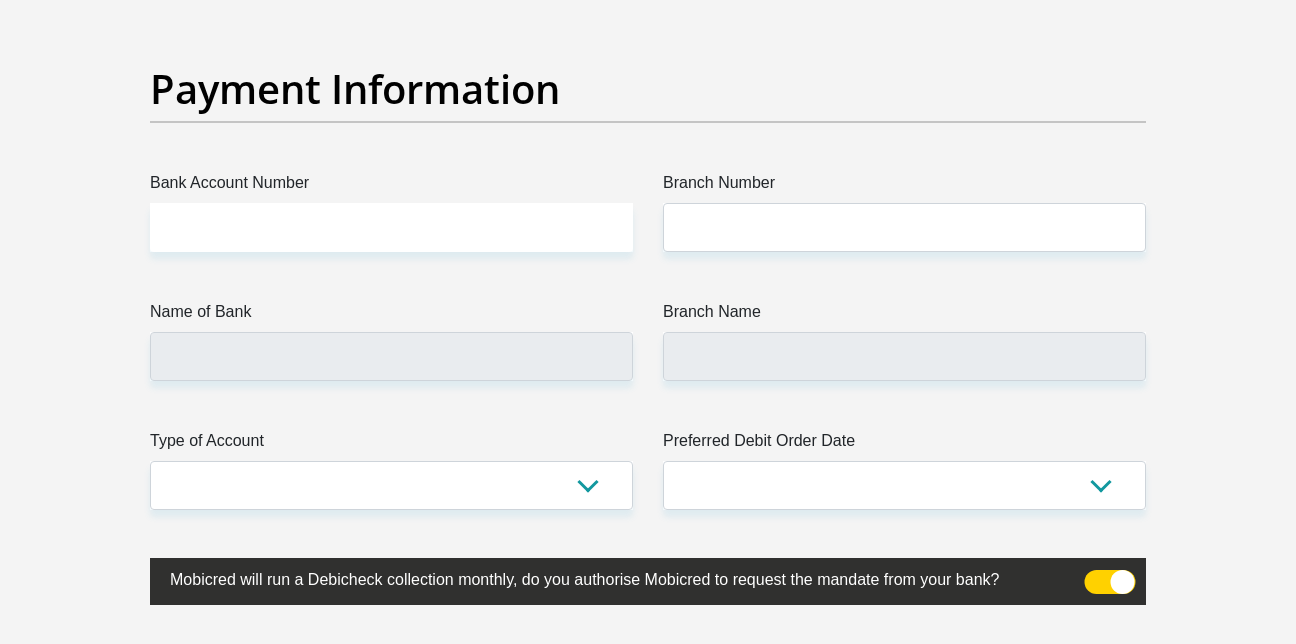 scroll, scrollTop: 4574, scrollLeft: 0, axis: vertical 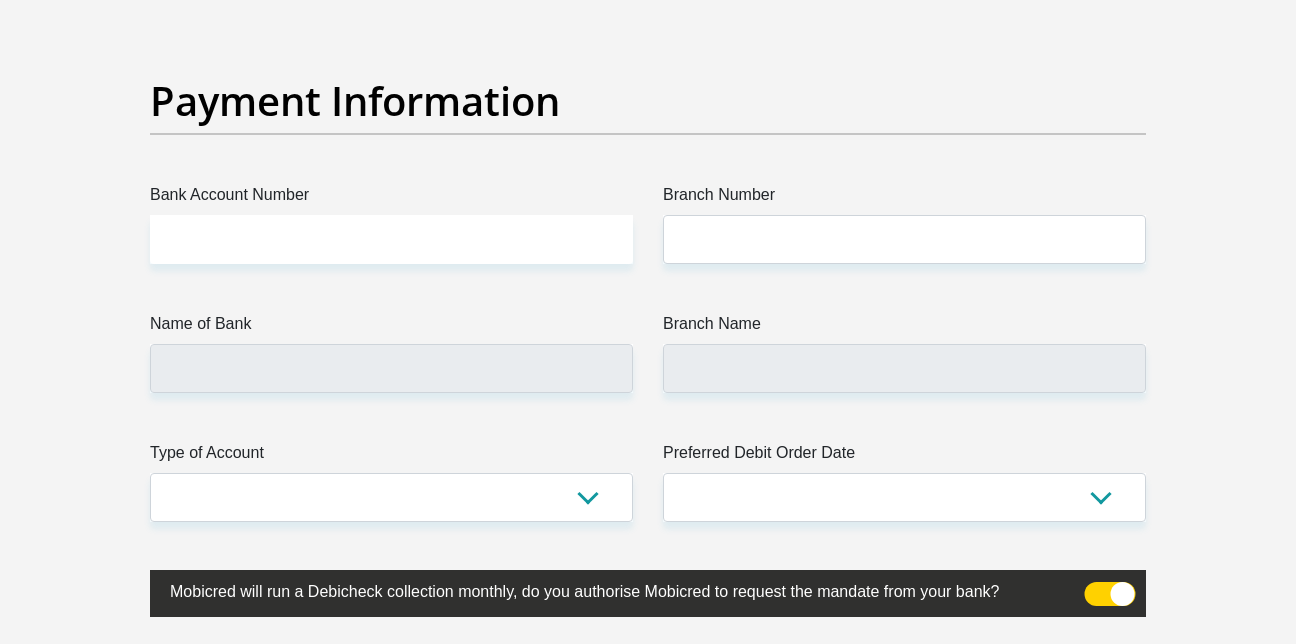 type on "[PHONE]" 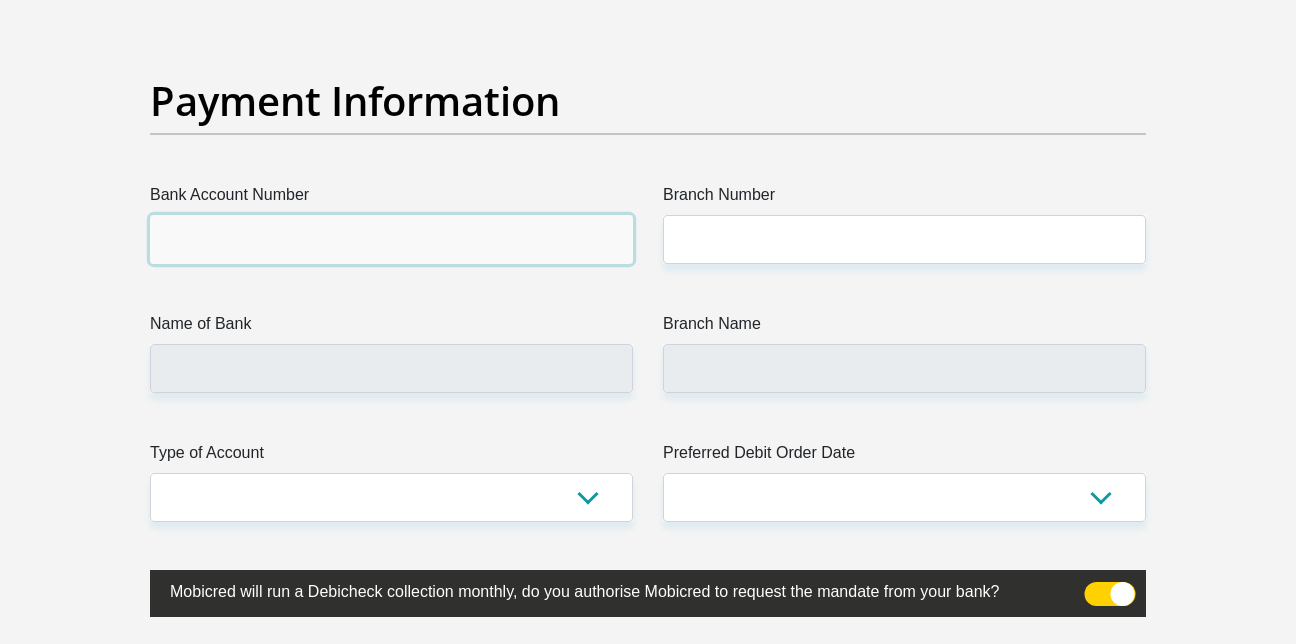 click on "Bank Account Number" at bounding box center [391, 239] 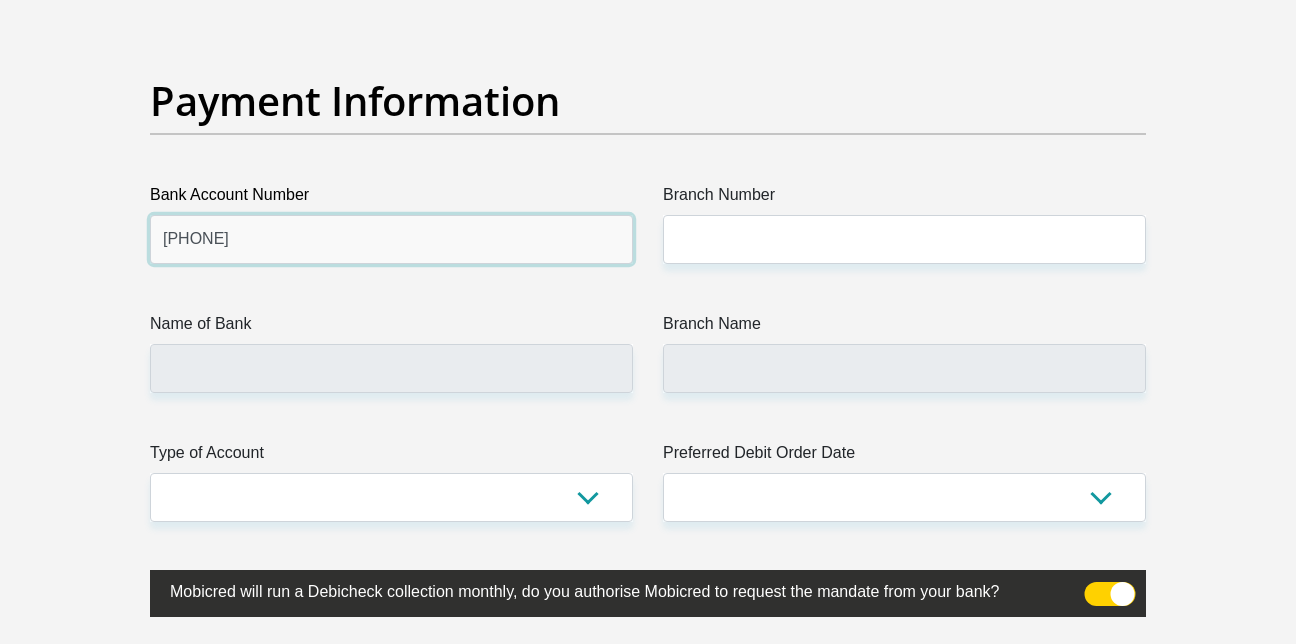type on "[PHONE]" 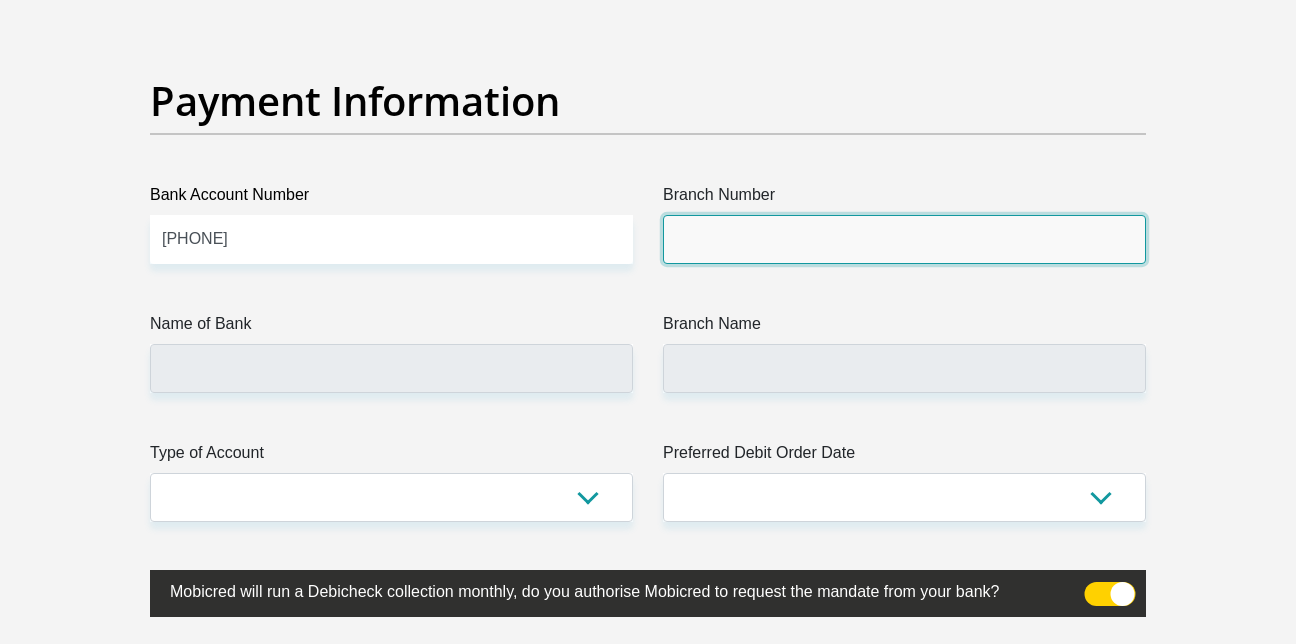 click on "Branch Number" at bounding box center (904, 239) 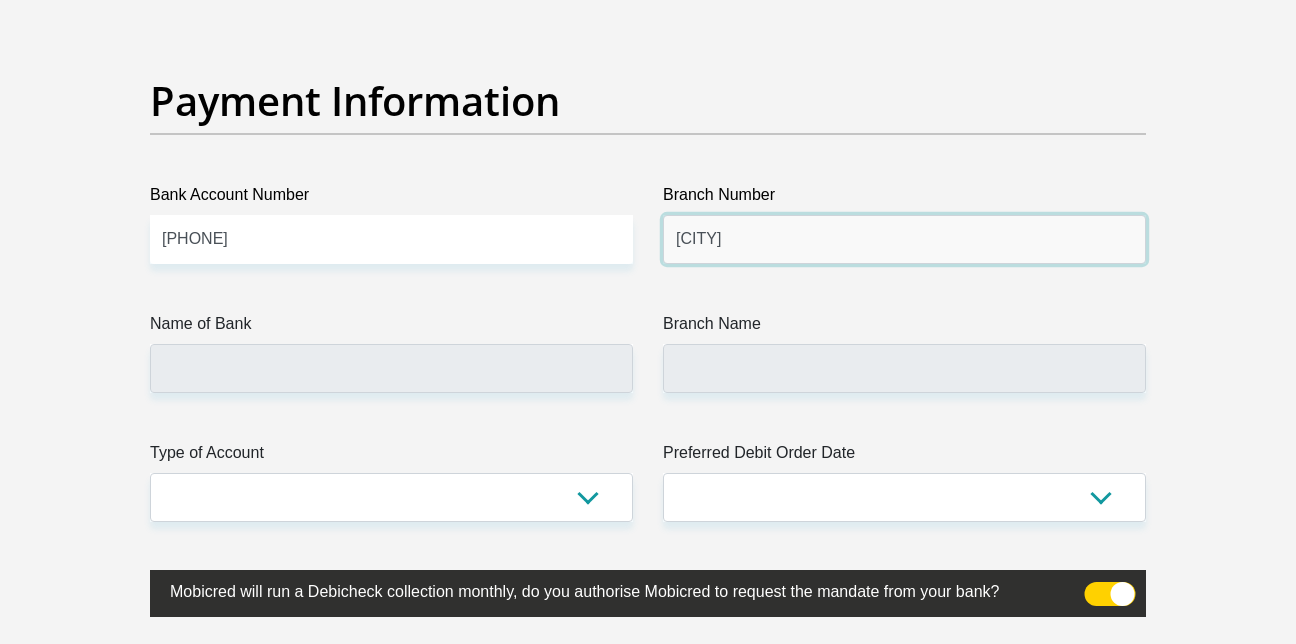 type on "[CITY]" 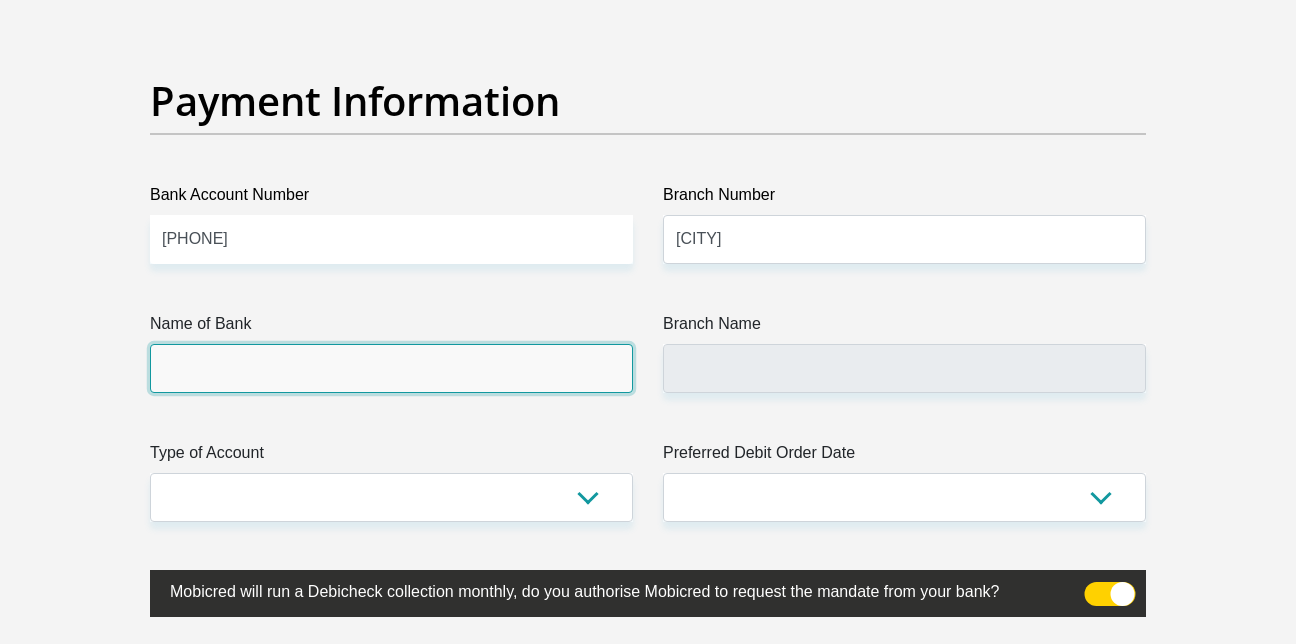 click on "Name of Bank" at bounding box center [391, 368] 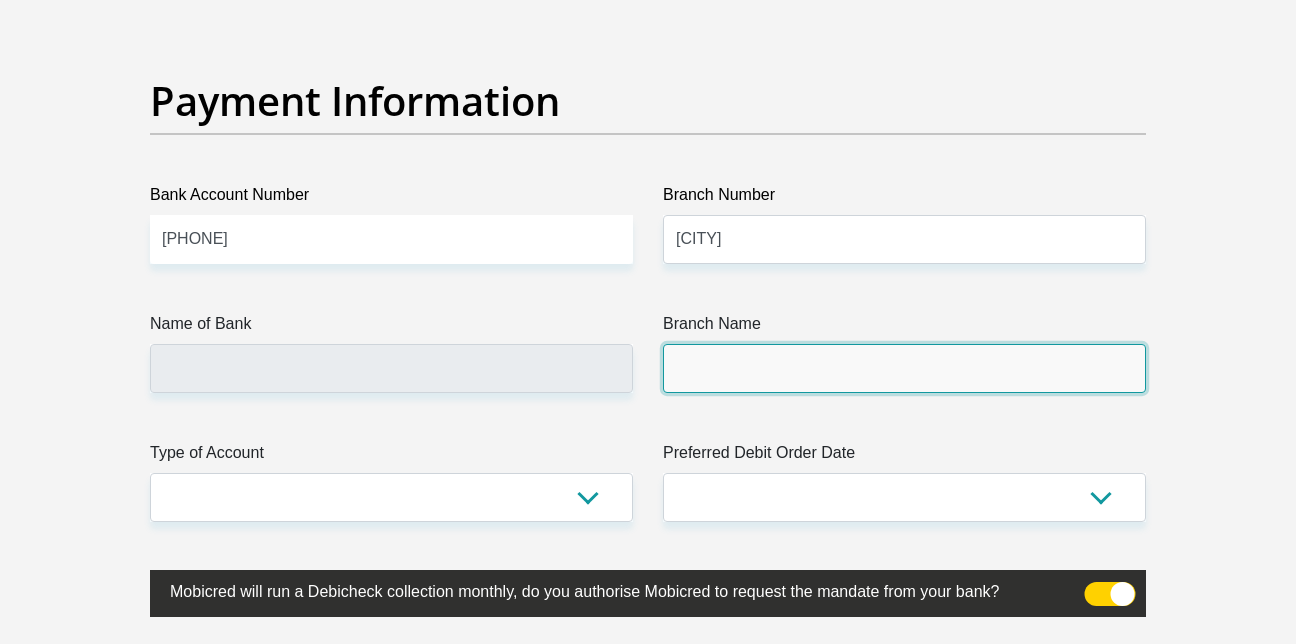 click on "Branch Name" at bounding box center [904, 368] 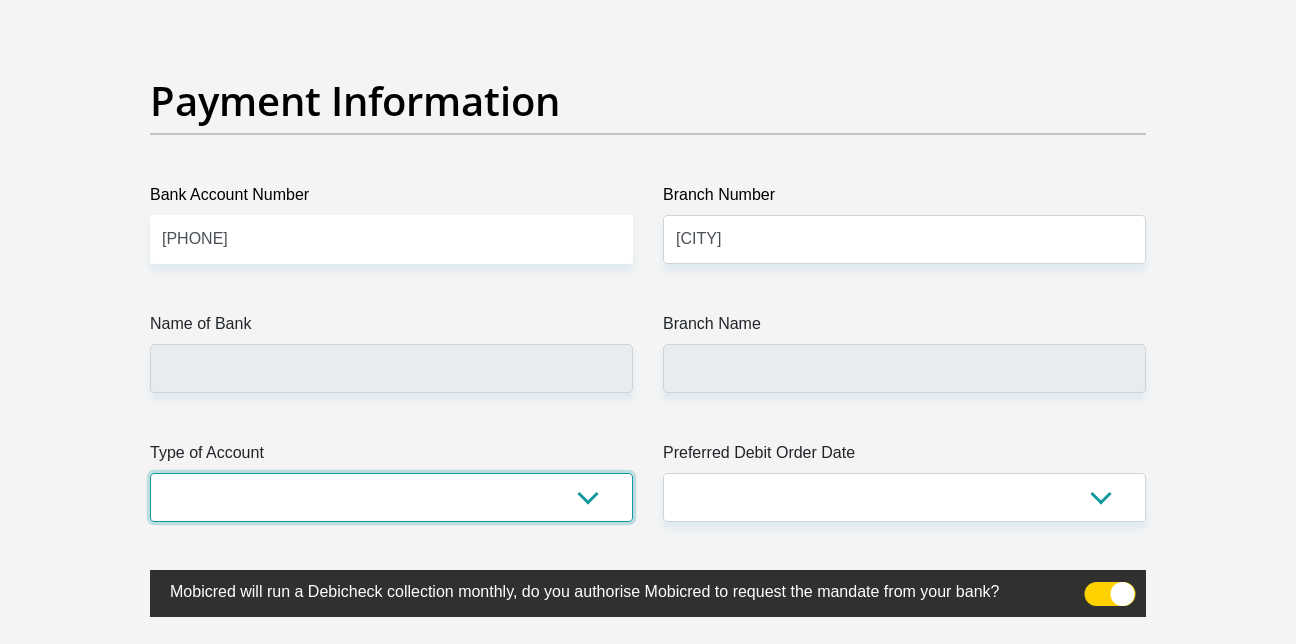 click on "Cheque
Savings" at bounding box center [391, 497] 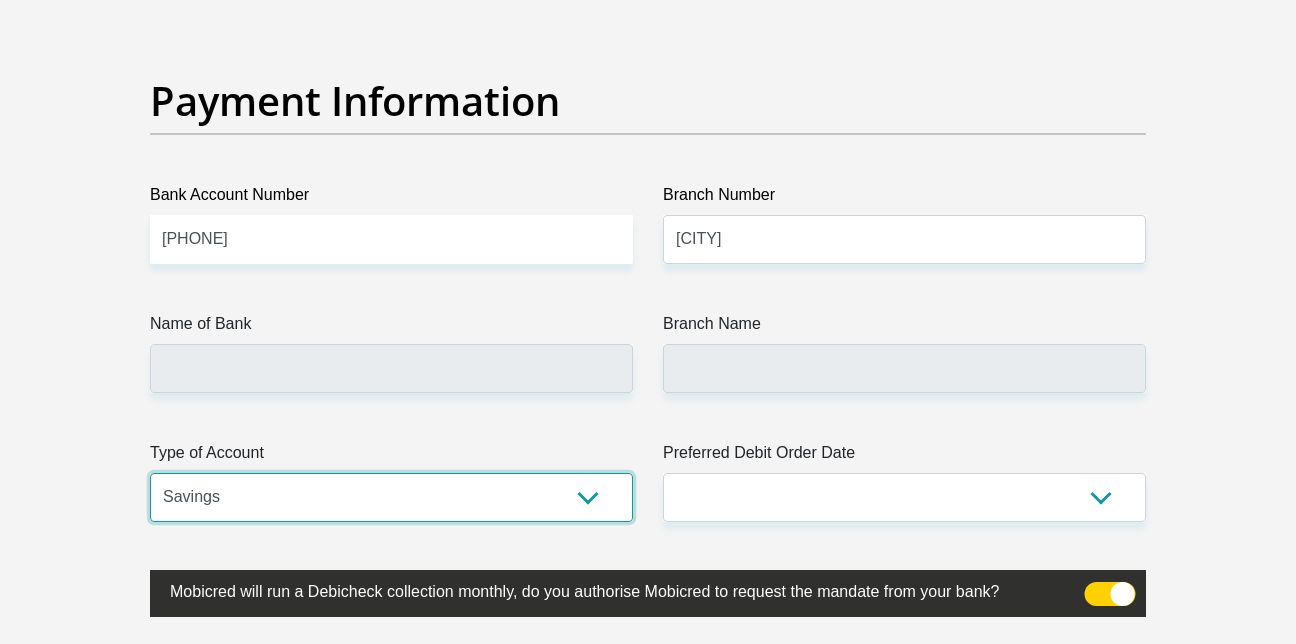 click on "Cheque
Savings" at bounding box center (391, 497) 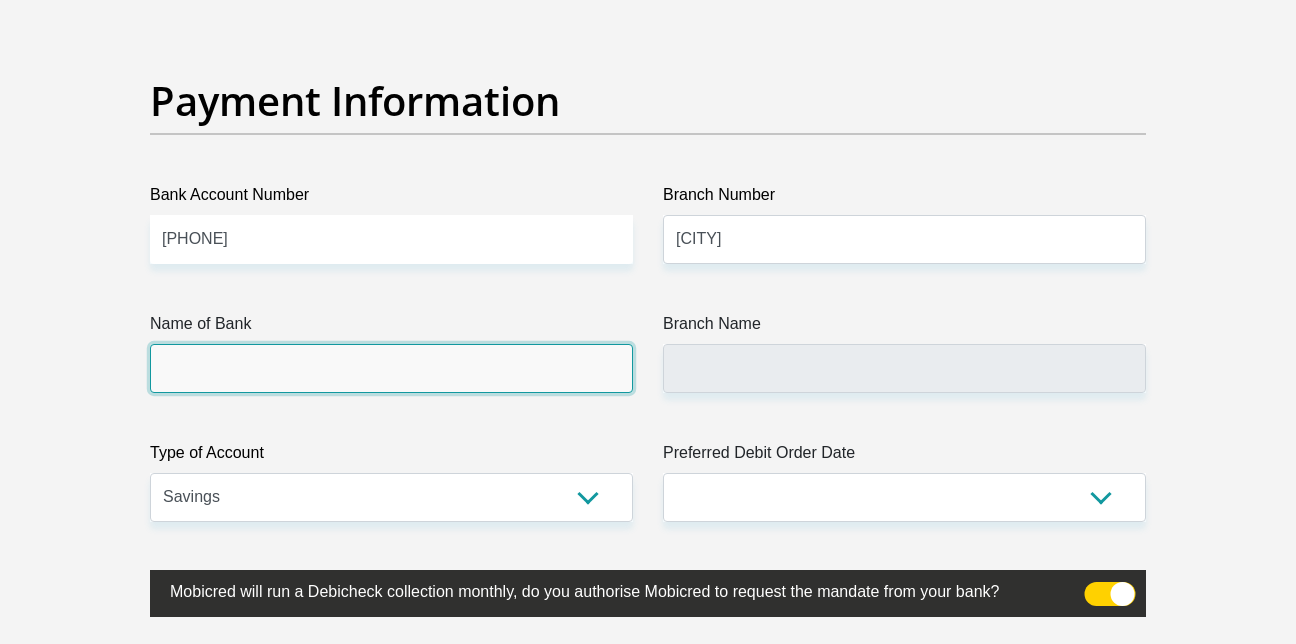 click on "Name of Bank" at bounding box center (391, 368) 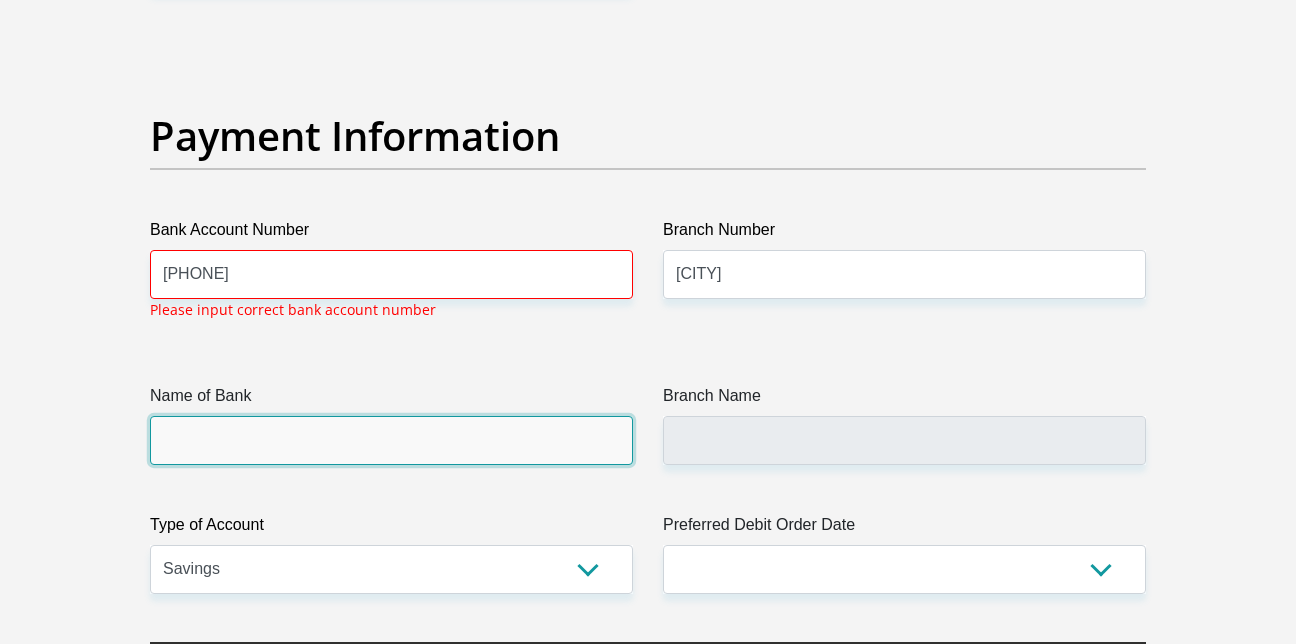 scroll, scrollTop: 4538, scrollLeft: 0, axis: vertical 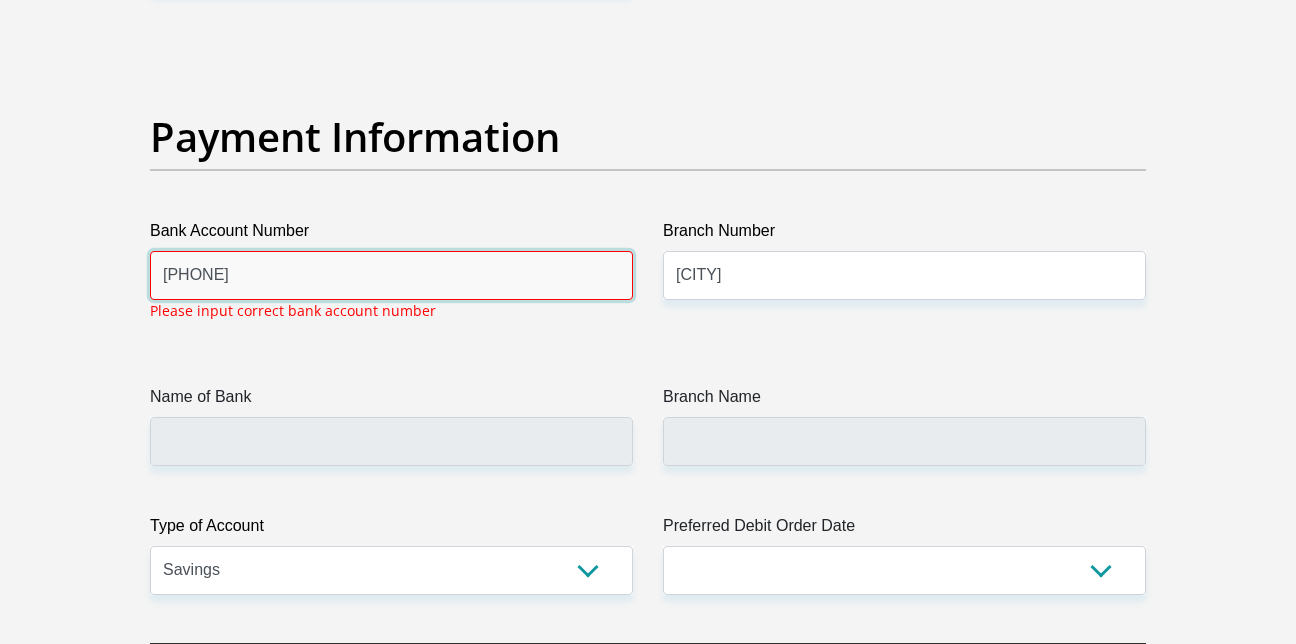 click on "[PHONE]" at bounding box center (391, 275) 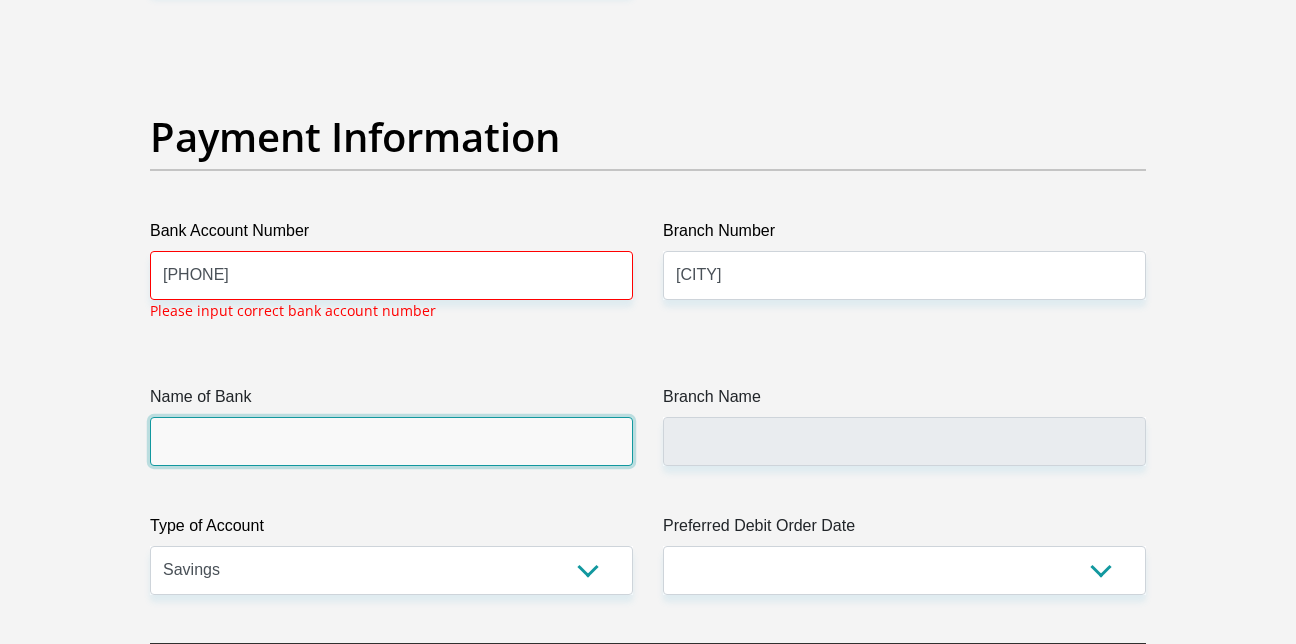 click on "[TITLE]
[OPTION]
[OPTION]
[OPTION]
[OPTION]
[OPTION]
[FIRST_NAME]
[FIRST]
[LAST_NAME]
[LAST]
[ID_NUMBER]
[ID_NUMBER]
[MESSAGE]
[RACE]
[OPTION]
[OPTION]
[OPTION]
[OPTION]
[OPTION]
[CONTACT_NUMBER]
[PHONE]
[MESSAGE]
[NATIONALITY]
[COUNTRY]
[COUNTRY]
[COUNTRY]  [COUNTRY]  [COUNTRY]" at bounding box center [648, -952] 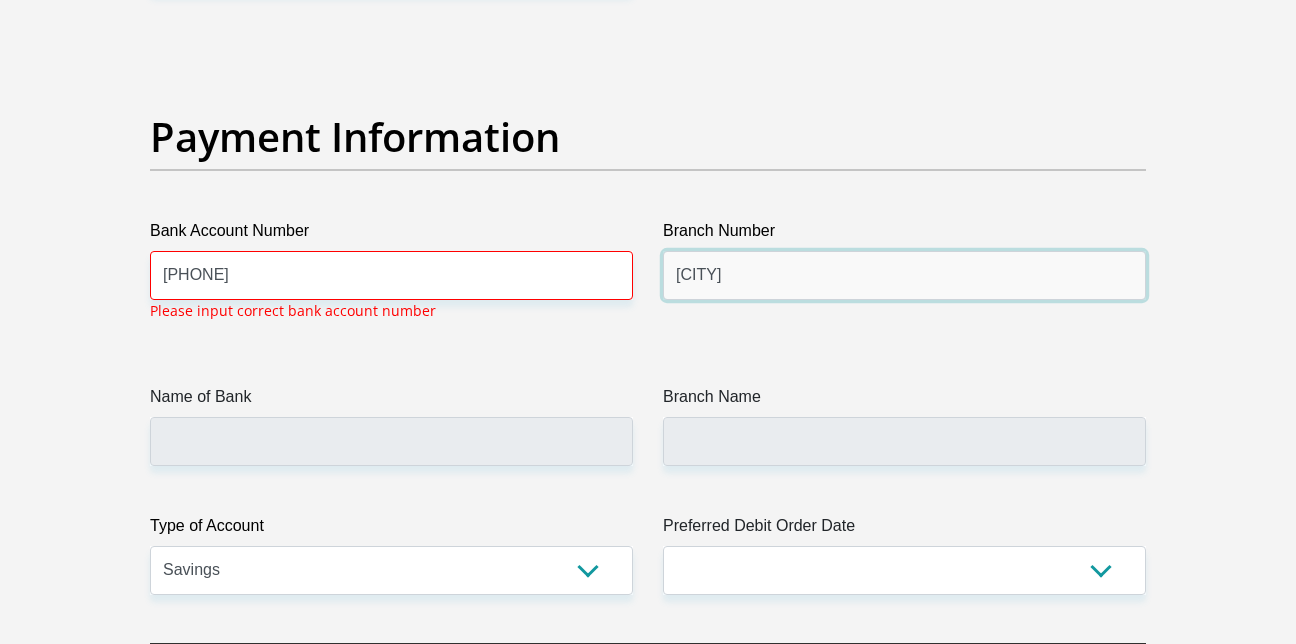 click on "[CITY]" at bounding box center (904, 275) 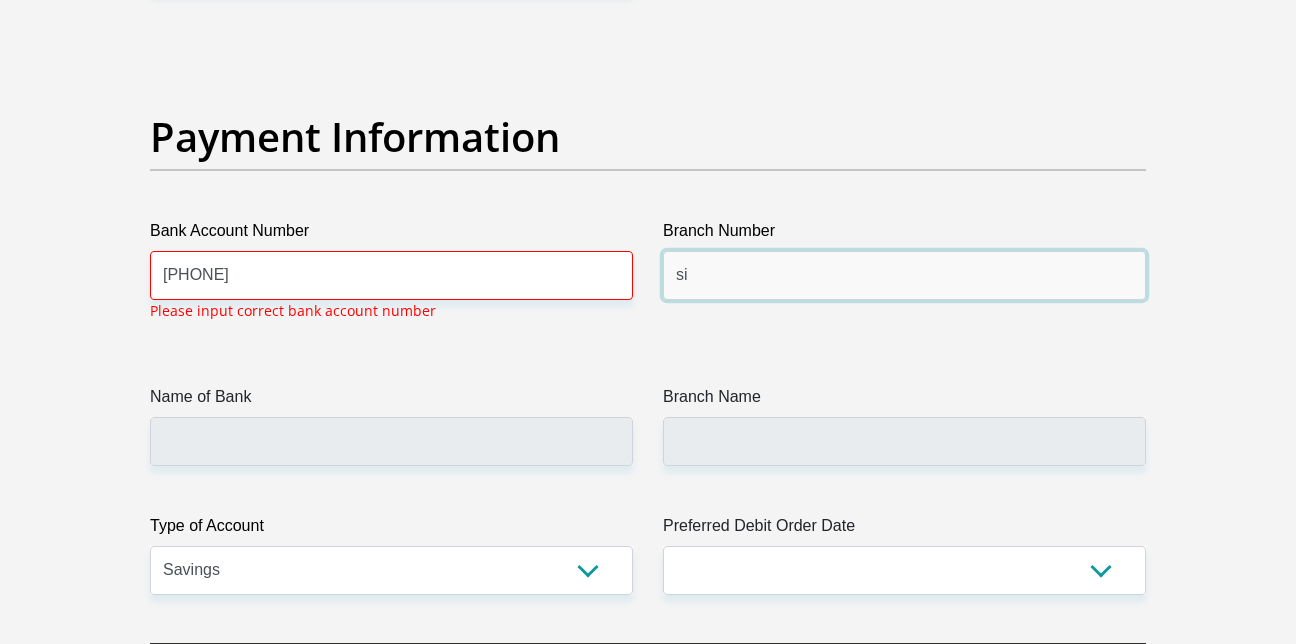 type on "s" 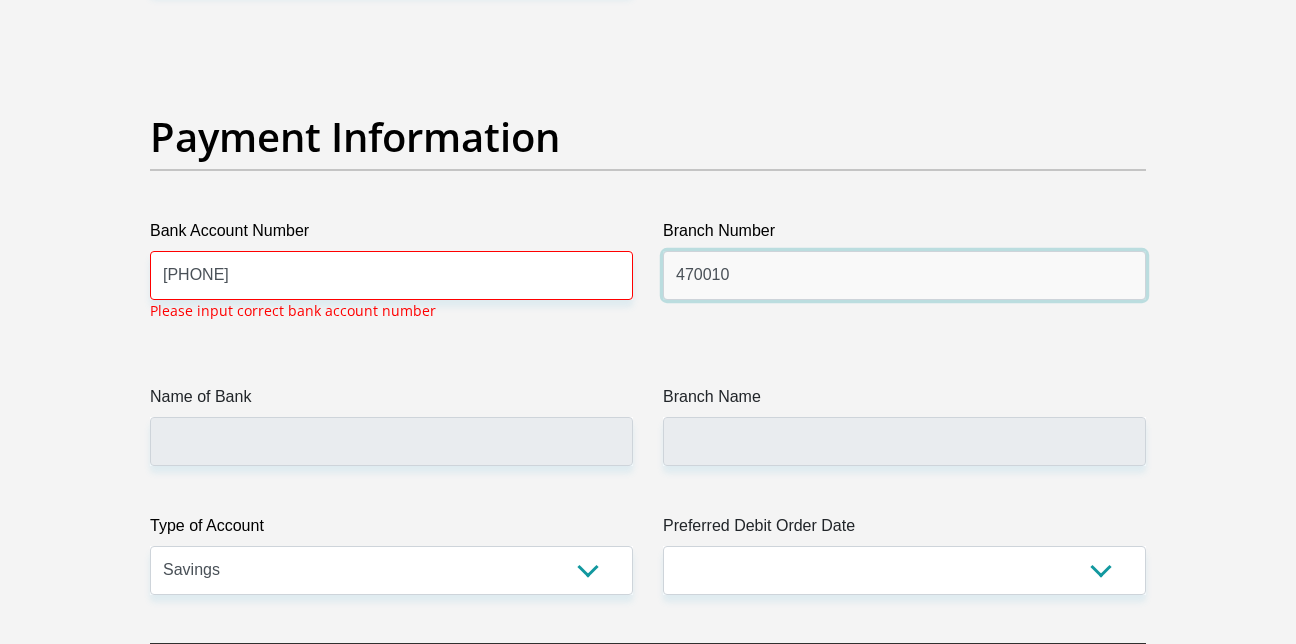 type on "470010" 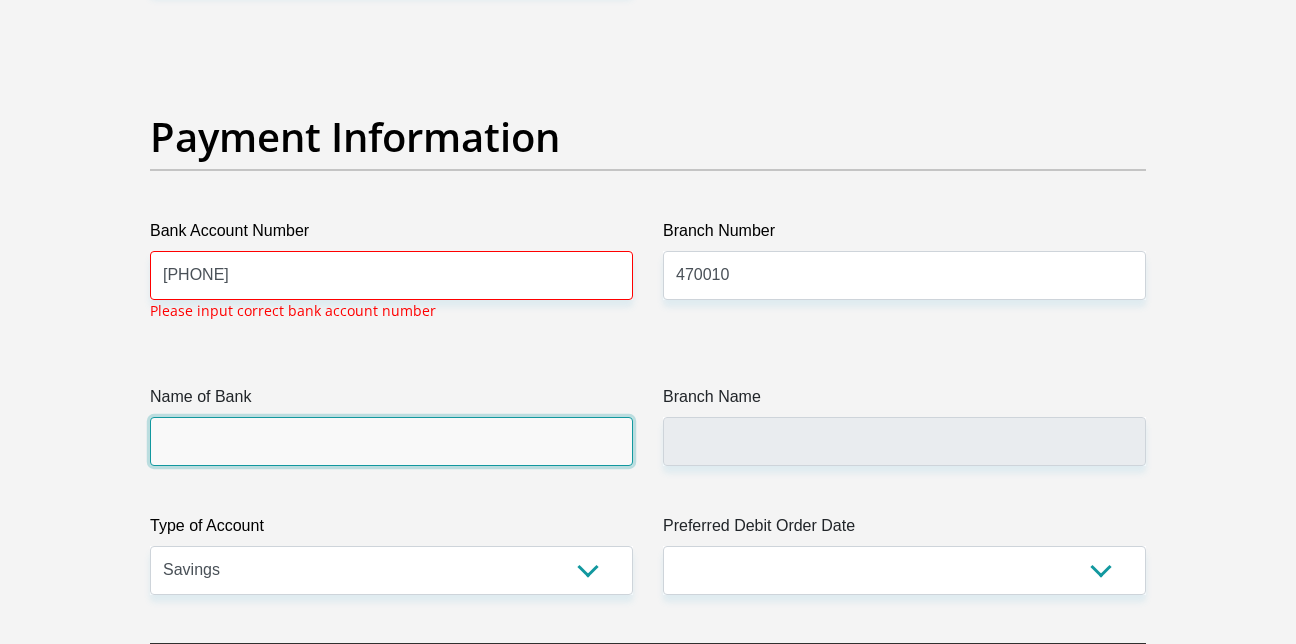 click on "[TITLE]
[OPTION]
[OPTION]
[OPTION]
[OPTION]
[OPTION]
[FIRST_NAME]
[FIRST]
[LAST_NAME]
[LAST]
[ID_NUMBER]
[ID_NUMBER]
[MESSAGE]
[RACE]
[OPTION]
[OPTION]
[OPTION]
[OPTION]
[OPTION]
[CONTACT_NUMBER]
[PHONE]
[MESSAGE]
[NATIONALITY]
[COUNTRY]
[COUNTRY]
[COUNTRY]  [COUNTRY]  [COUNTRY]" at bounding box center [648, -952] 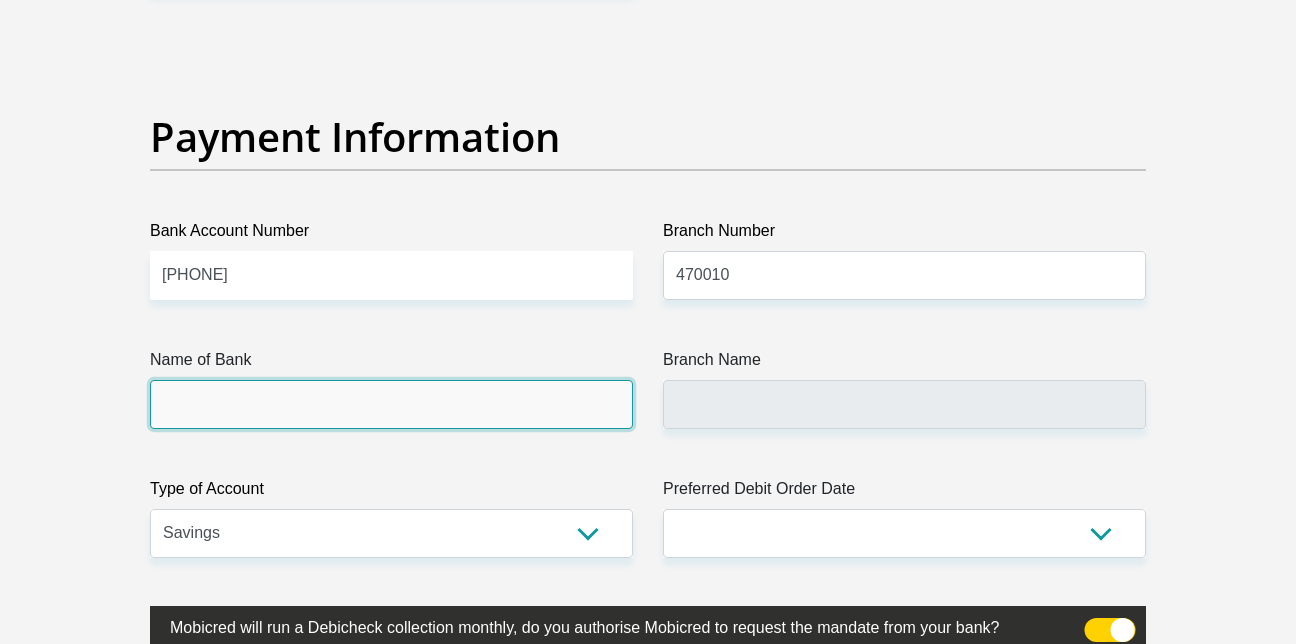 type on "CAPITEC BANK LIMITED" 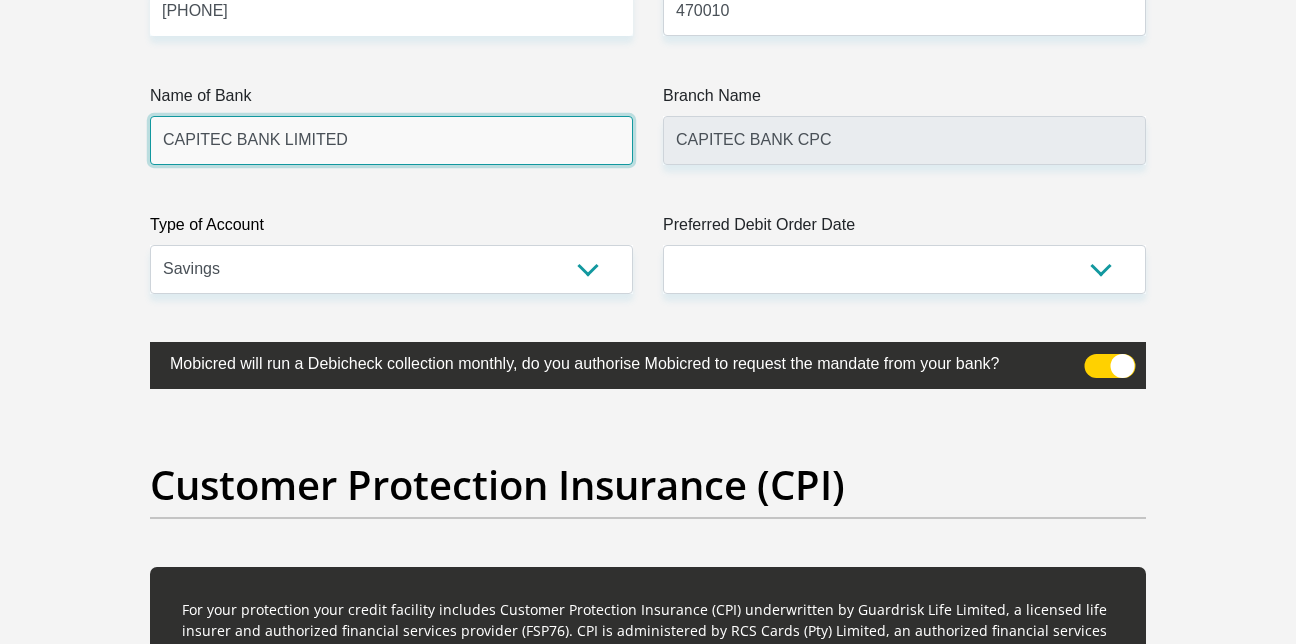 scroll, scrollTop: 4790, scrollLeft: 0, axis: vertical 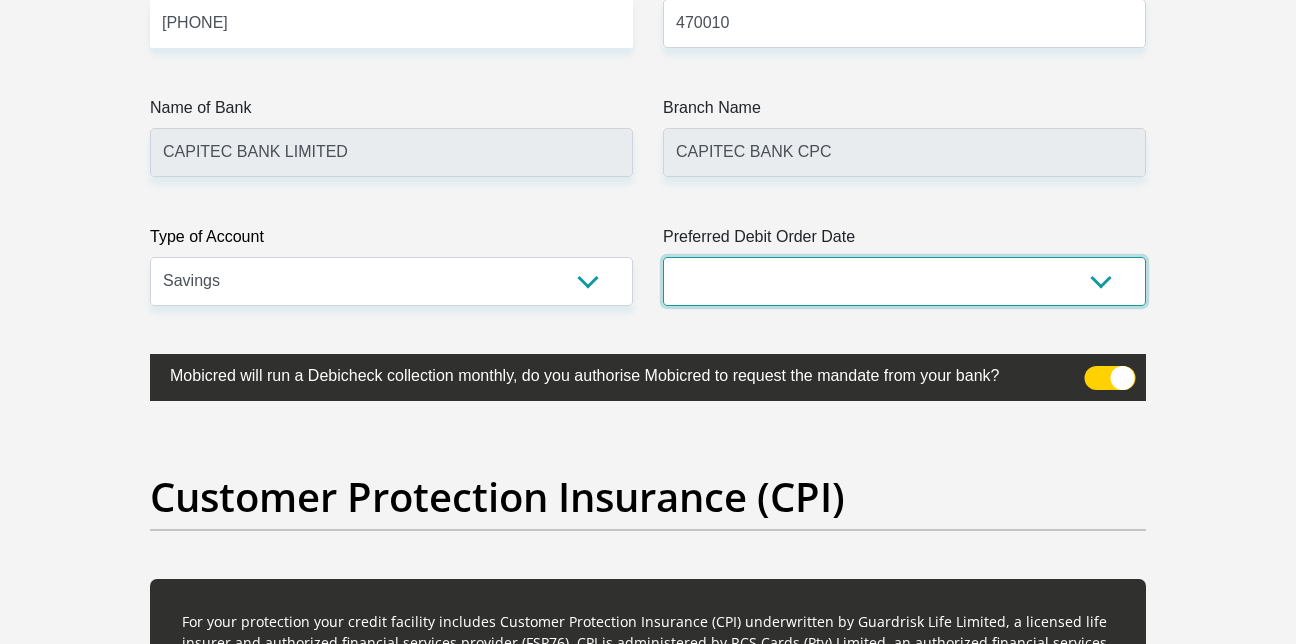 click on "1st
2nd
3rd
4th
5th
7th
18th
19th
20th
21st
22nd
23rd
24th
25th
26th
27th
28th
29th
30th" at bounding box center [904, 281] 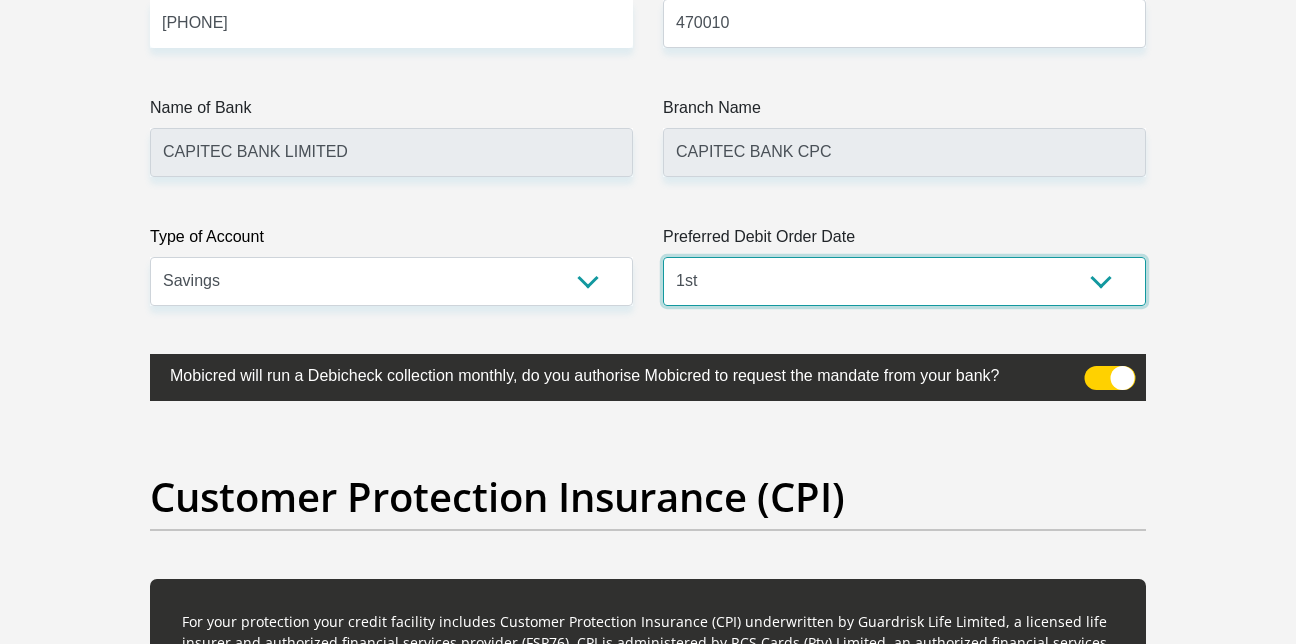 click on "1st
2nd
3rd
4th
5th
7th
18th
19th
20th
21st
22nd
23rd
24th
25th
26th
27th
28th
29th
30th" at bounding box center (904, 281) 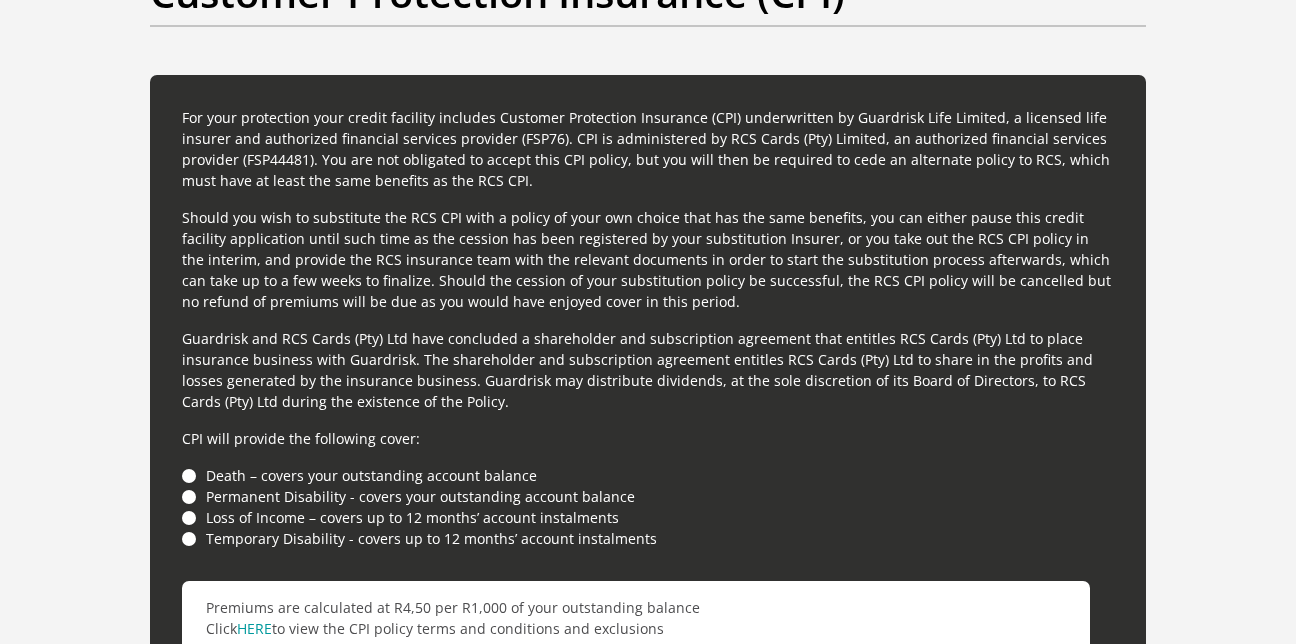 scroll, scrollTop: 5342, scrollLeft: 0, axis: vertical 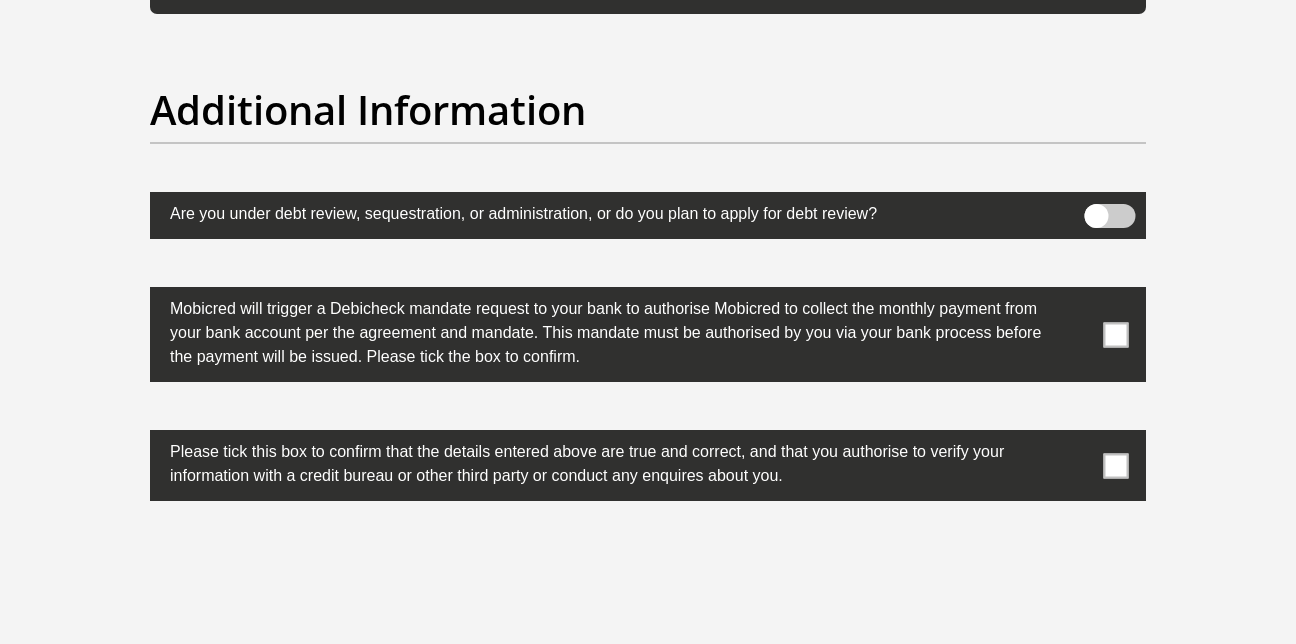 click at bounding box center [1116, 334] 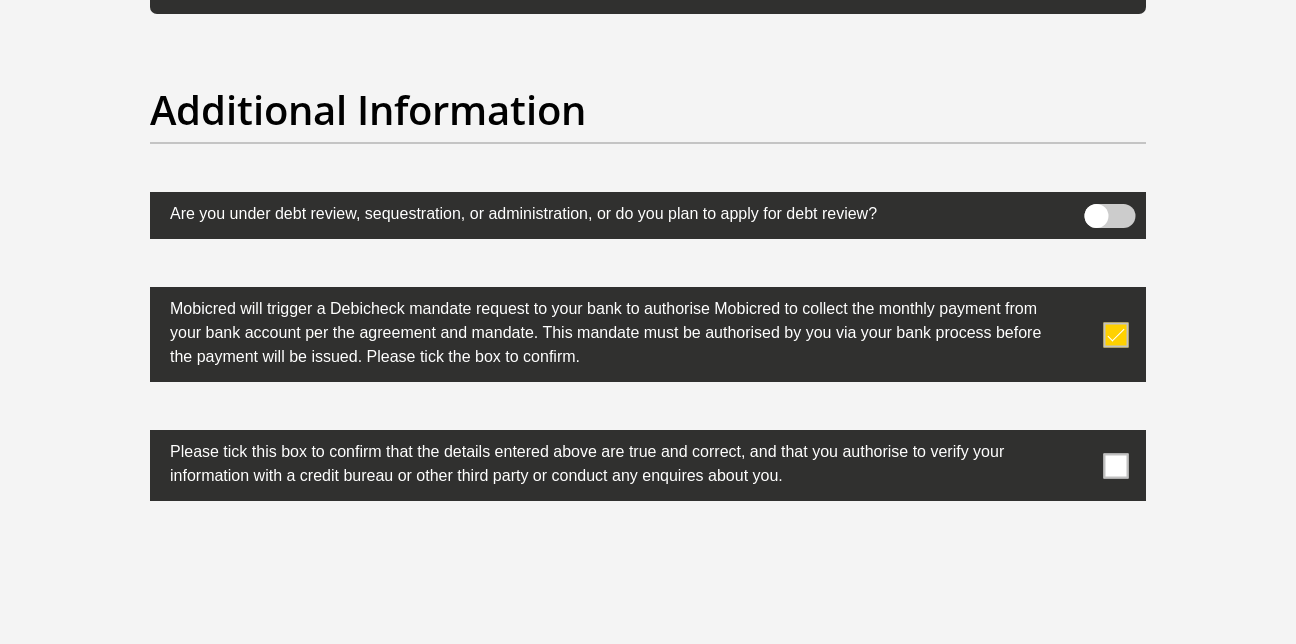 click at bounding box center (648, 465) 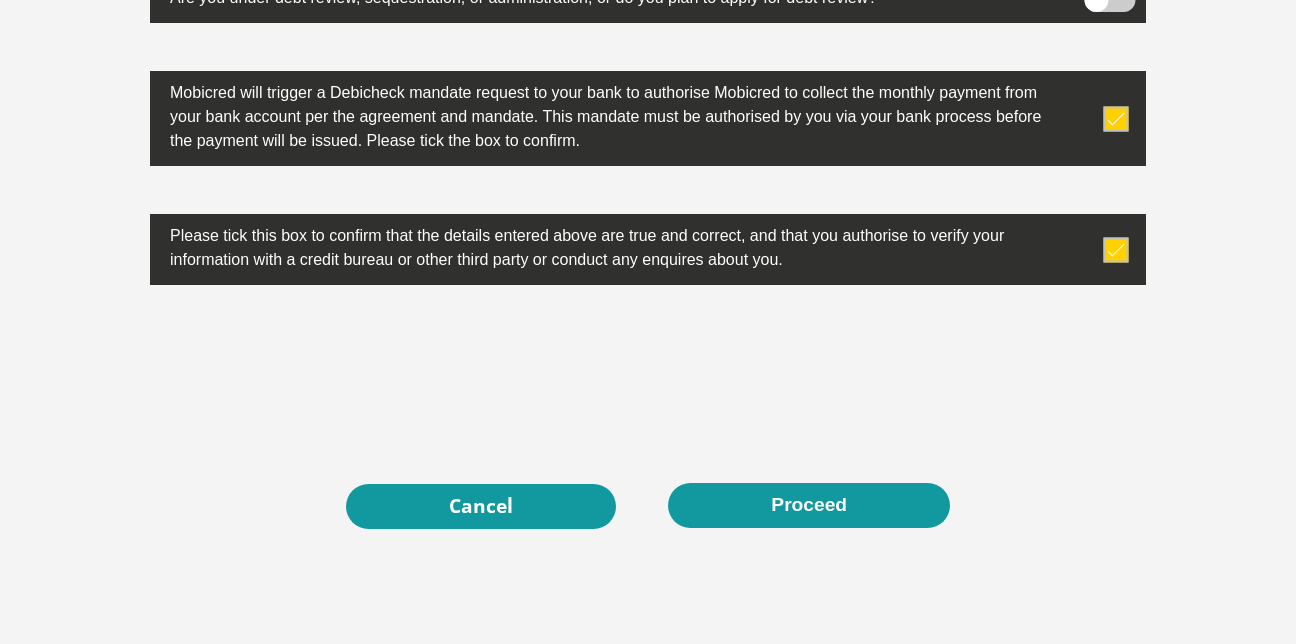 scroll, scrollTop: 6434, scrollLeft: 0, axis: vertical 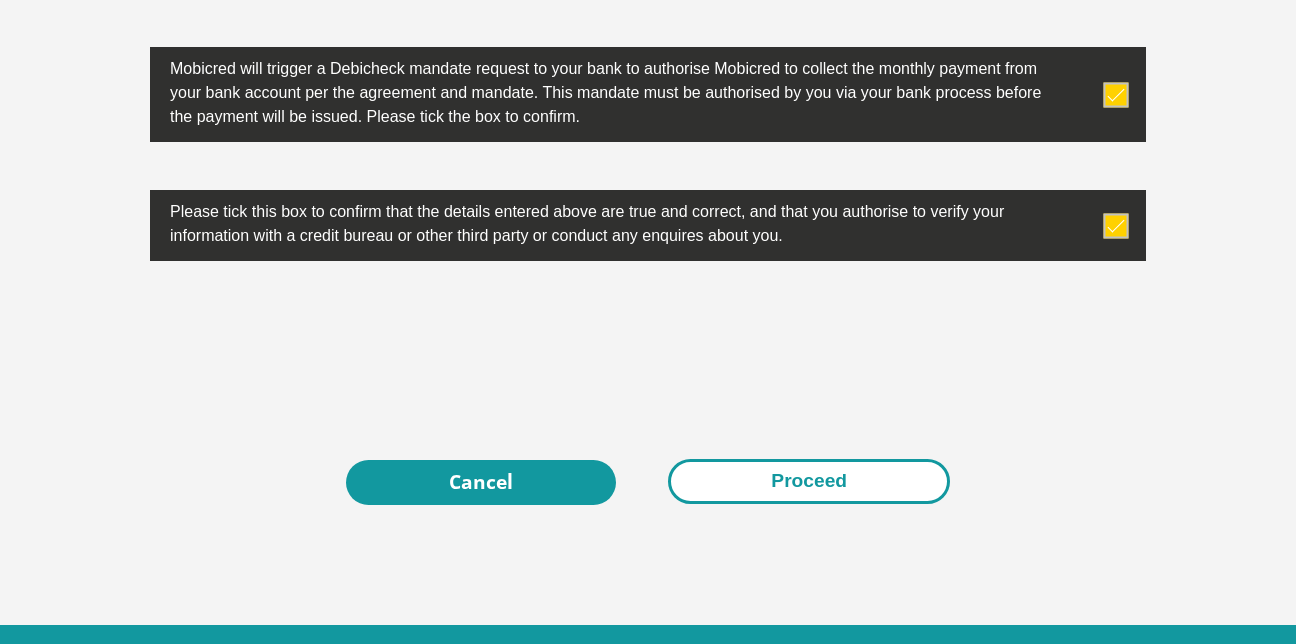 click on "Proceed" at bounding box center [809, 481] 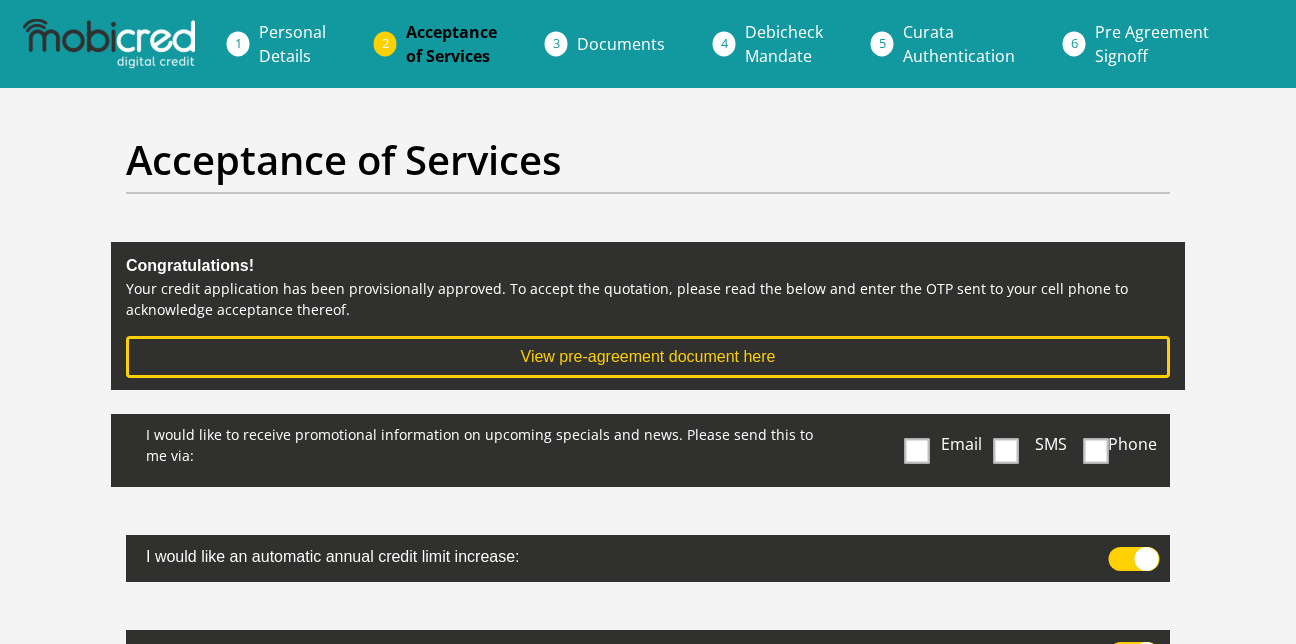 scroll, scrollTop: 0, scrollLeft: 0, axis: both 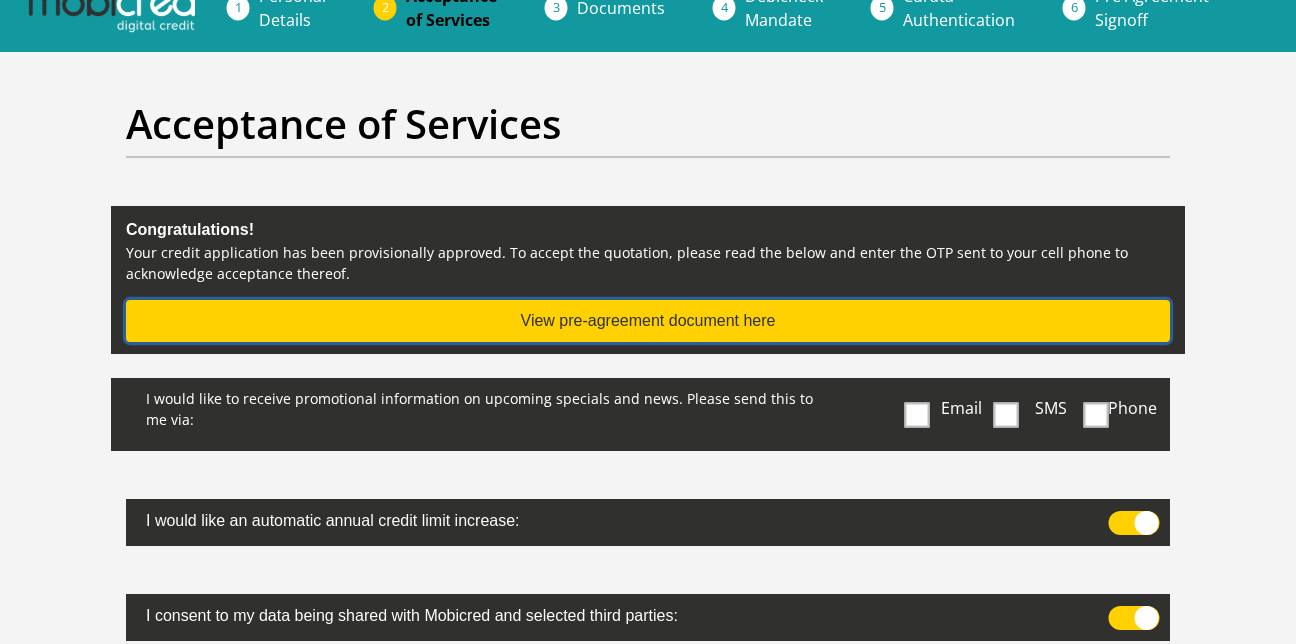 click on "View pre-agreement document here" at bounding box center (648, 321) 